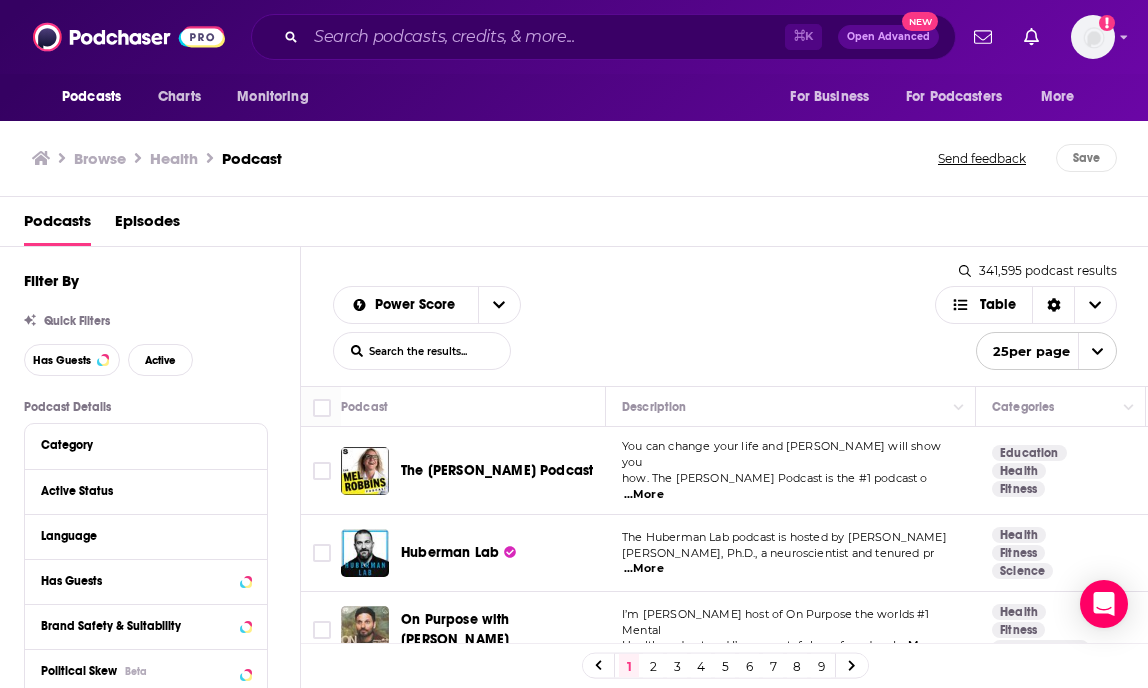 scroll, scrollTop: 0, scrollLeft: 0, axis: both 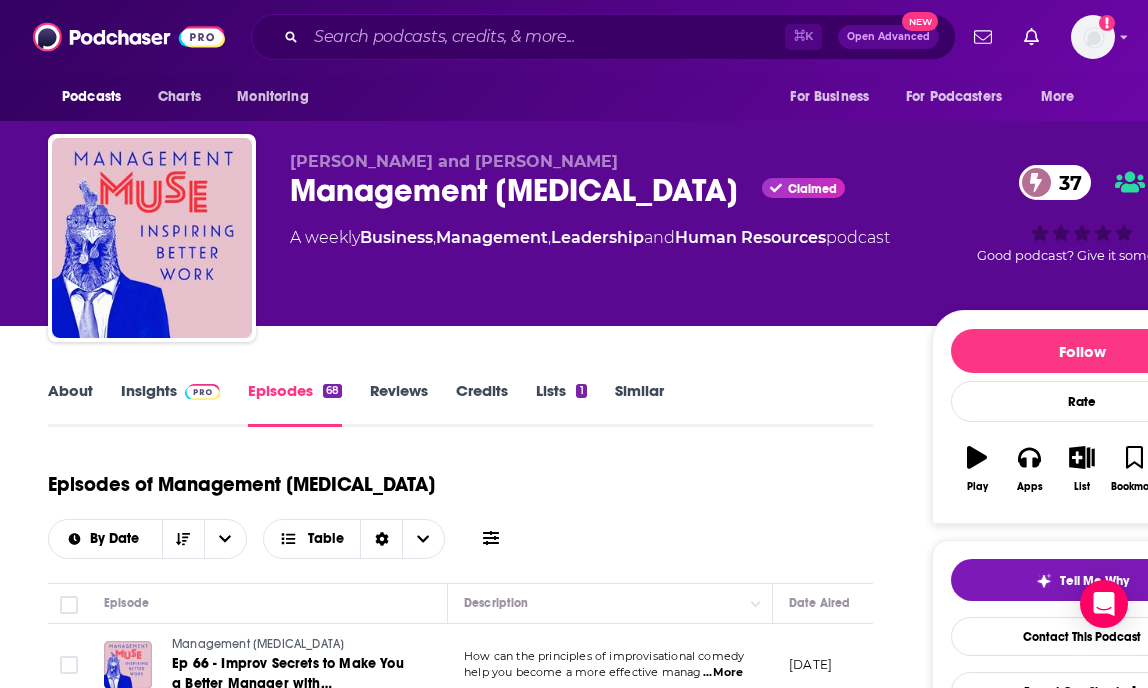 click on "About" at bounding box center [70, 404] 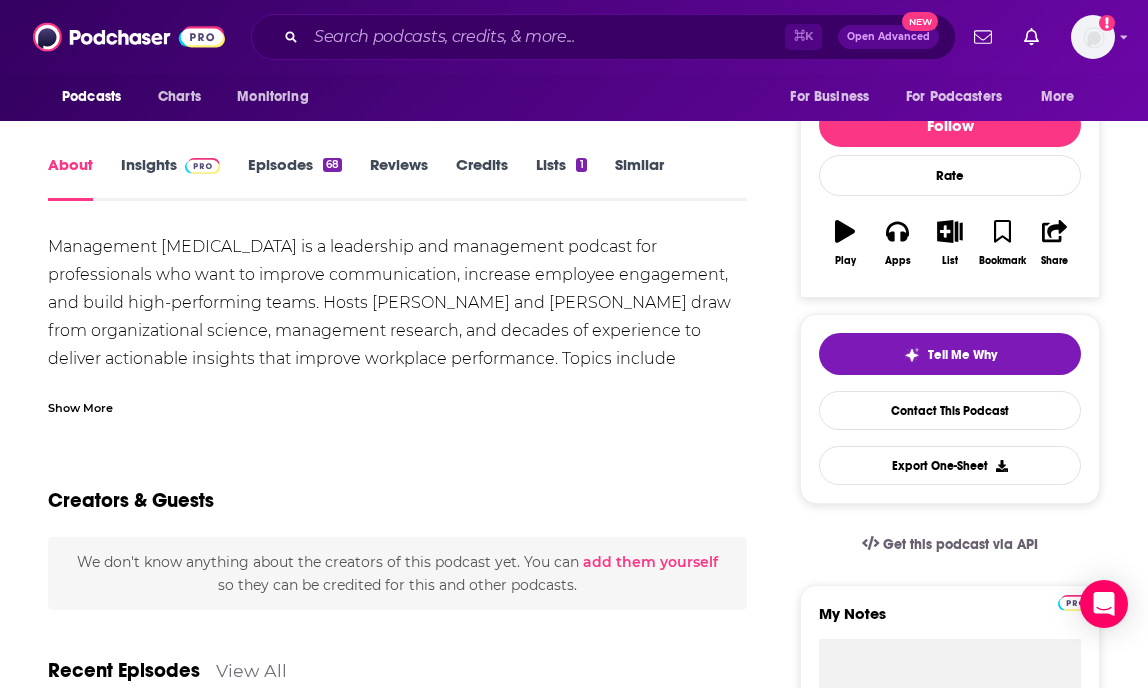 scroll, scrollTop: 228, scrollLeft: 0, axis: vertical 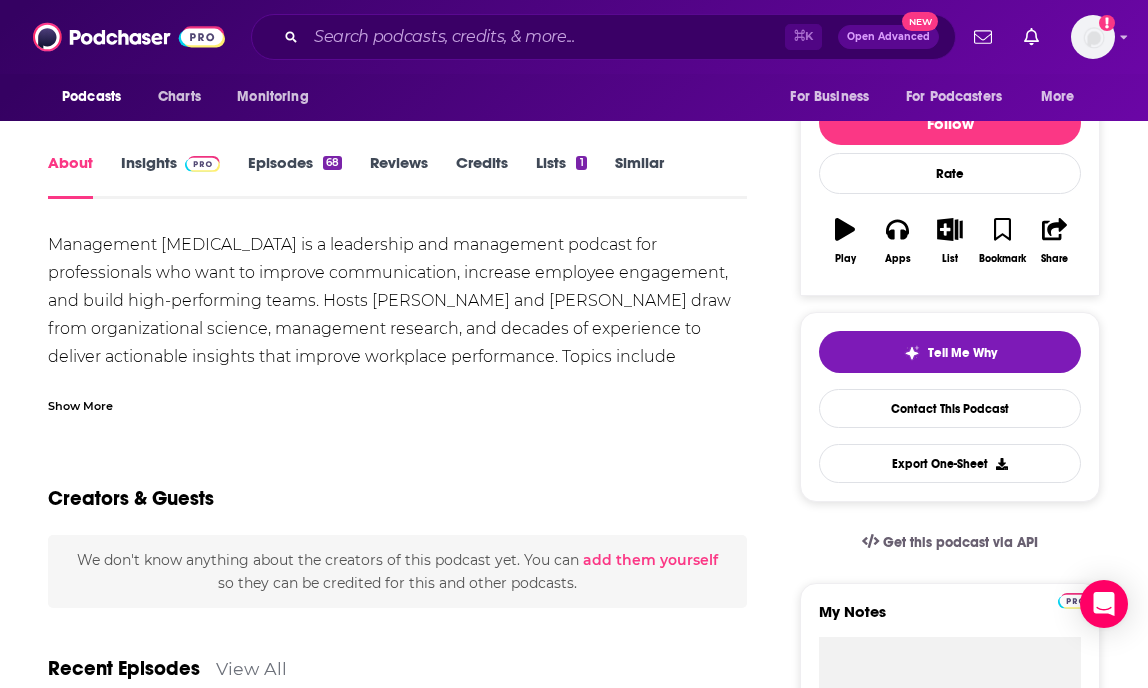 click on "Show More" at bounding box center [80, 404] 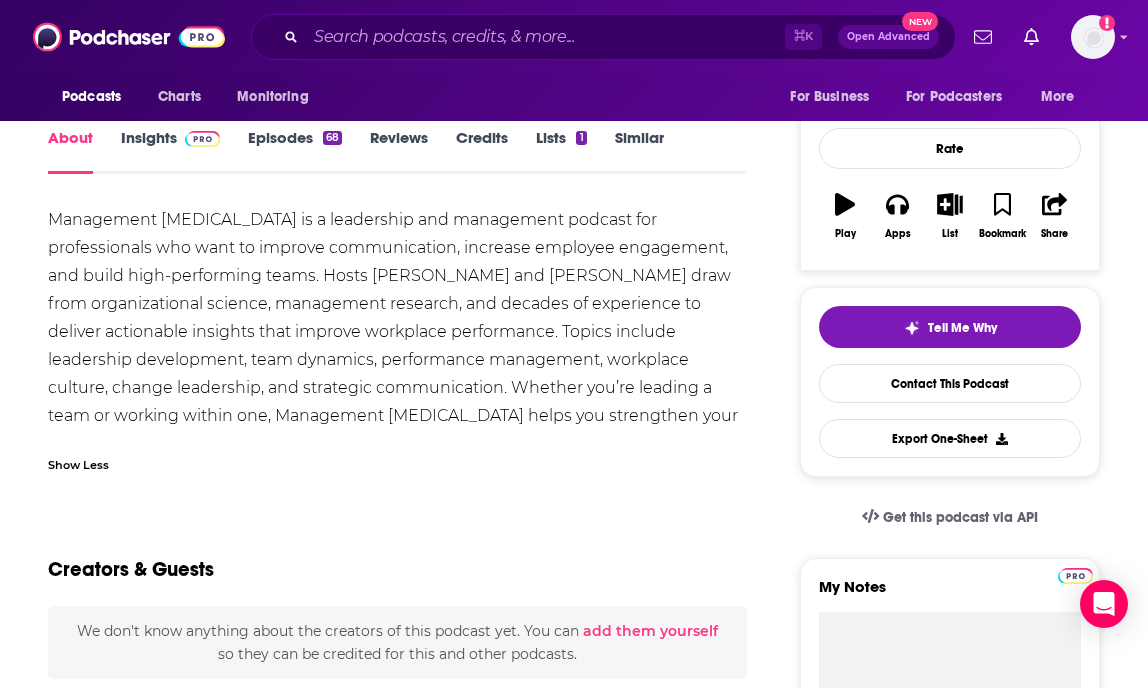 scroll, scrollTop: 255, scrollLeft: 0, axis: vertical 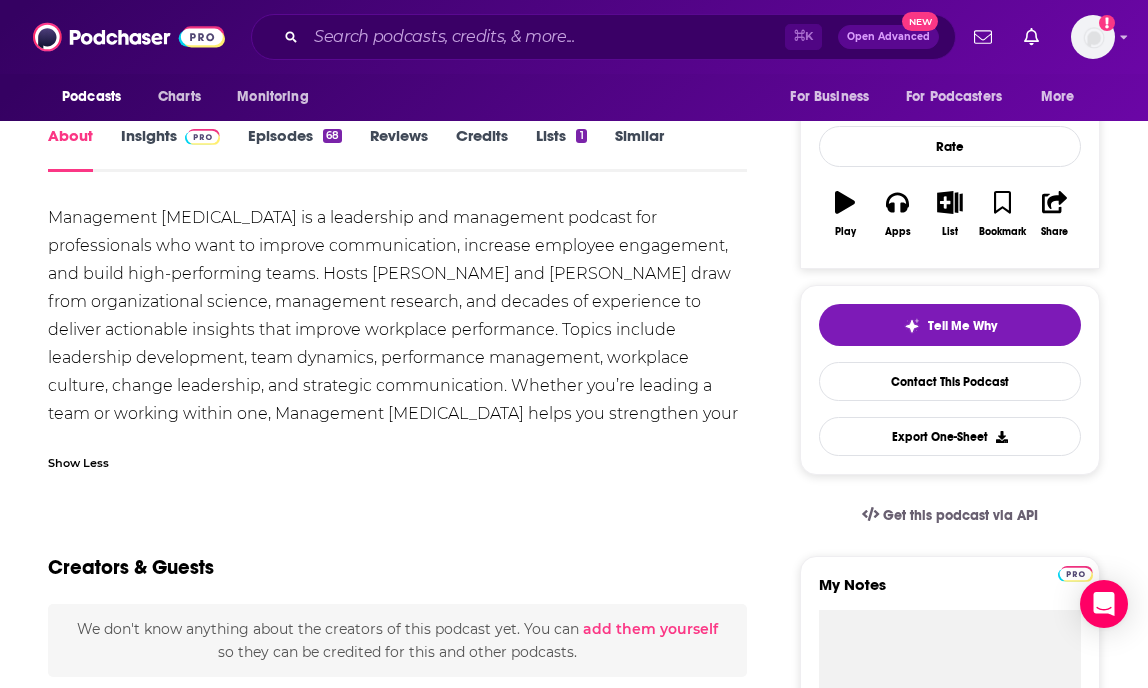 click on "Episodes 68" at bounding box center (295, 149) 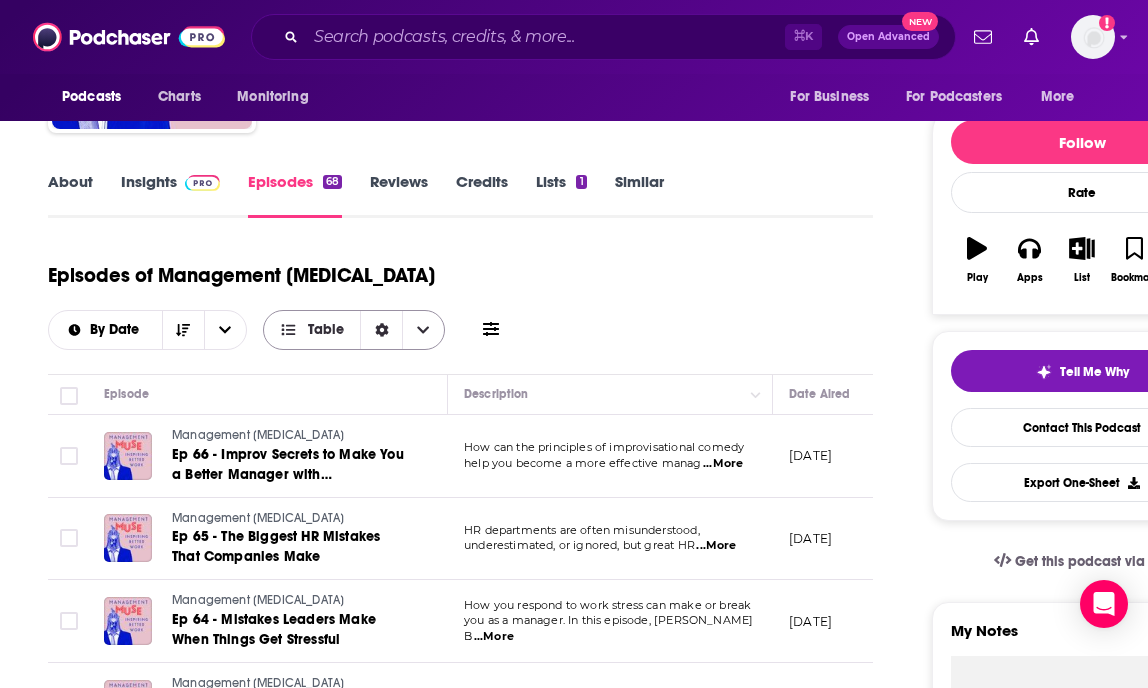 scroll, scrollTop: 0, scrollLeft: 0, axis: both 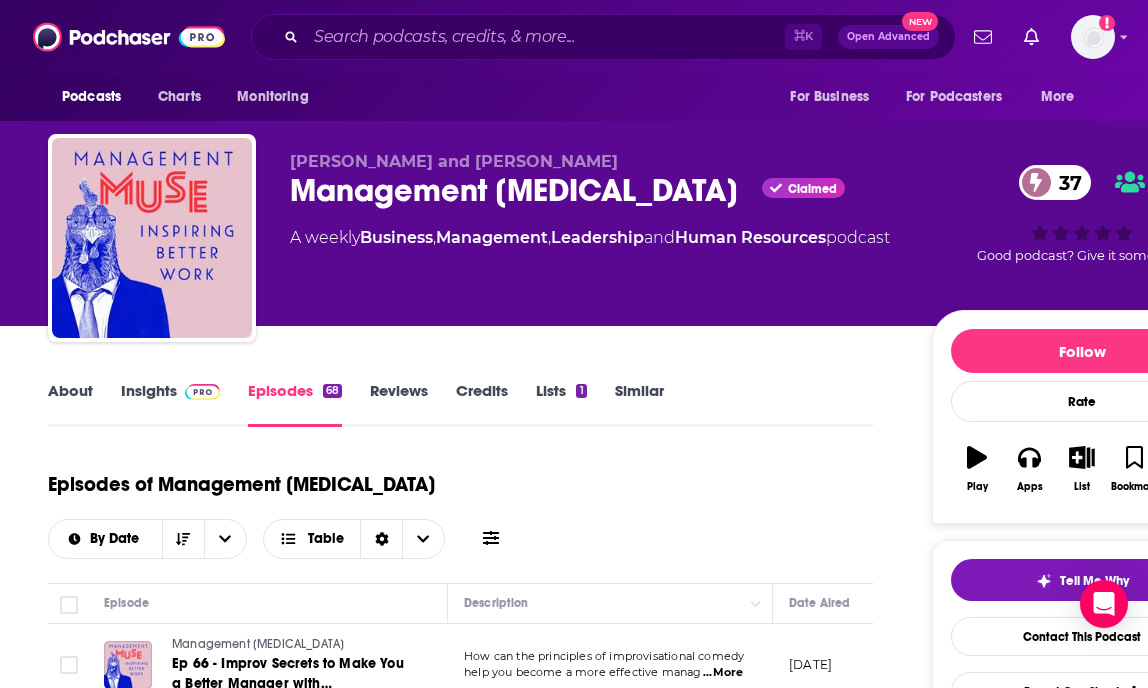 click on "About Insights Episodes 68 Reviews Credits Lists 1 Similar" at bounding box center (460, 402) 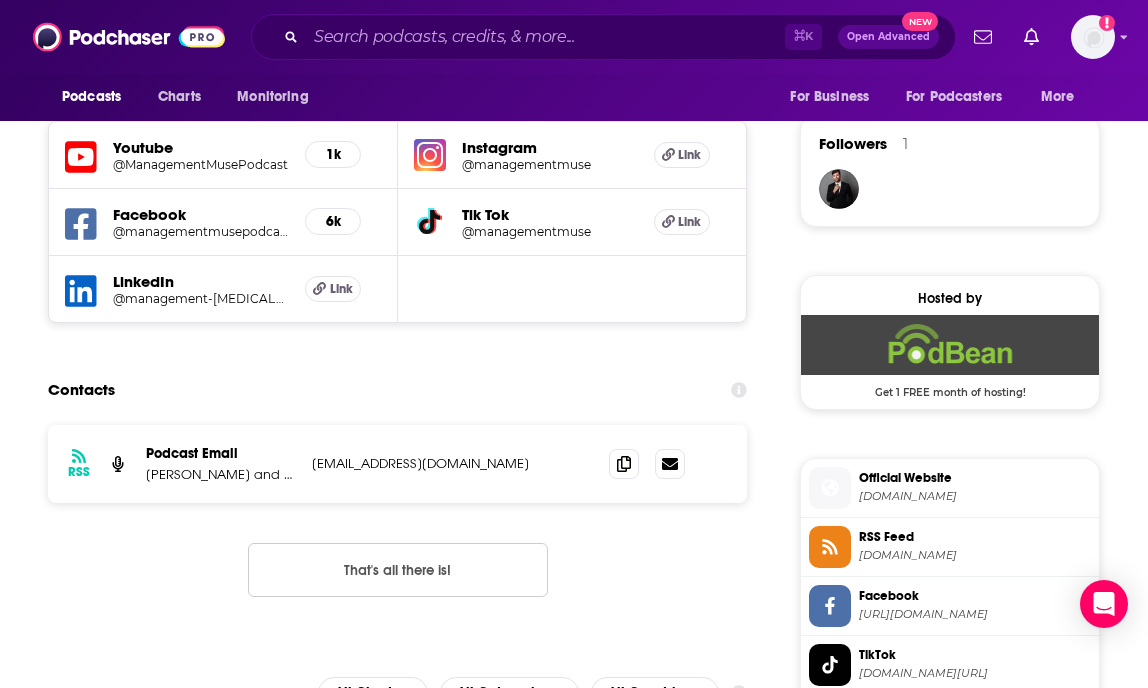 scroll, scrollTop: 1455, scrollLeft: 0, axis: vertical 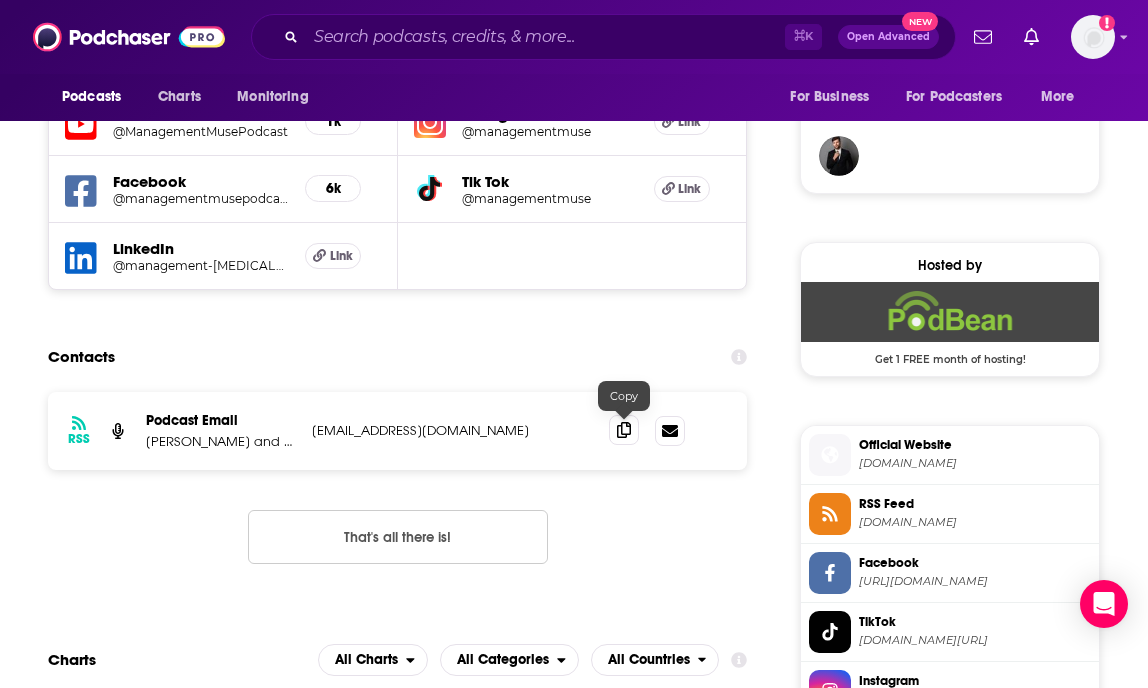 click 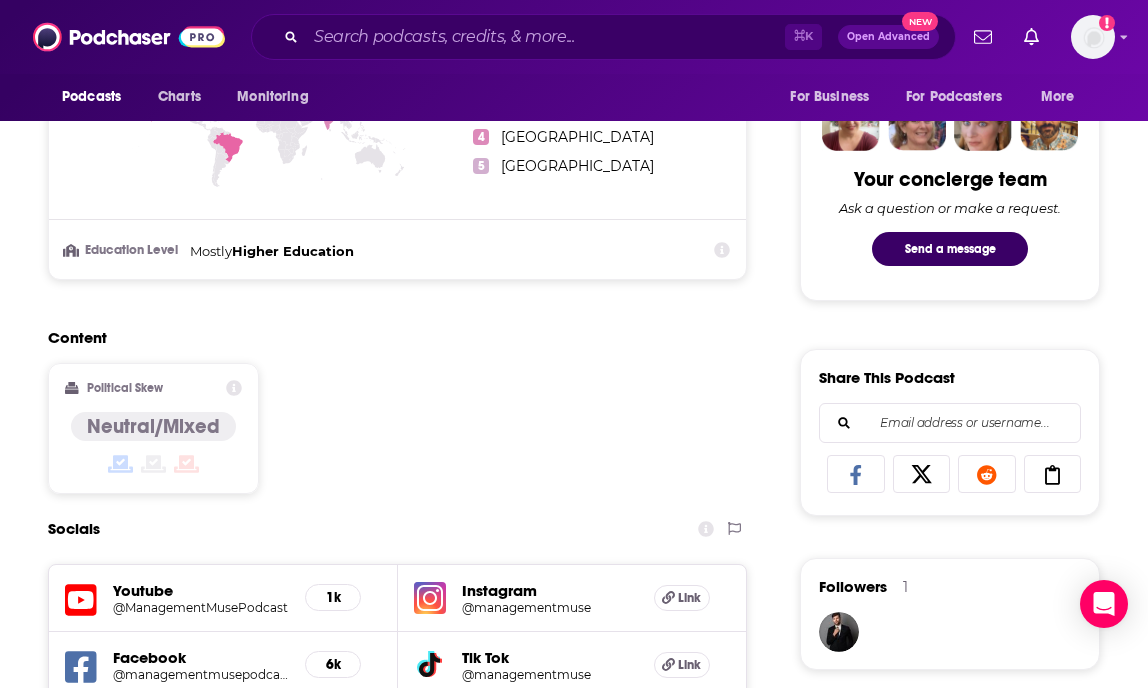 scroll, scrollTop: 0, scrollLeft: 0, axis: both 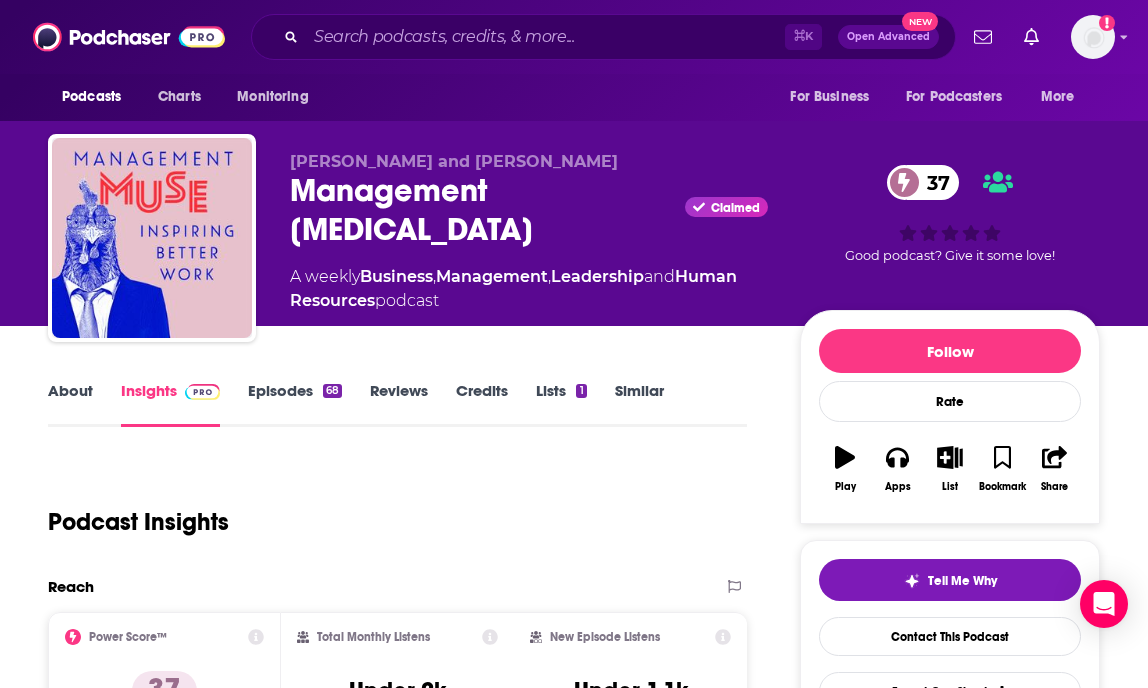click on "Episodes 68" at bounding box center [295, 404] 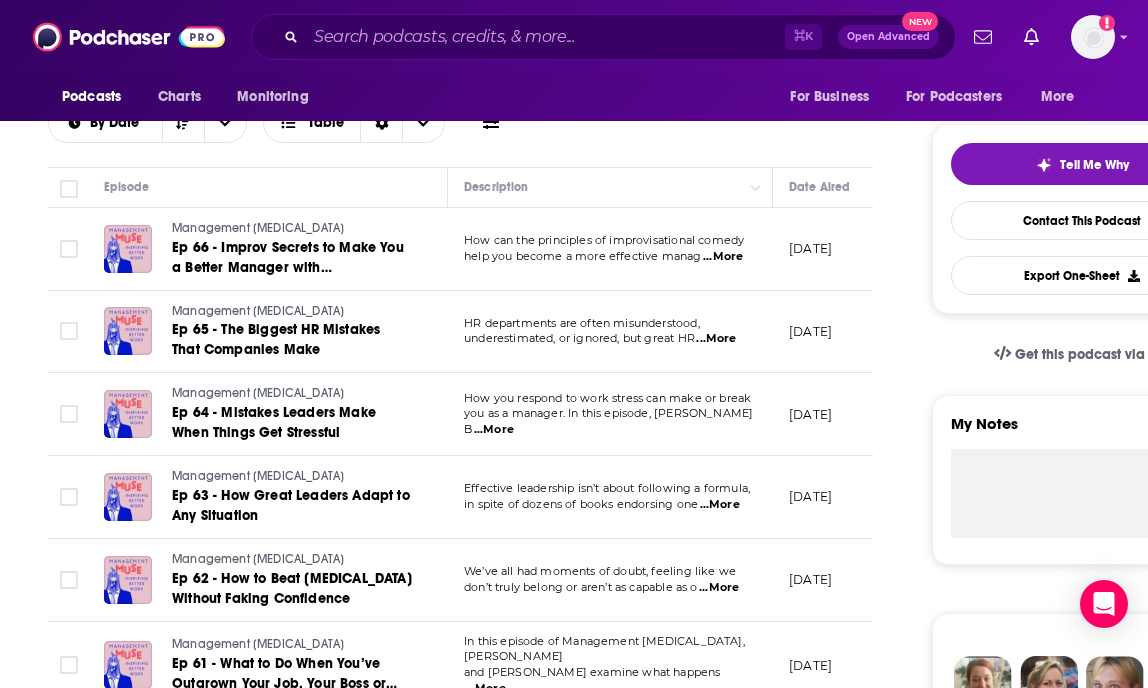 scroll, scrollTop: 0, scrollLeft: 0, axis: both 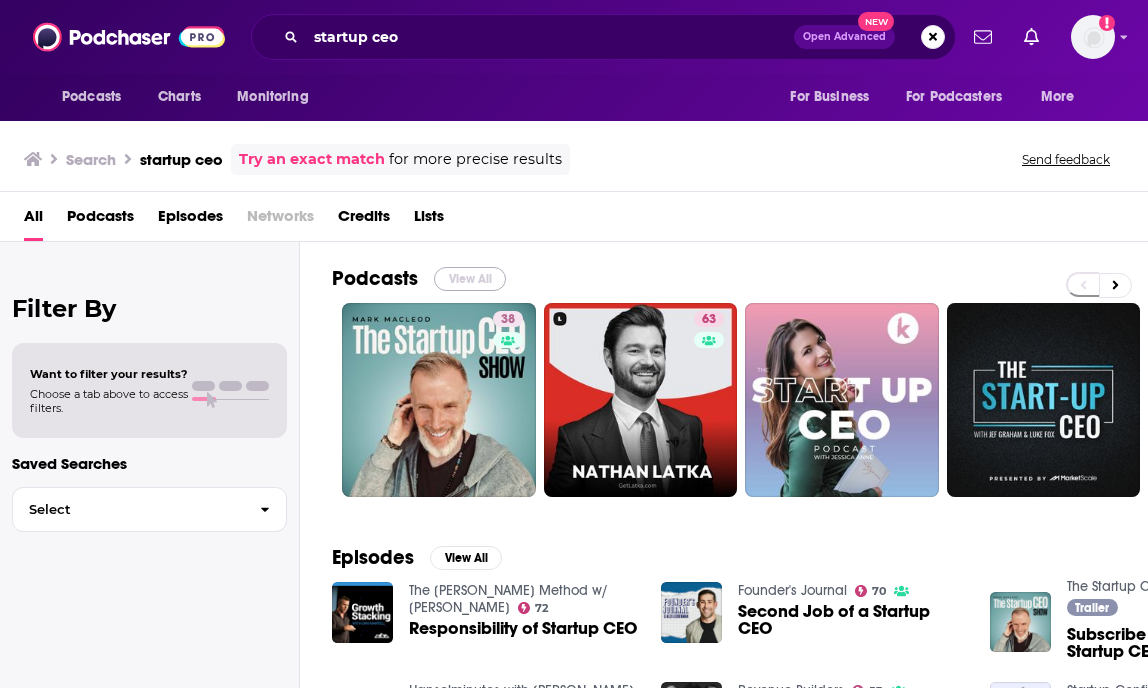 click on "View All" at bounding box center [470, 279] 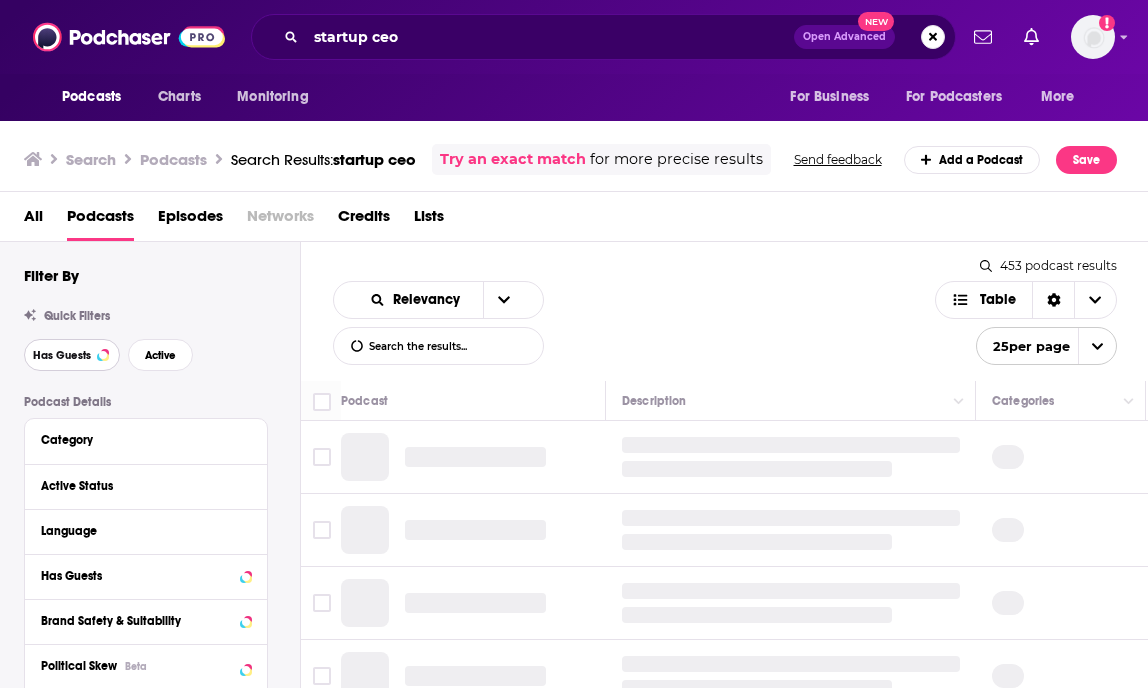click on "Has Guests" at bounding box center [72, 355] 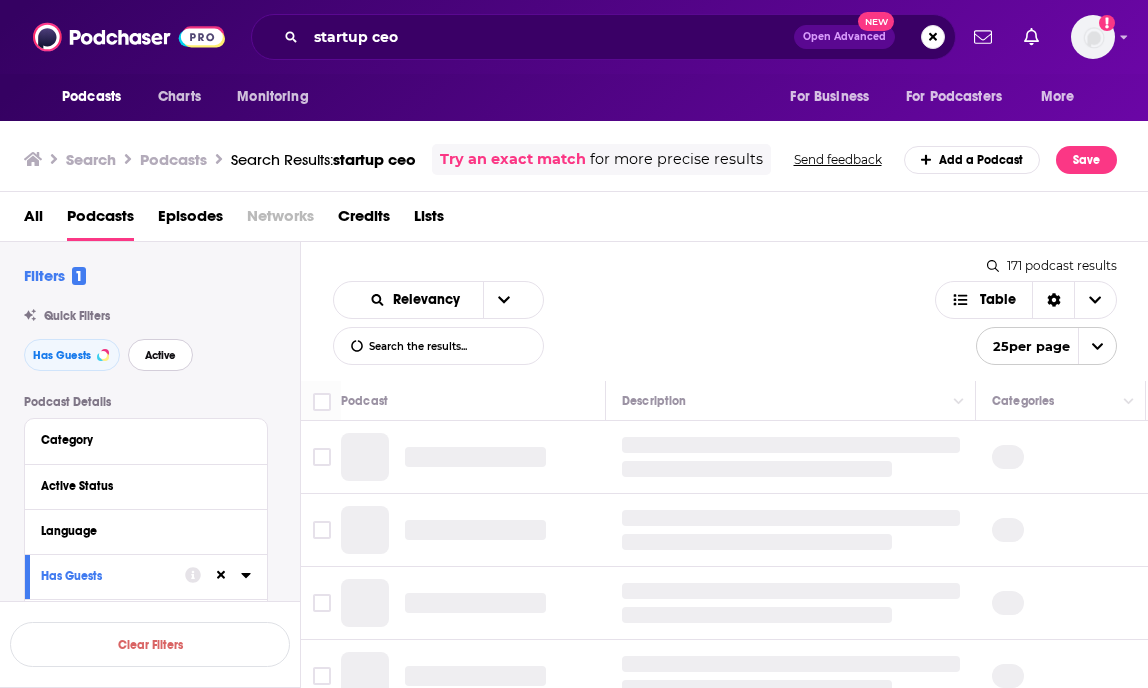 click on "Active" at bounding box center (160, 355) 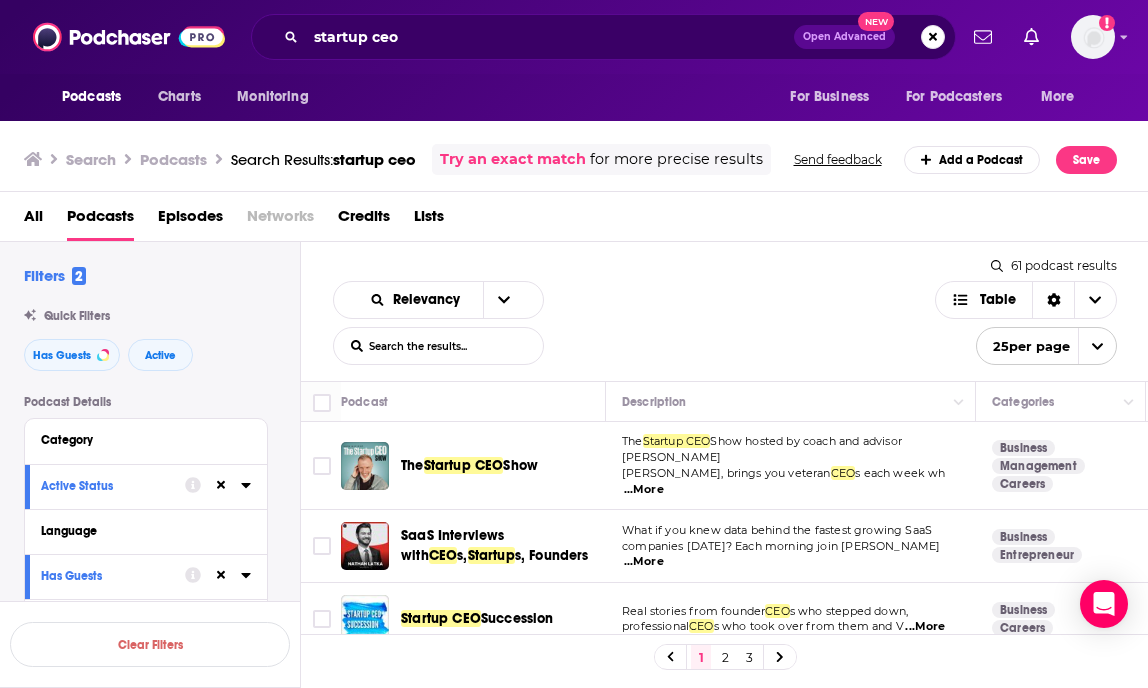 click on "Relevancy List Search Input Search the results..." at bounding box center [438, 323] 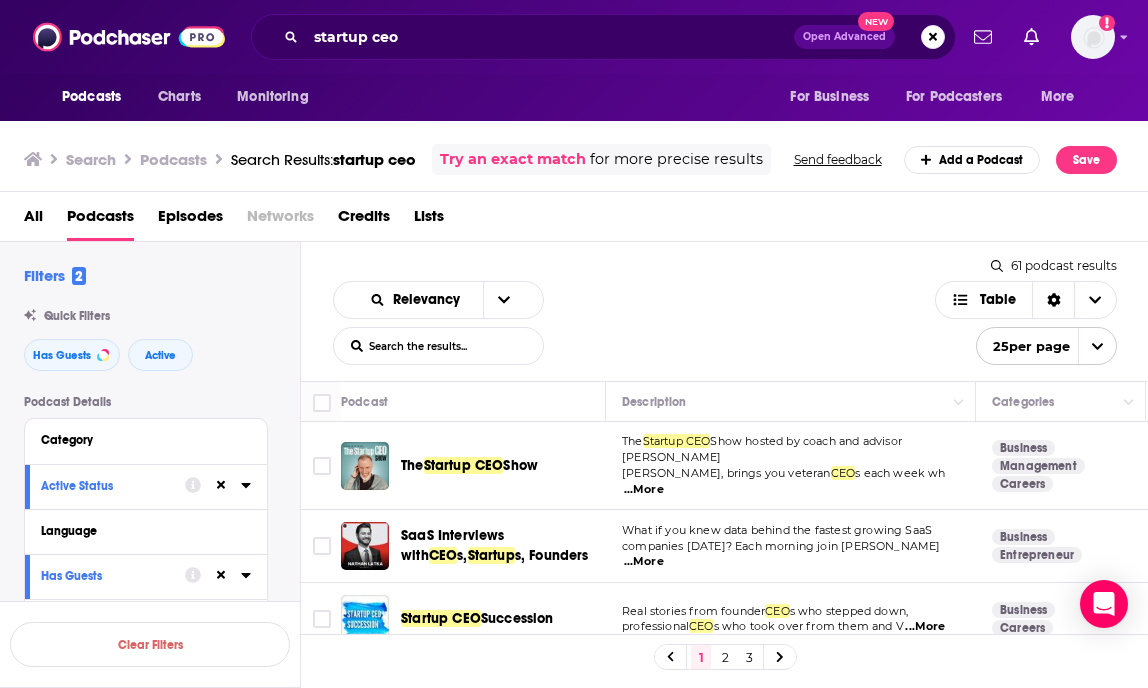 drag, startPoint x: 337, startPoint y: 321, endPoint x: 336, endPoint y: 340, distance: 19.026299 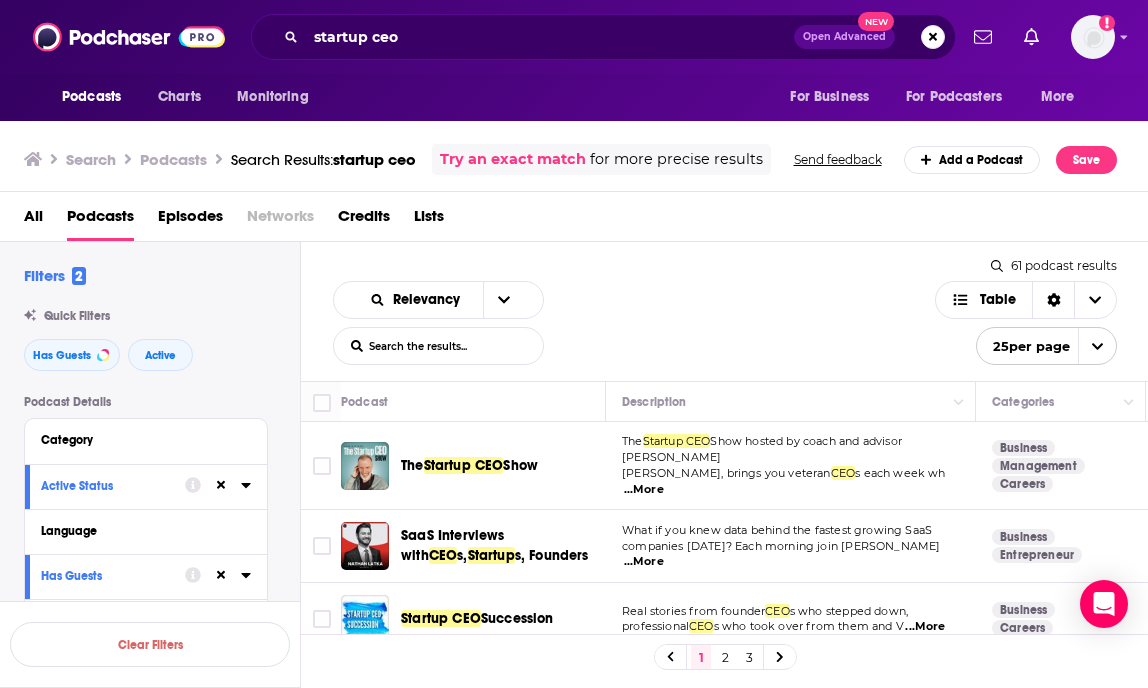 click on "Relevancy List Search Input Search the results..." at bounding box center [438, 323] 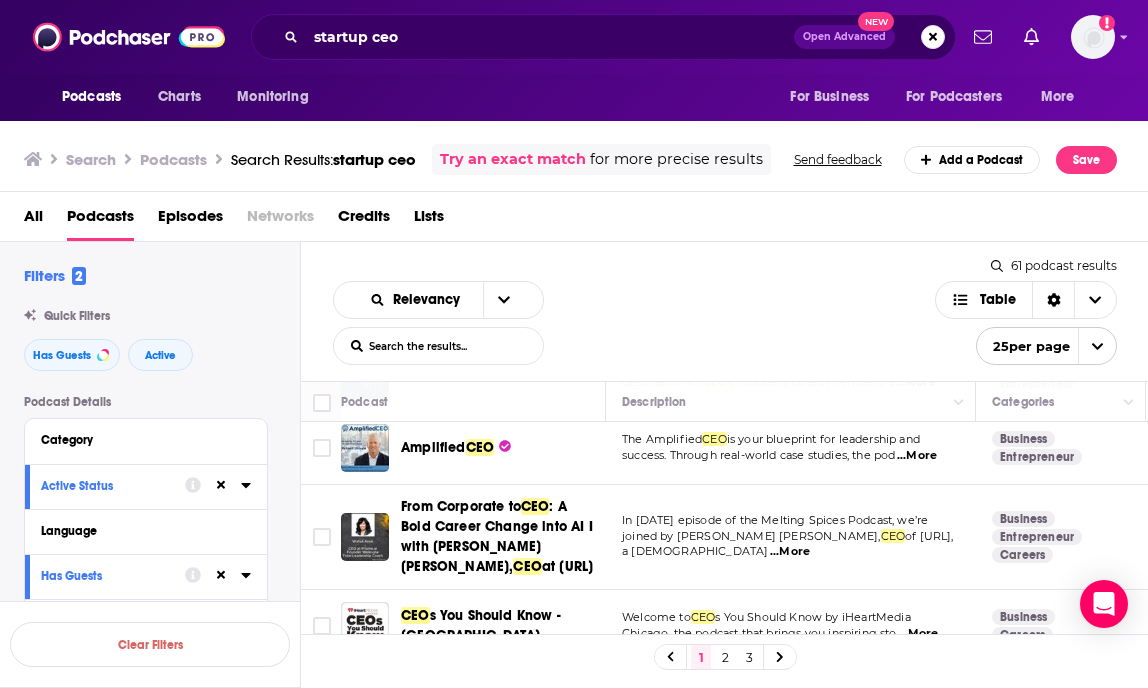 scroll, scrollTop: 1184, scrollLeft: 0, axis: vertical 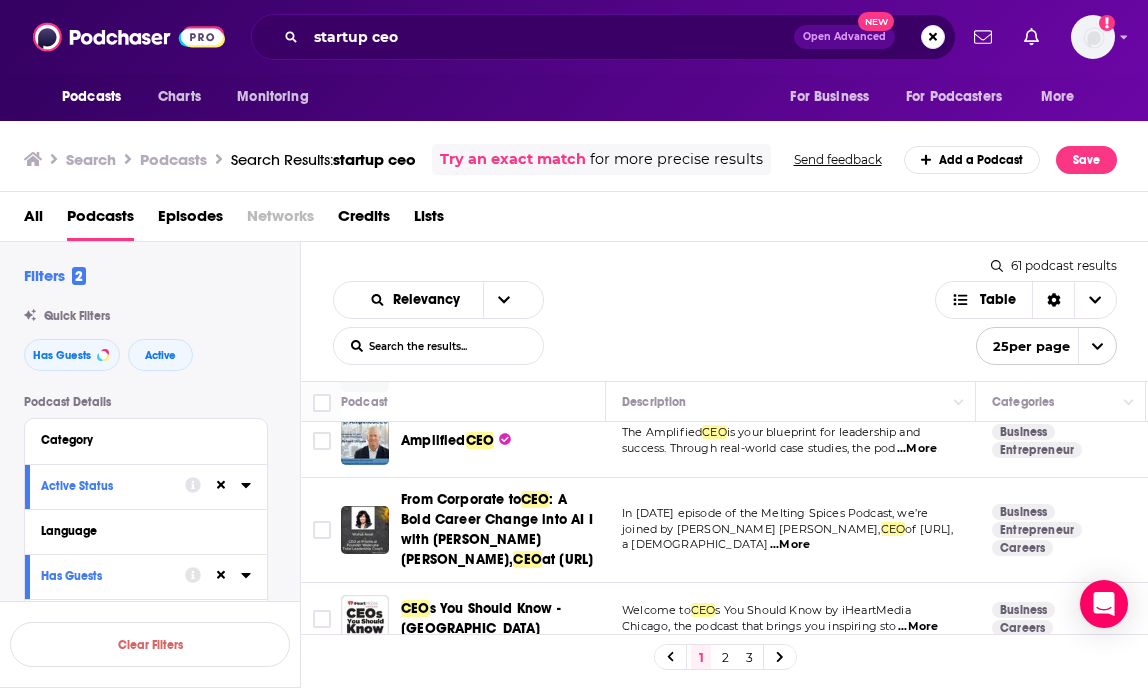 click on "...More" at bounding box center (917, 449) 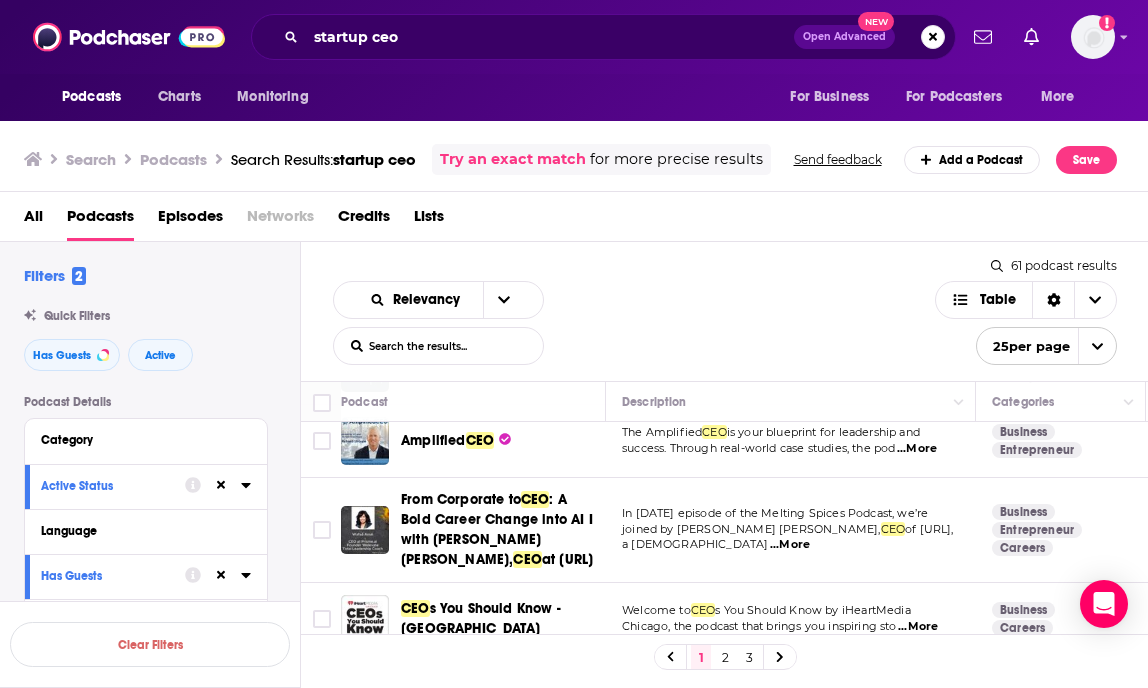 click on "All Podcasts Episodes Networks Credits Lists" at bounding box center (578, 220) 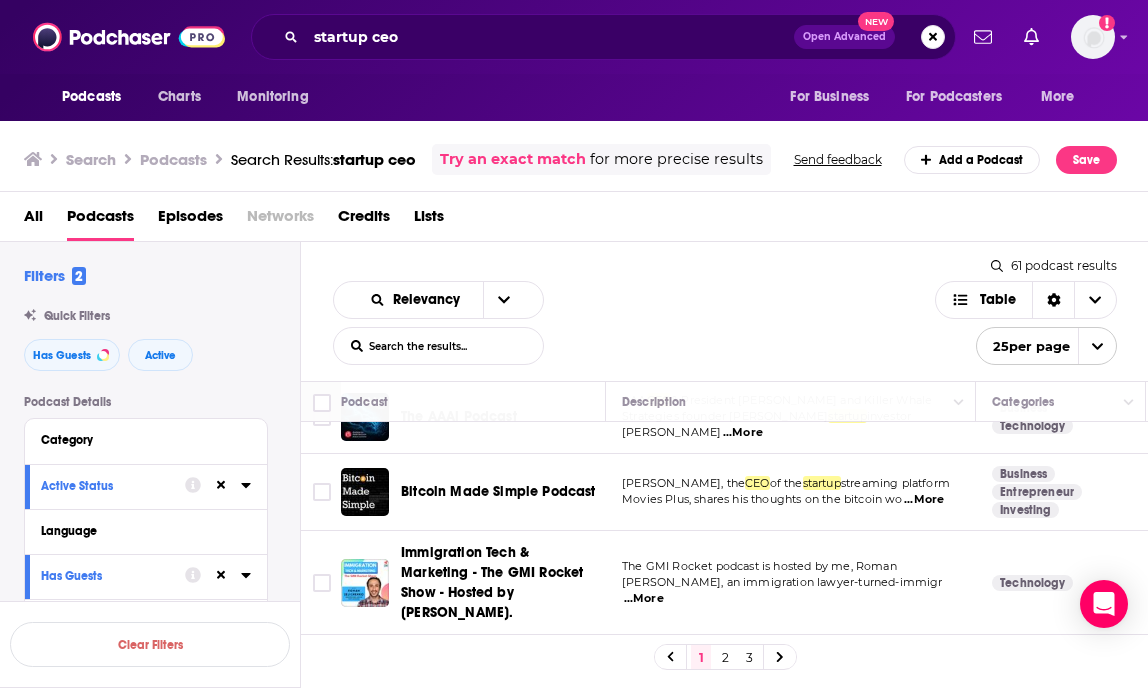 scroll, scrollTop: 1808, scrollLeft: 0, axis: vertical 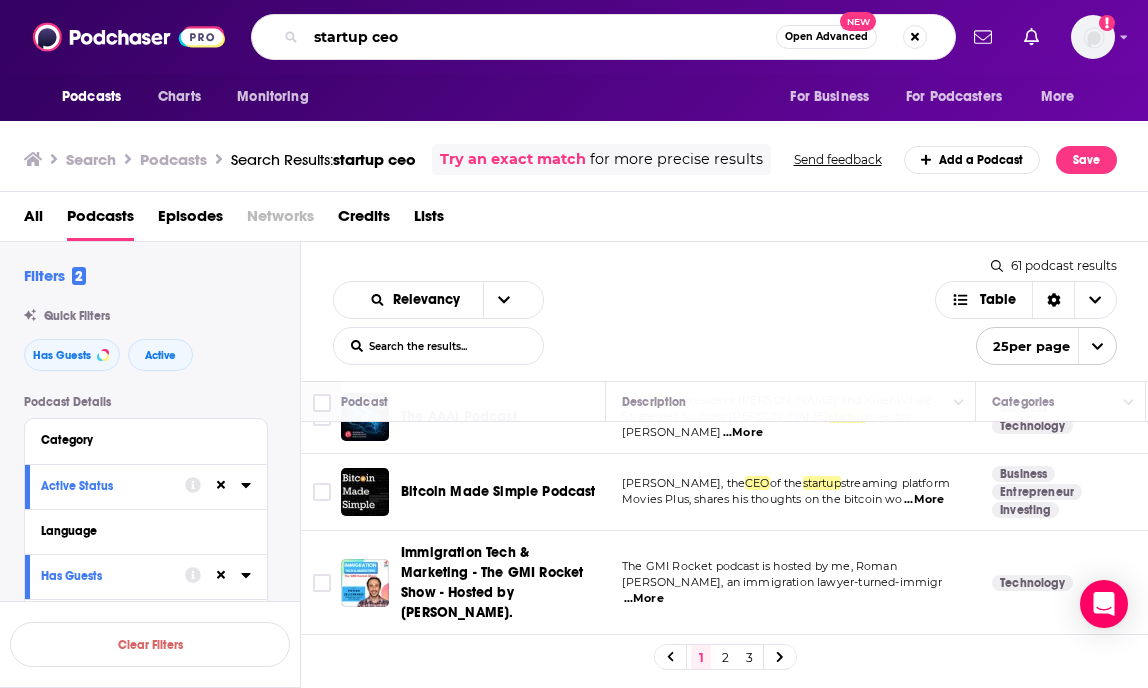 drag, startPoint x: 421, startPoint y: 38, endPoint x: 163, endPoint y: 38, distance: 258 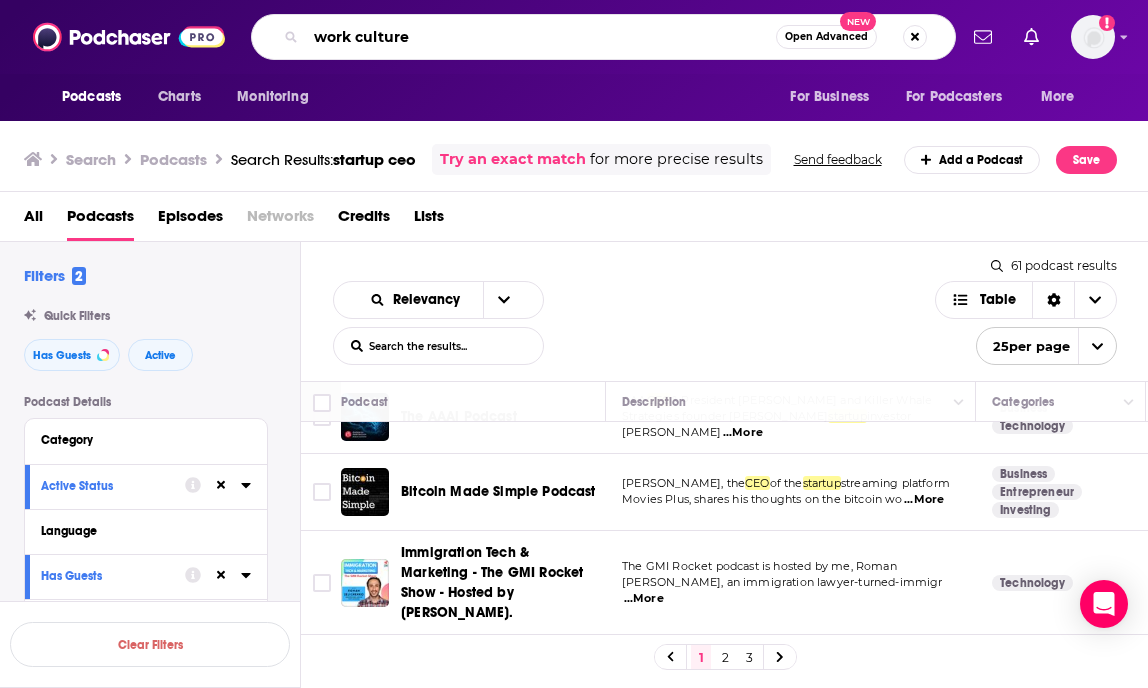 type on "work culture" 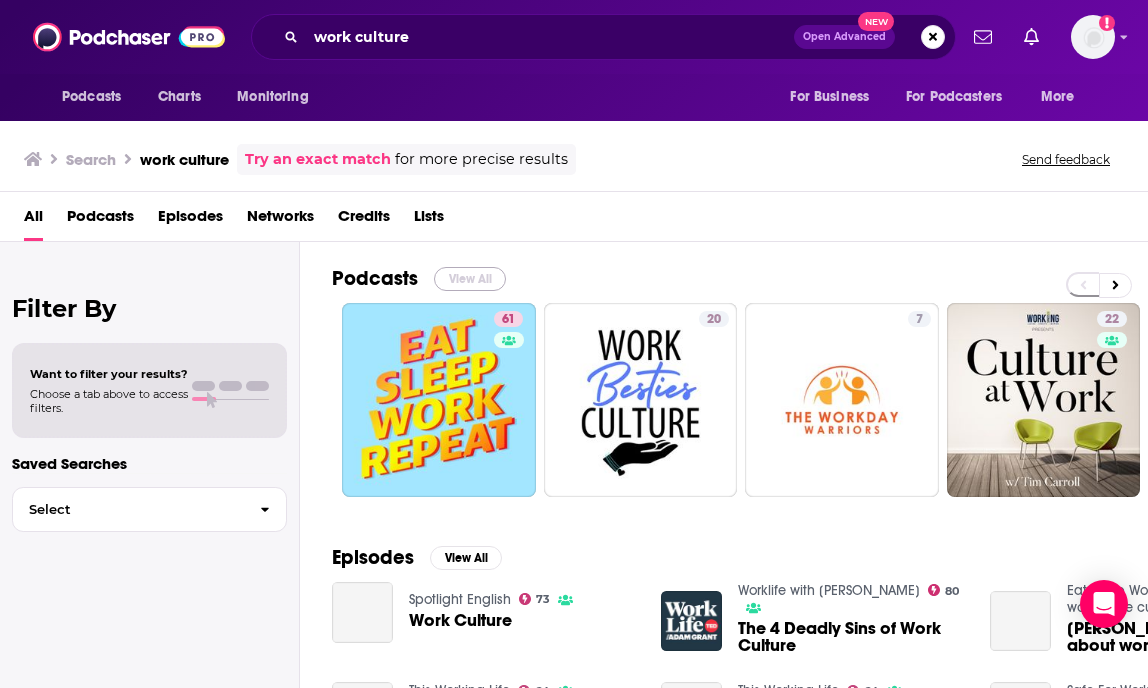 click on "View All" at bounding box center [470, 279] 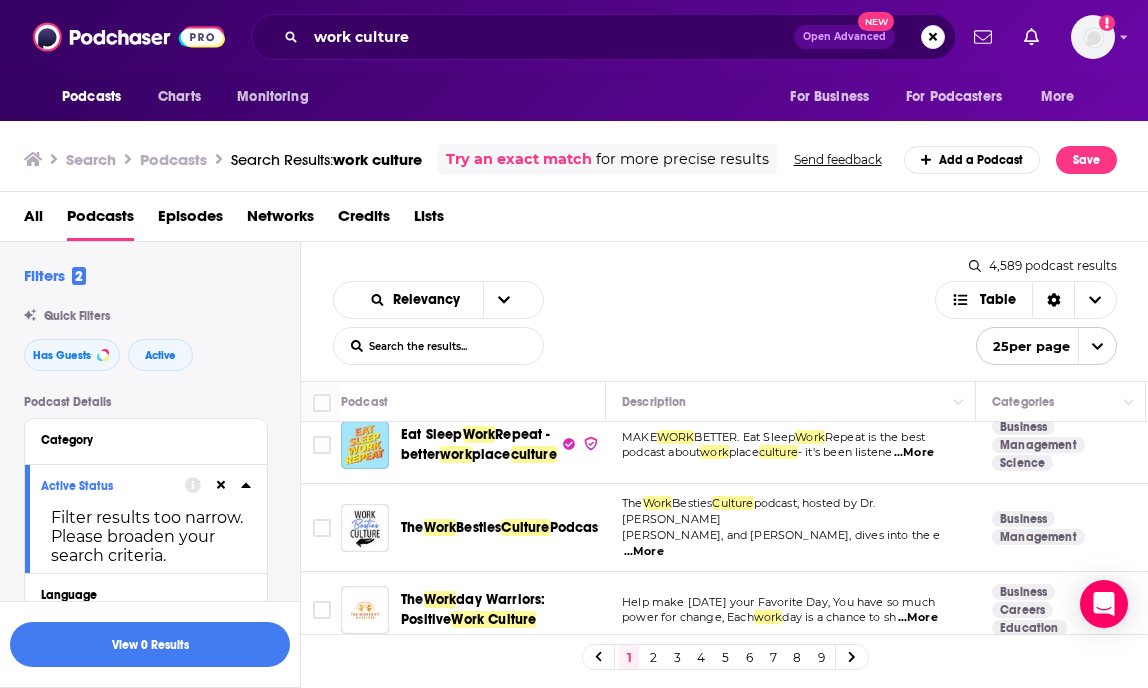 scroll, scrollTop: 0, scrollLeft: 0, axis: both 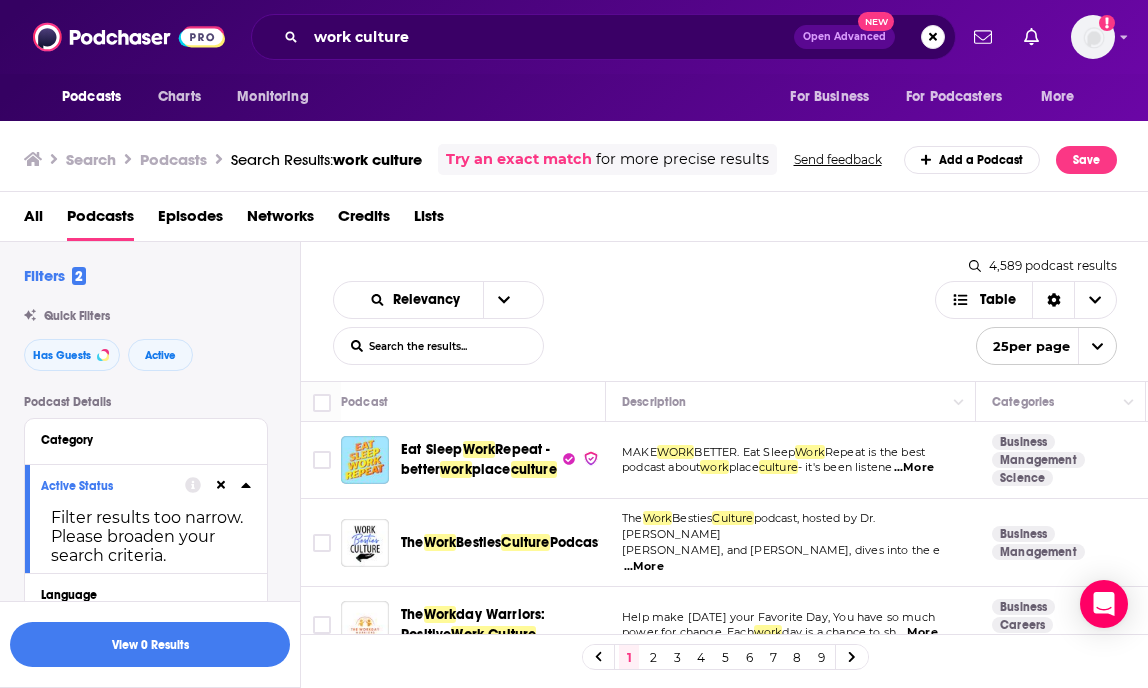 click on "...More" at bounding box center [914, 468] 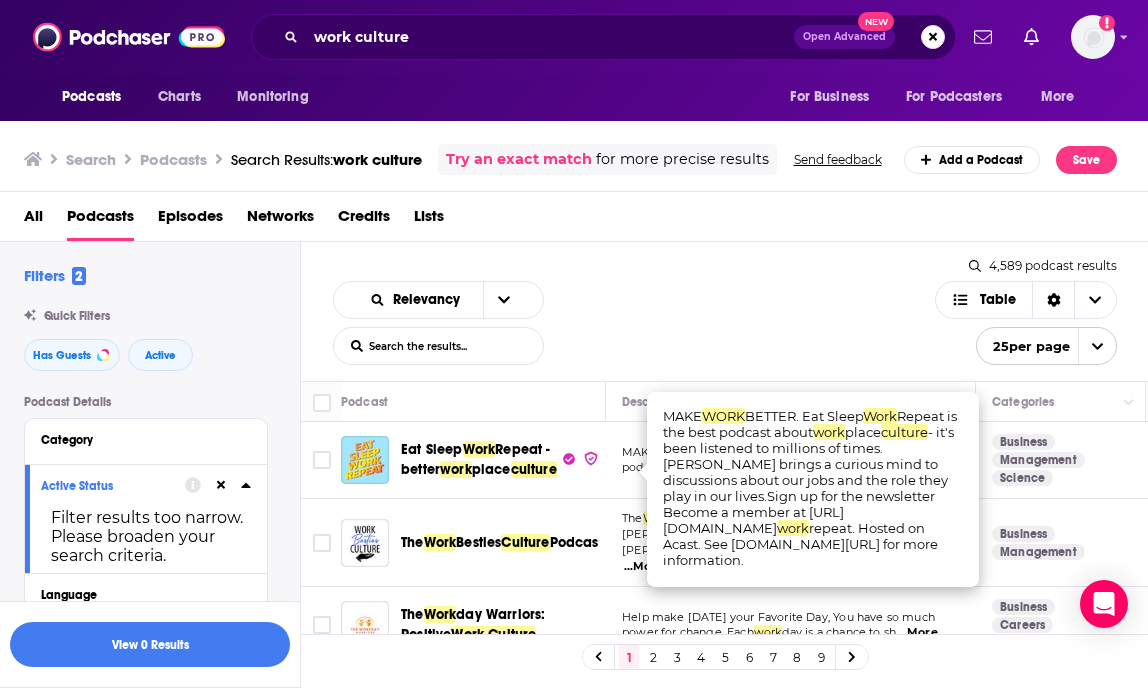 click on "Relevancy List Search Input Search the results... Table 4,589   podcast   results List Search Input Search the results... Table 25  per page" at bounding box center (725, 311) 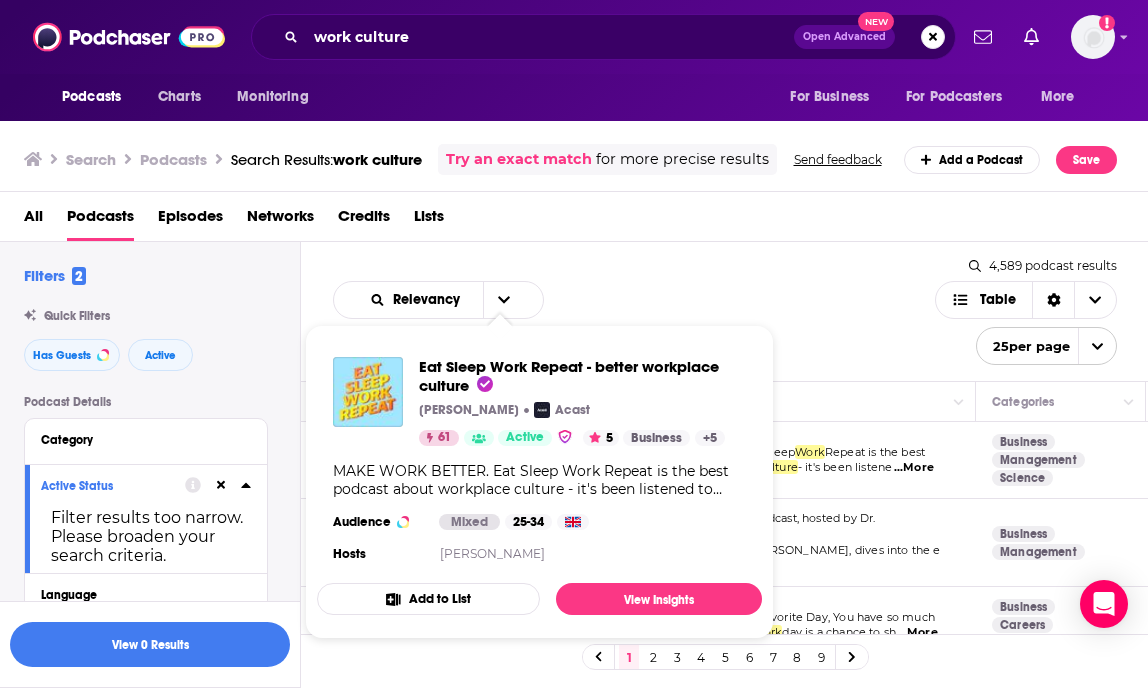 click on "Relevancy List Search Input Search the results... Table 4,589   podcast   results List Search Input Search the results... Table 25  per page" at bounding box center [725, 311] 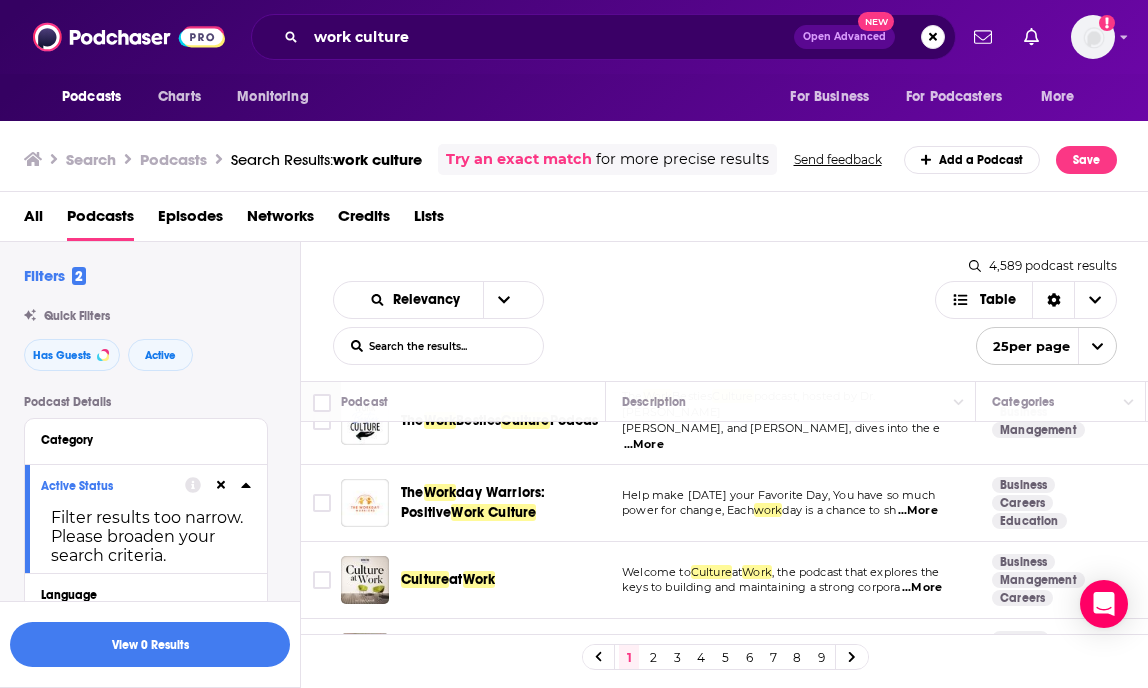 scroll, scrollTop: 140, scrollLeft: 0, axis: vertical 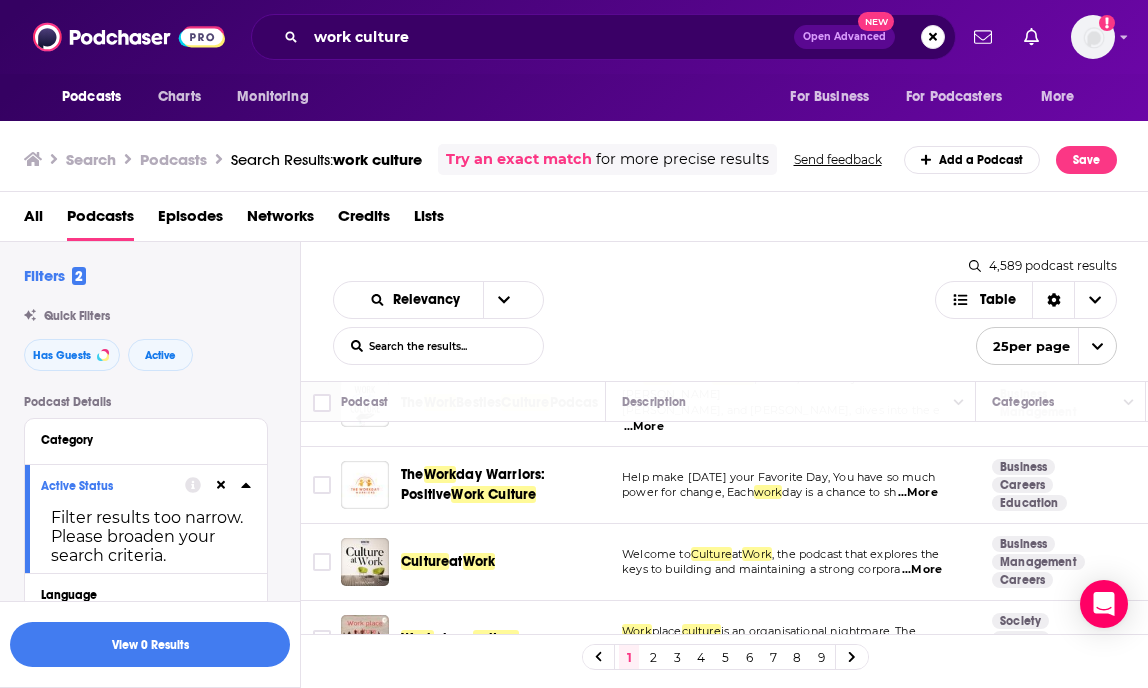 click on "...More" at bounding box center [918, 493] 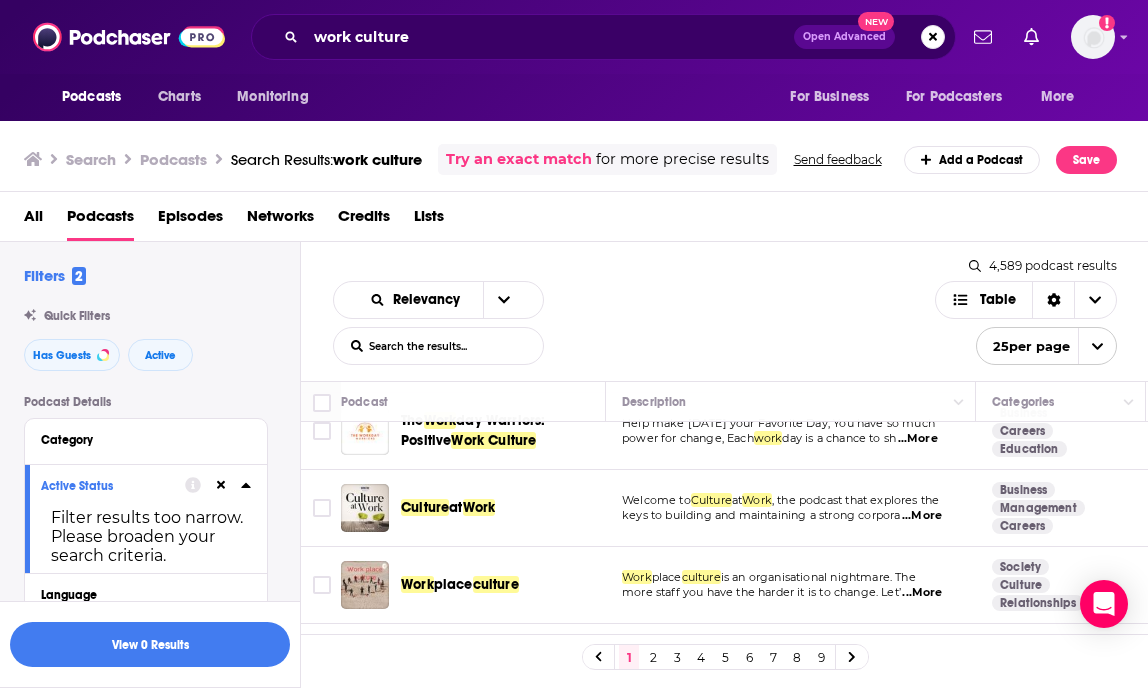 scroll, scrollTop: 199, scrollLeft: 0, axis: vertical 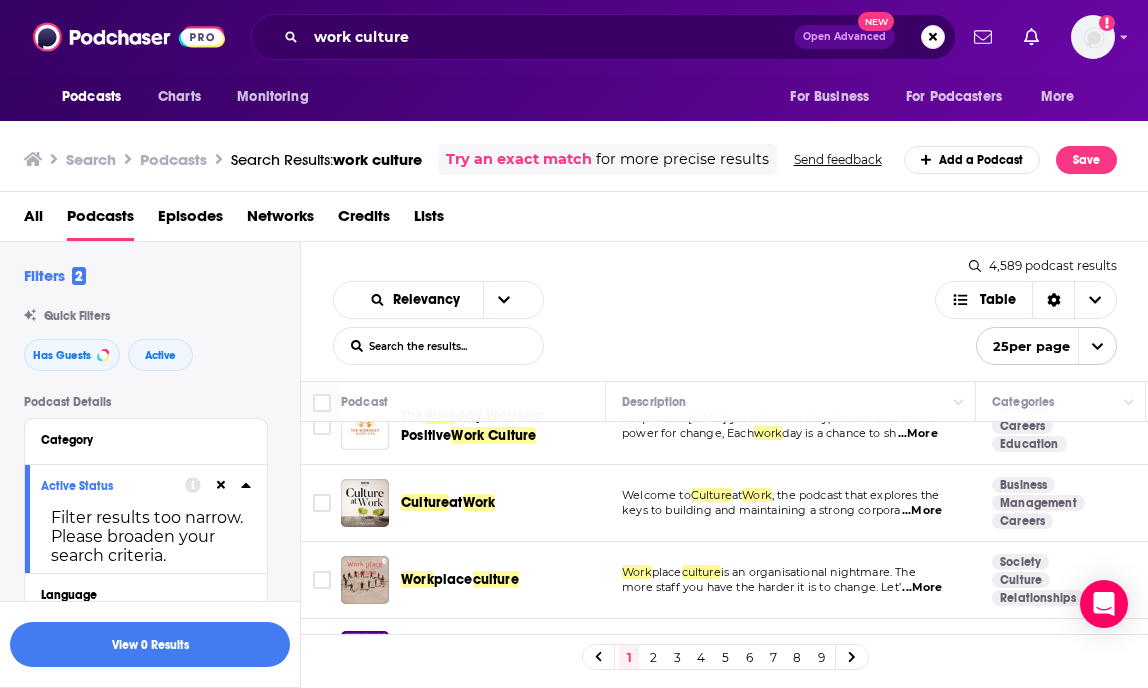 click on "...More" at bounding box center (922, 511) 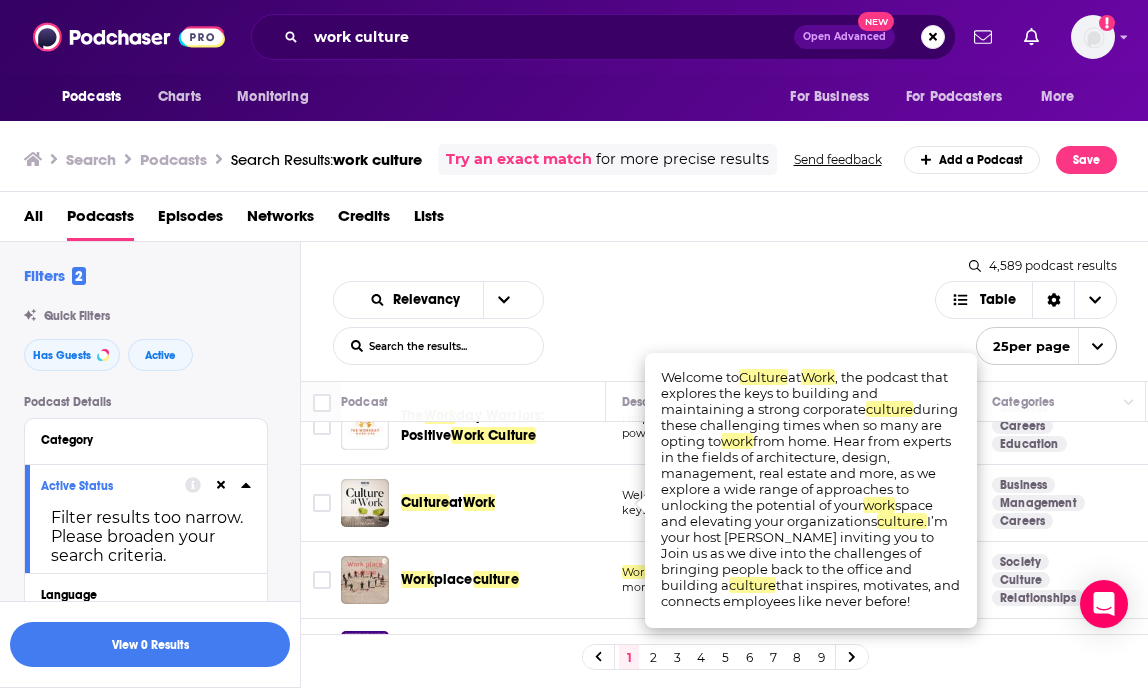 click on "Relevancy List Search Input Search the results... Table 4,589   podcast   results List Search Input Search the results... Table 25  per page" at bounding box center [725, 311] 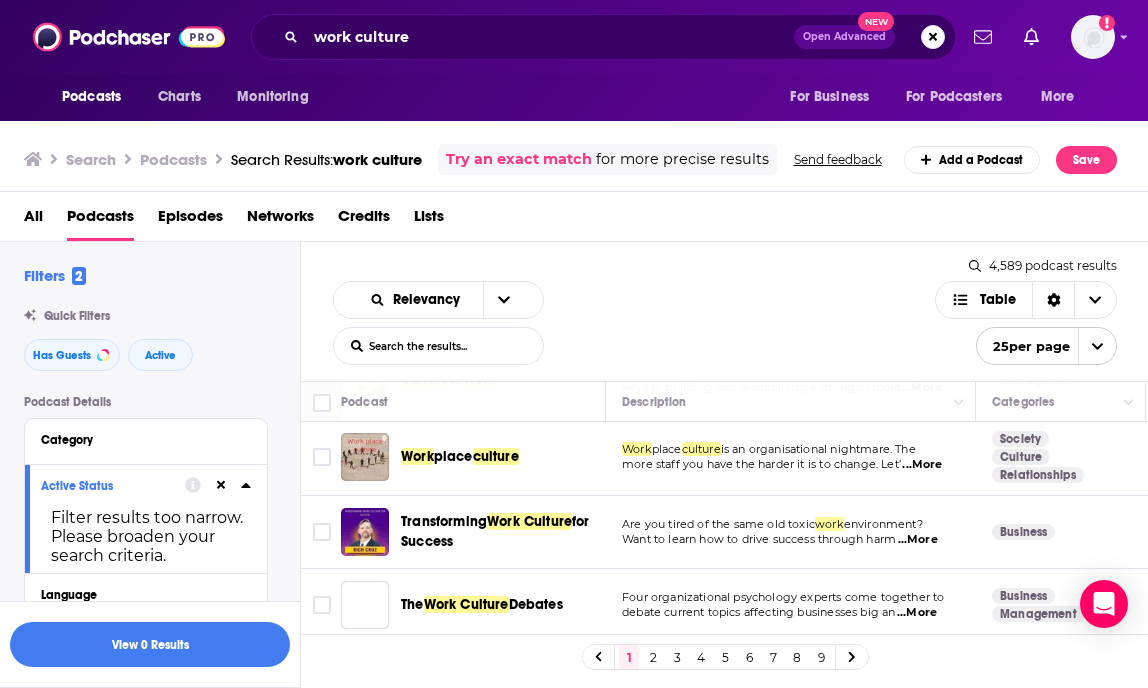 scroll, scrollTop: 323, scrollLeft: 0, axis: vertical 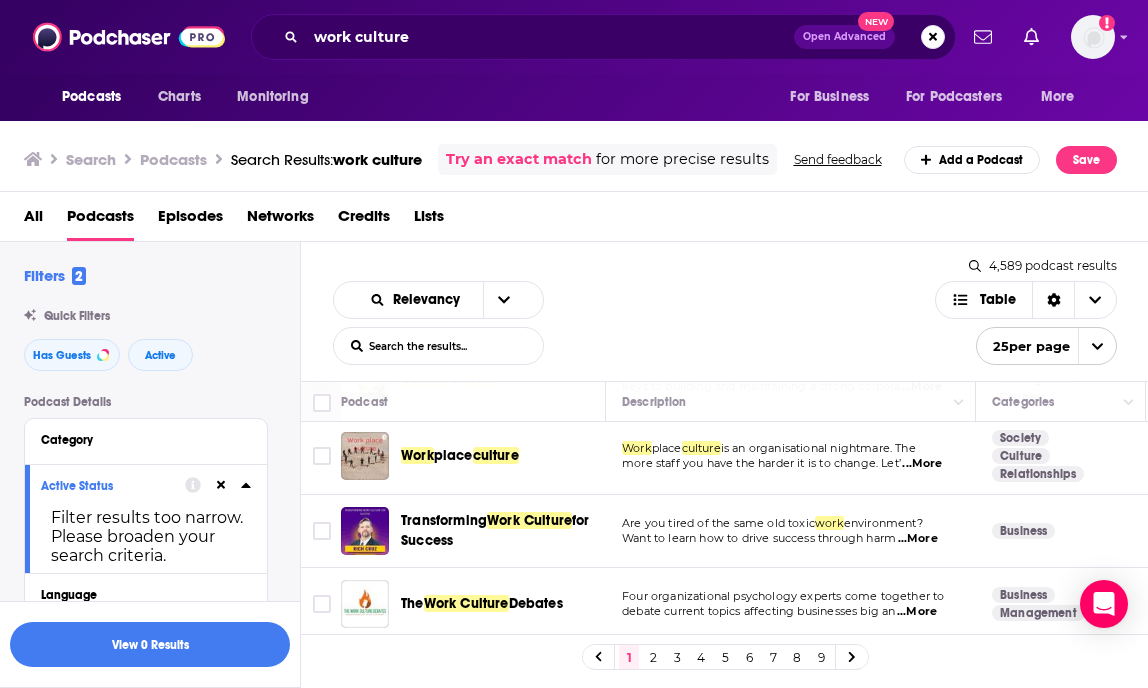 click on "...More" at bounding box center [922, 464] 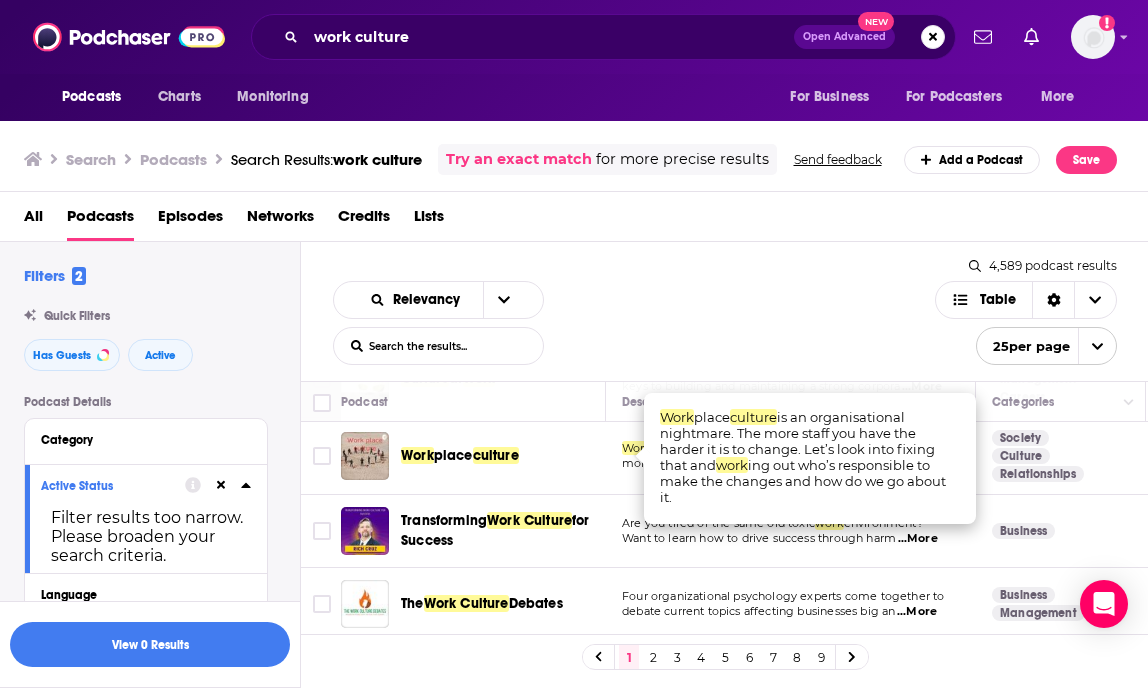 click on "Relevancy List Search Input Search the results... Table" at bounding box center (634, 323) 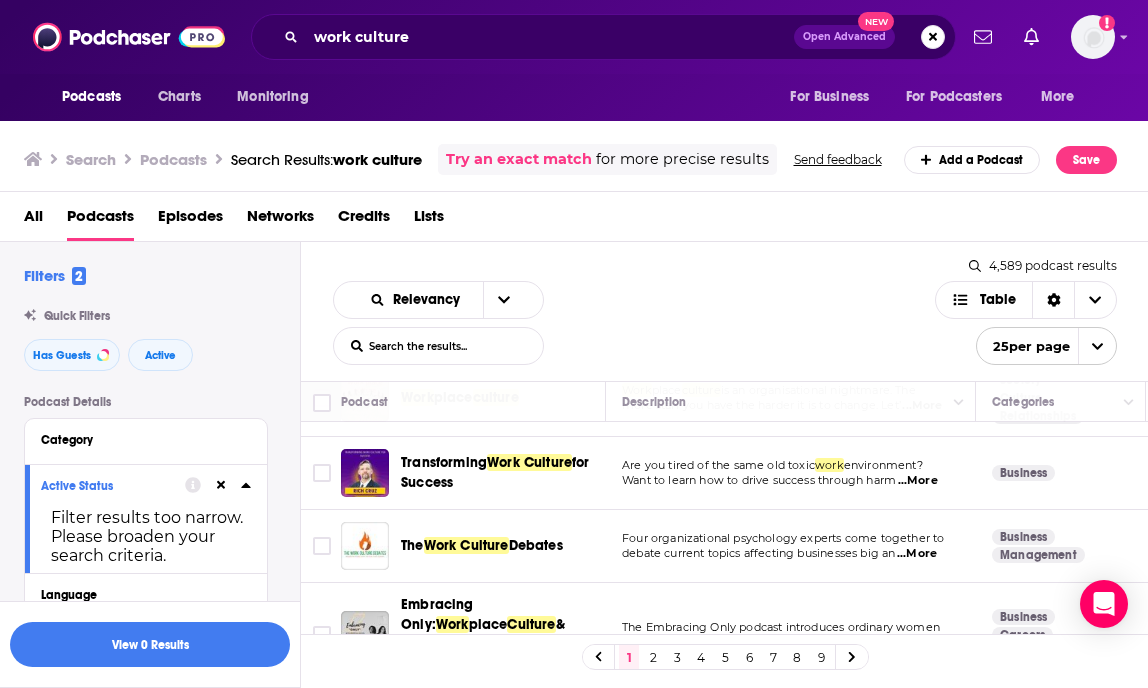 scroll, scrollTop: 377, scrollLeft: 0, axis: vertical 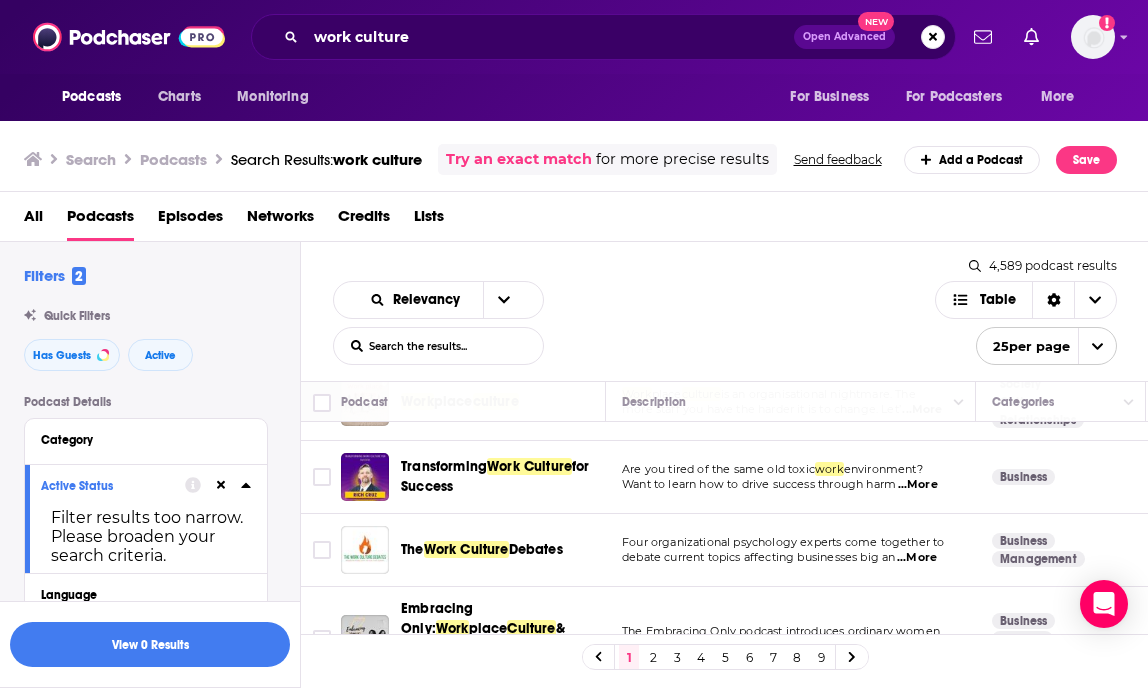 click on "...More" at bounding box center (918, 485) 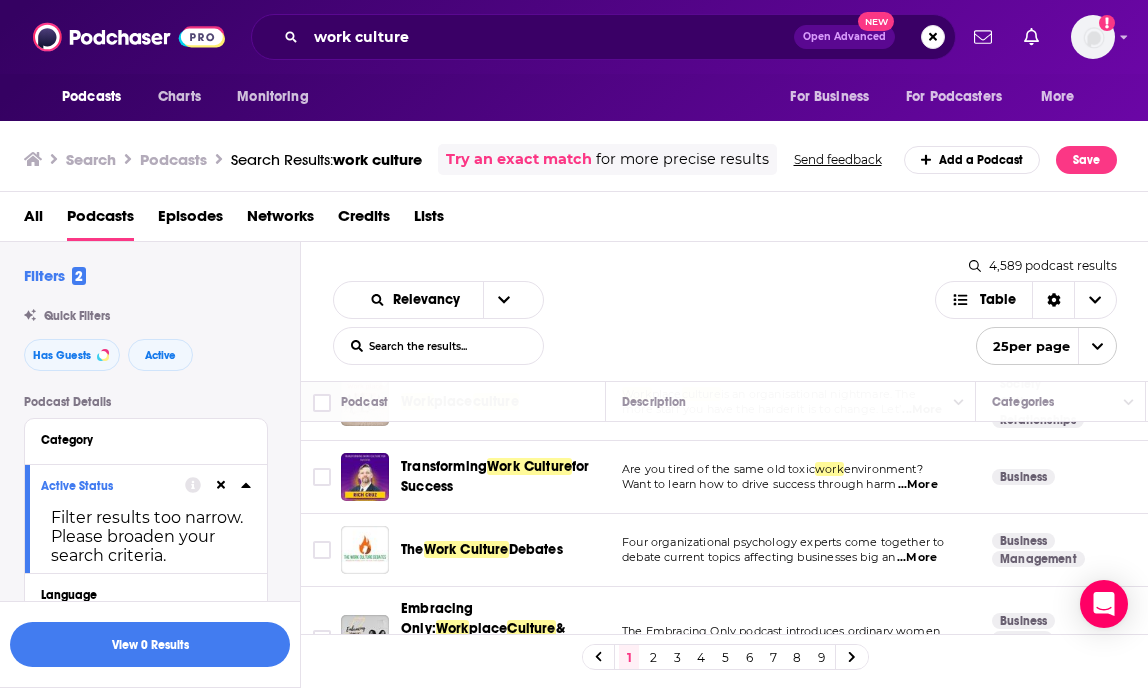 click on "Relevancy List Search Input Search the results... Table" at bounding box center (634, 323) 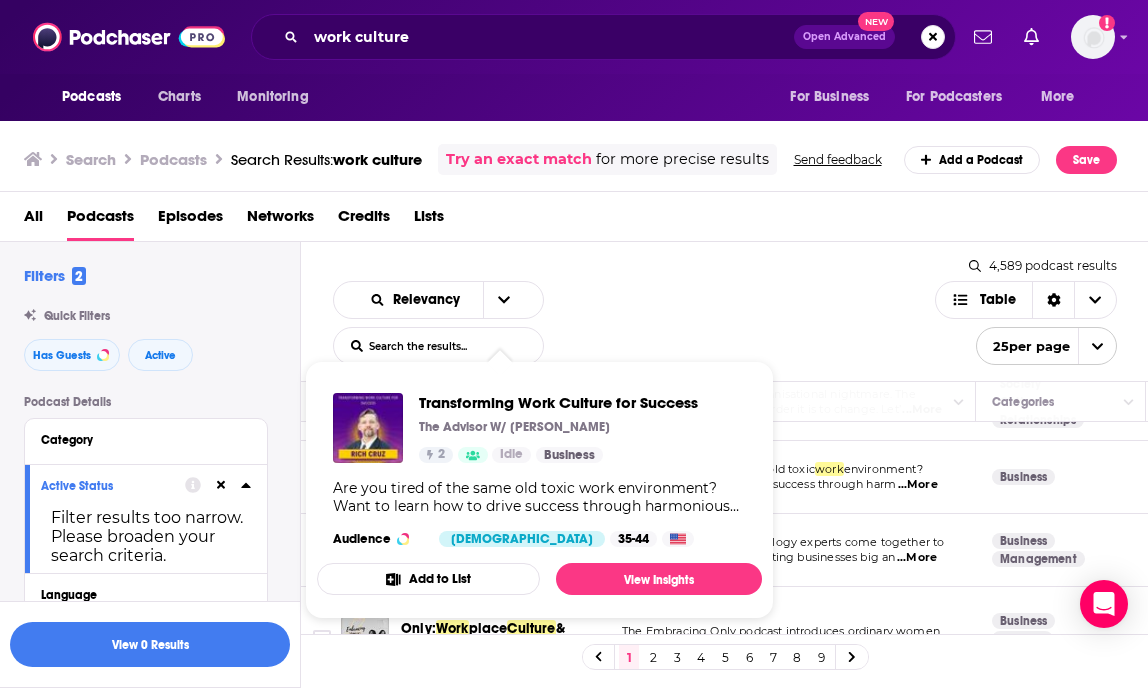click on "Relevancy List Search Input Search the results... Table" at bounding box center (634, 323) 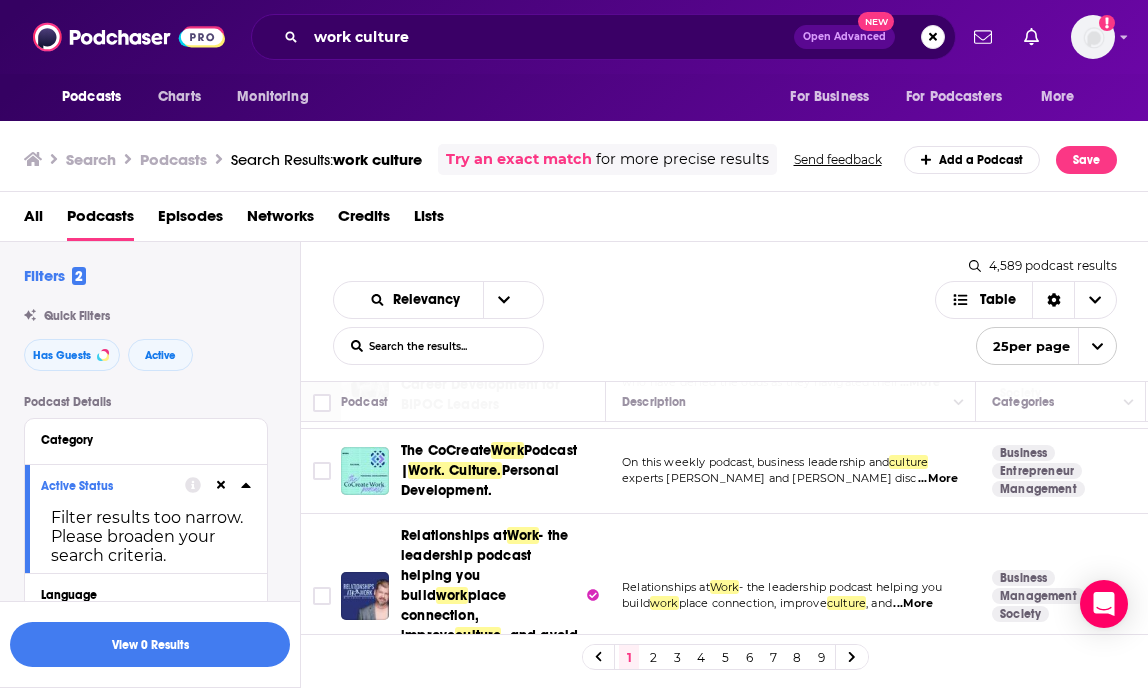 scroll, scrollTop: 642, scrollLeft: 0, axis: vertical 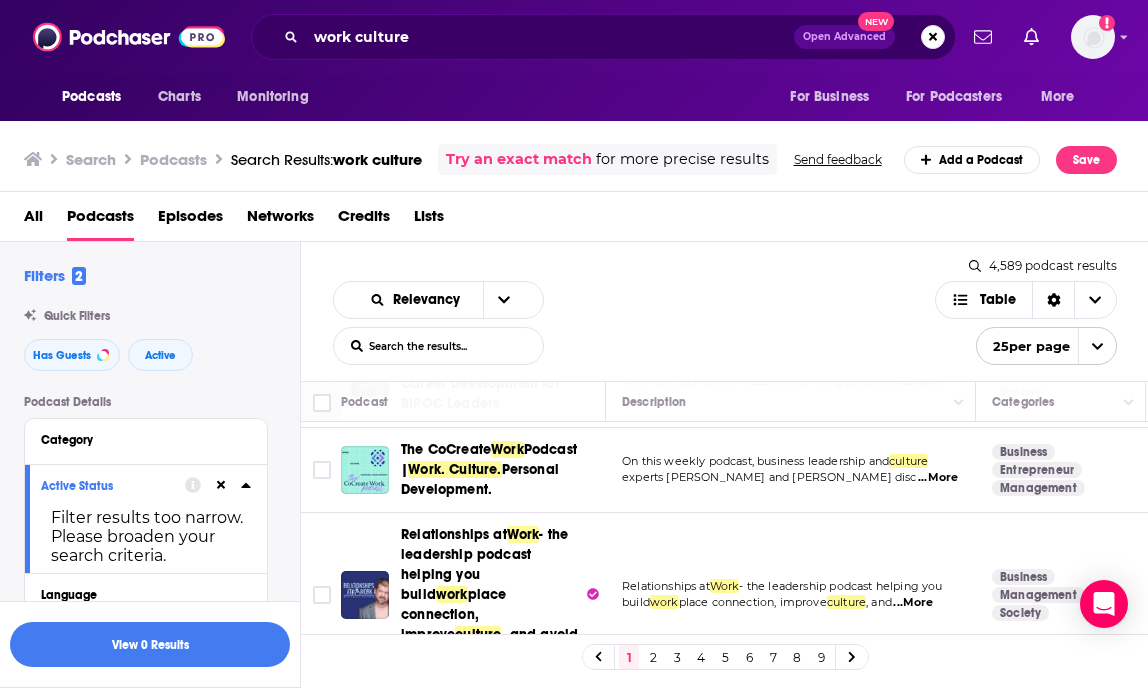 click on "...More" at bounding box center (938, 478) 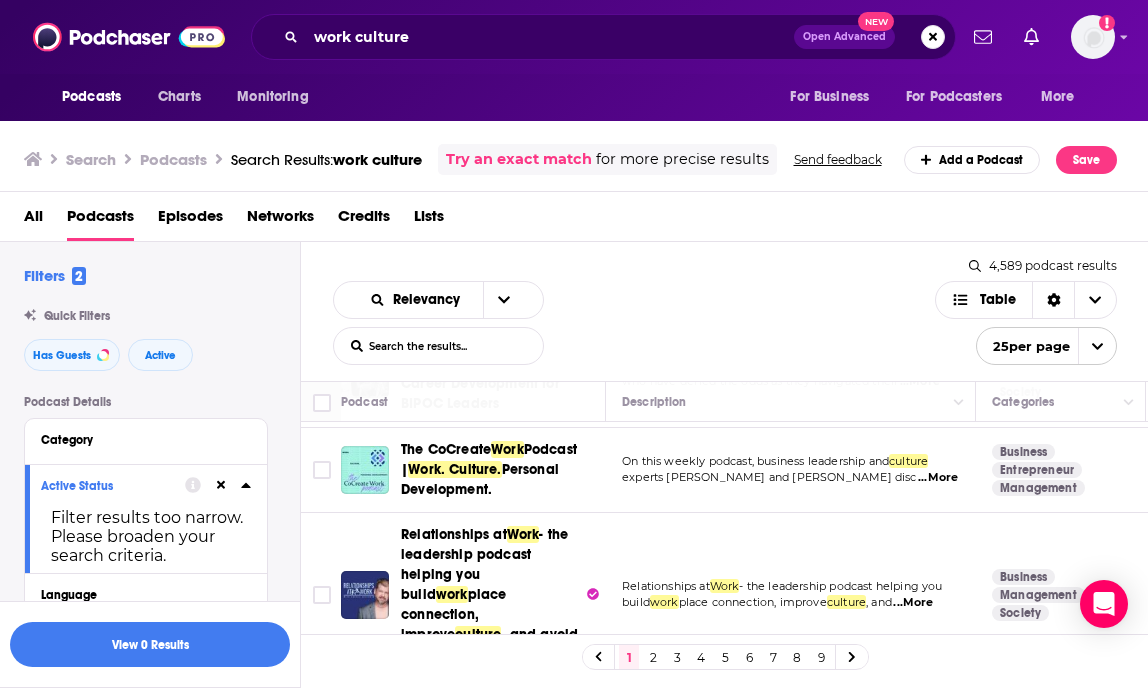 click on "Relevancy List Search Input Search the results... Table" at bounding box center [634, 323] 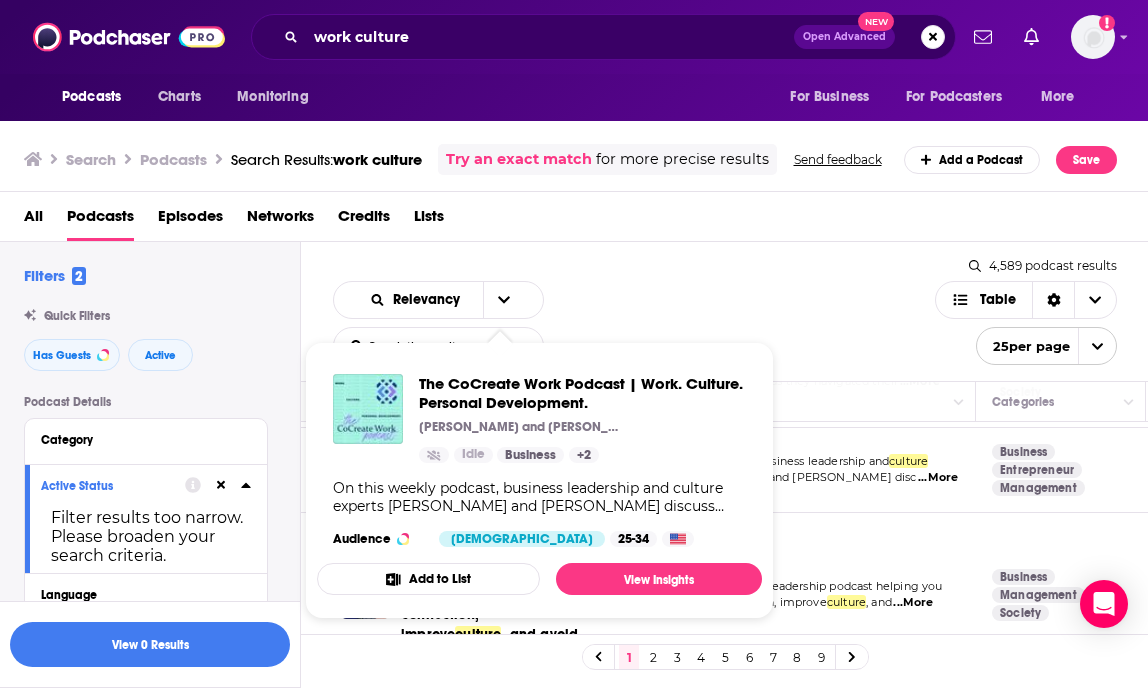 click on "Relevancy List Search Input Search the results... Table 4,589   podcast   results List Search Input Search the results... Table 25  per page" at bounding box center (725, 311) 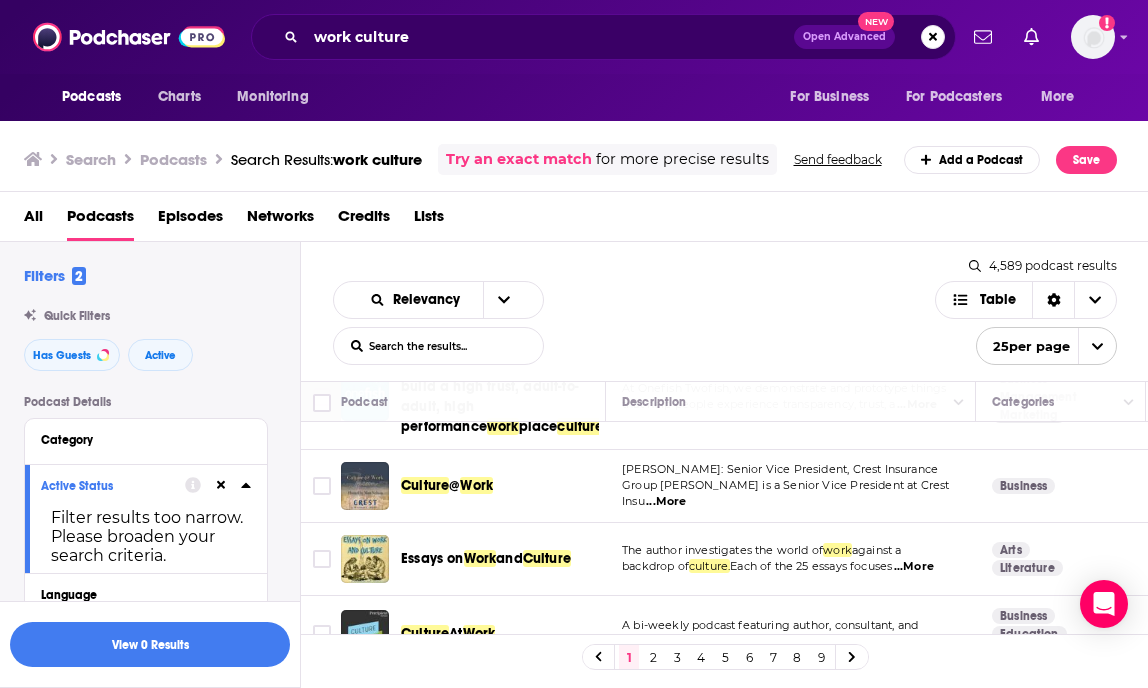 scroll, scrollTop: 965, scrollLeft: 0, axis: vertical 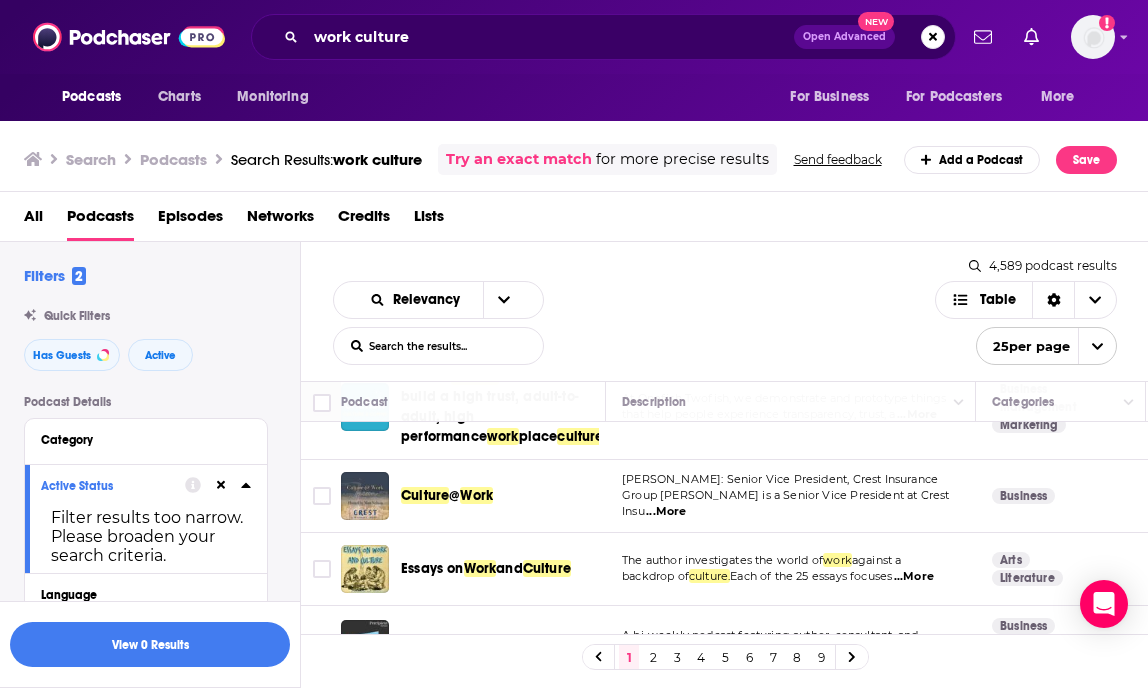 click on "...More" at bounding box center [666, 512] 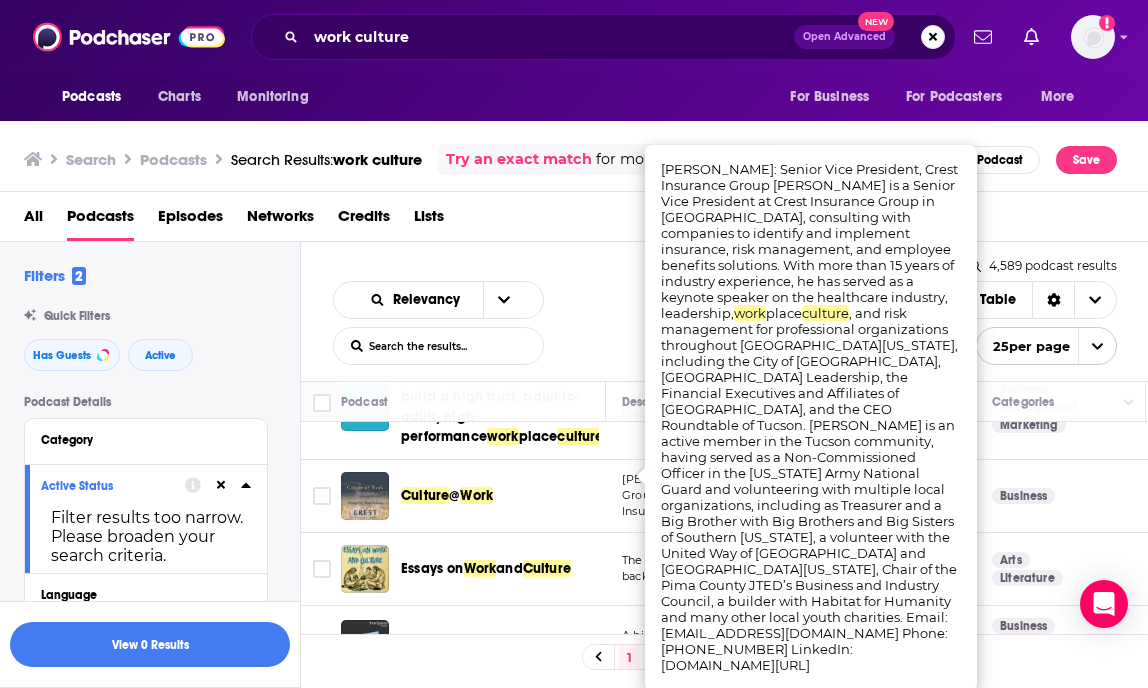 click on "Relevancy List Search Input Search the results... Table" at bounding box center (634, 323) 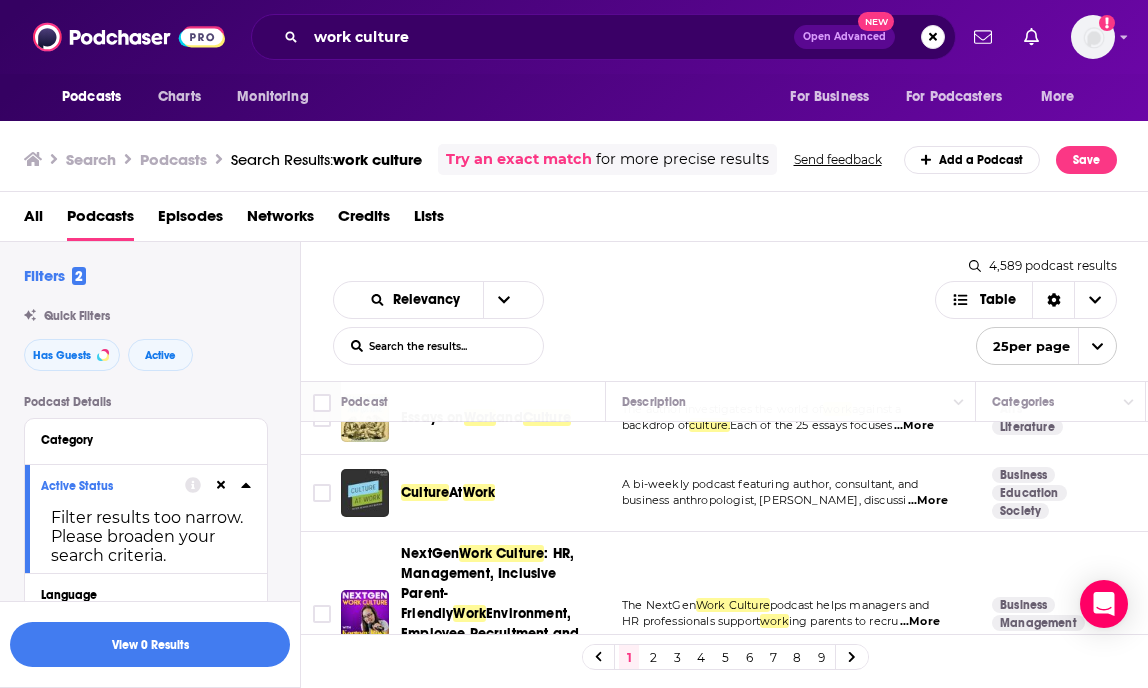 scroll, scrollTop: 1125, scrollLeft: 0, axis: vertical 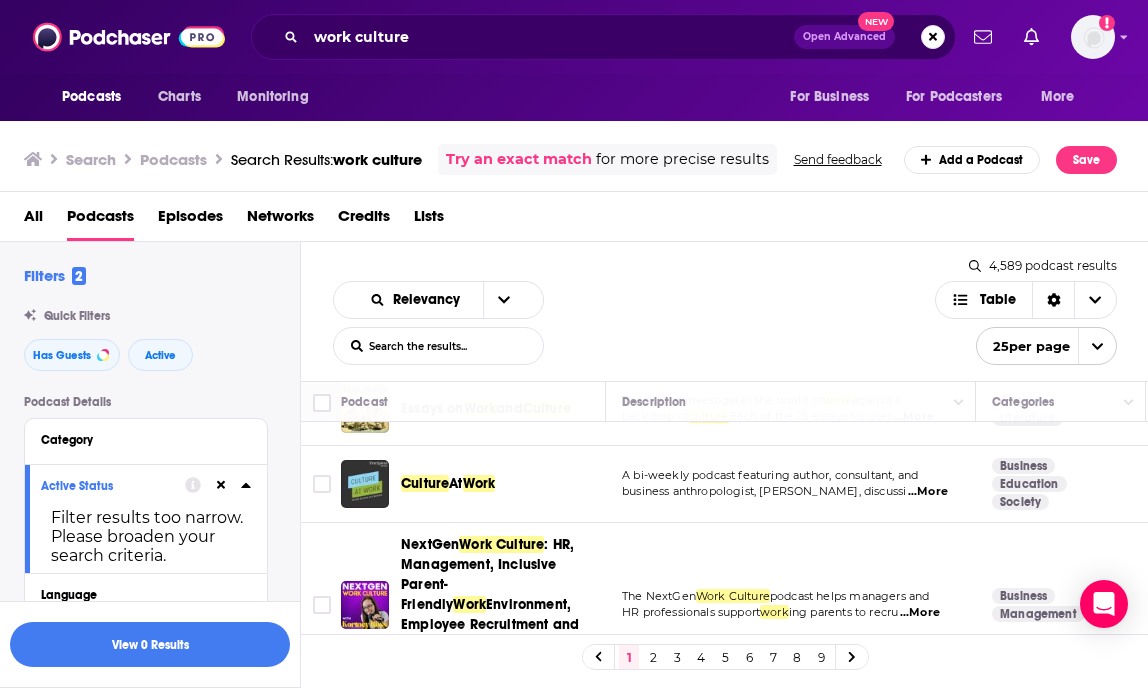 click on "...More" at bounding box center [928, 492] 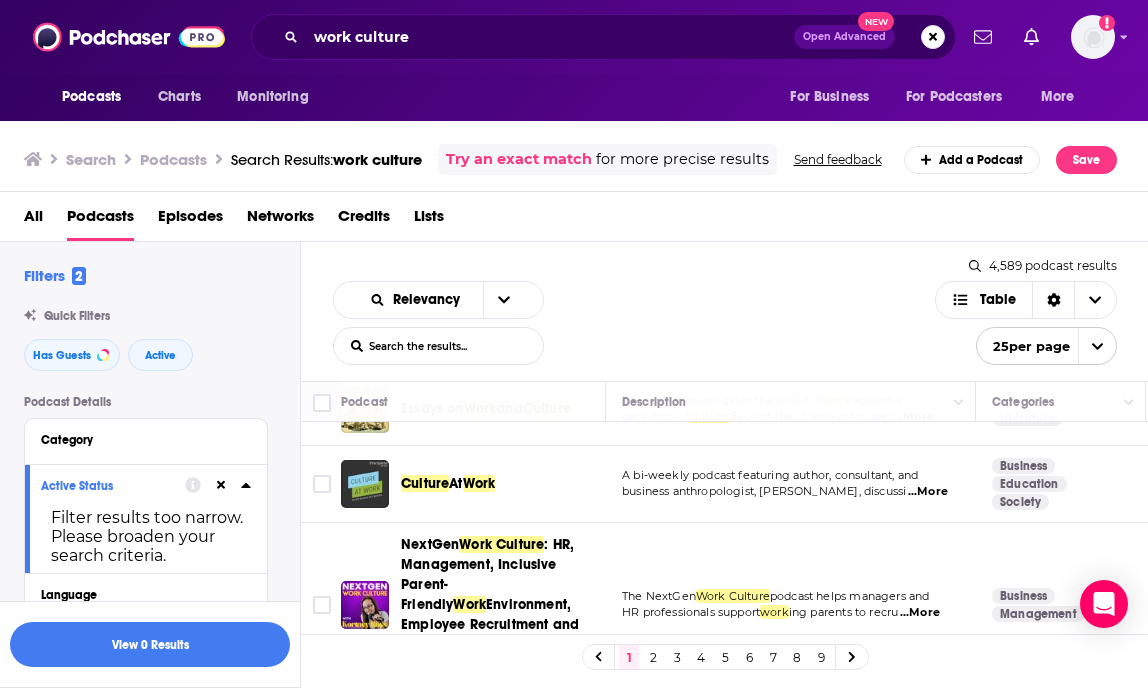 click on "Relevancy List Search Input Search the results... Table" at bounding box center (634, 323) 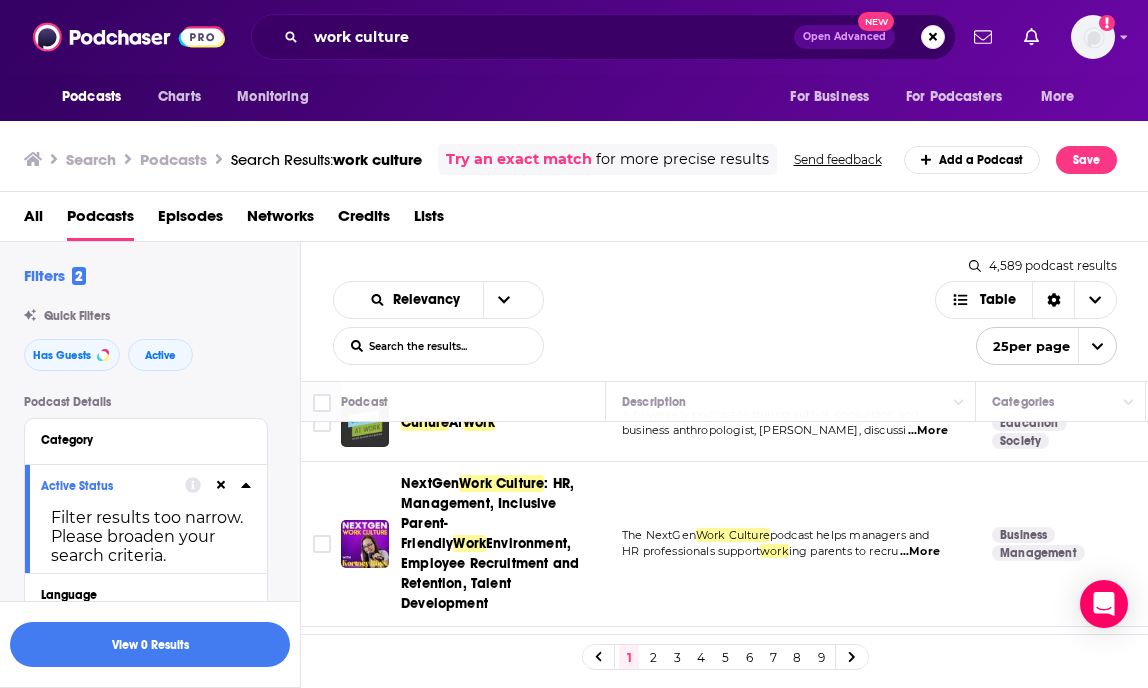 scroll, scrollTop: 1191, scrollLeft: 0, axis: vertical 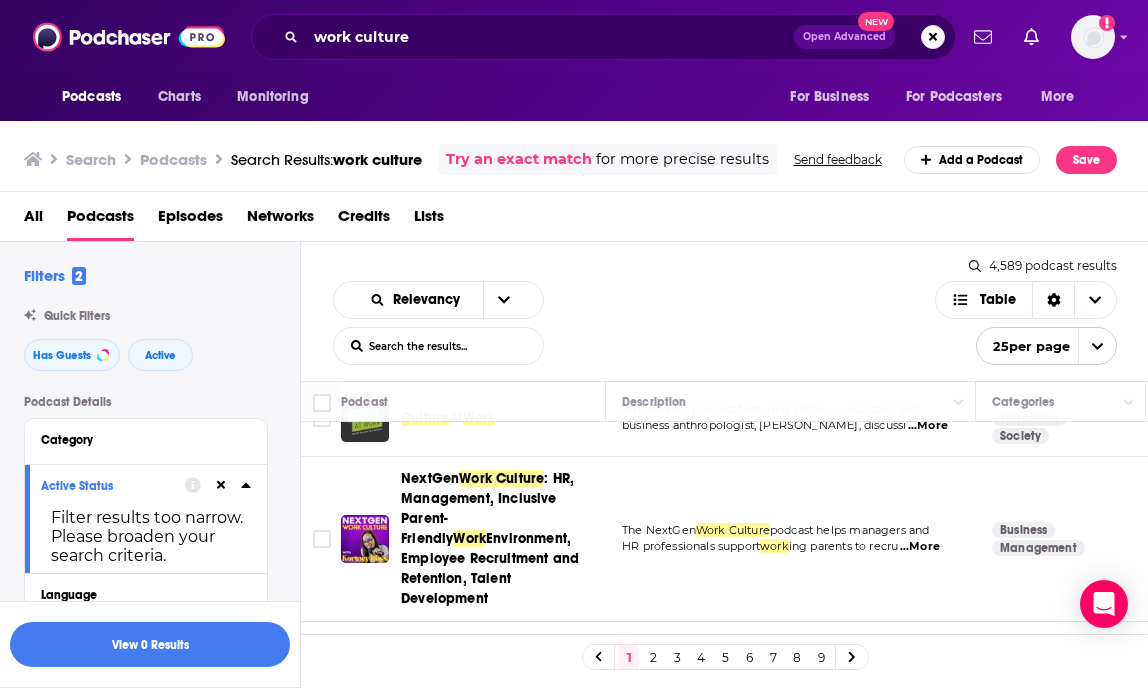 click on "...More" at bounding box center [920, 547] 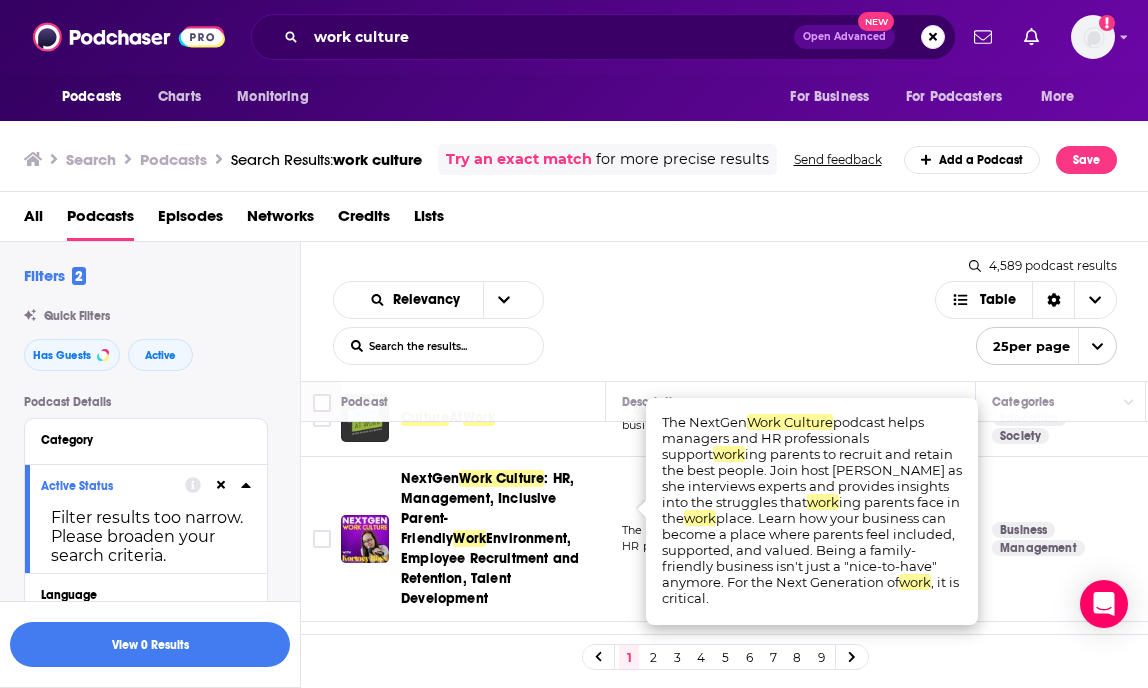 click on "Relevancy List Search Input Search the results... Table" at bounding box center (634, 323) 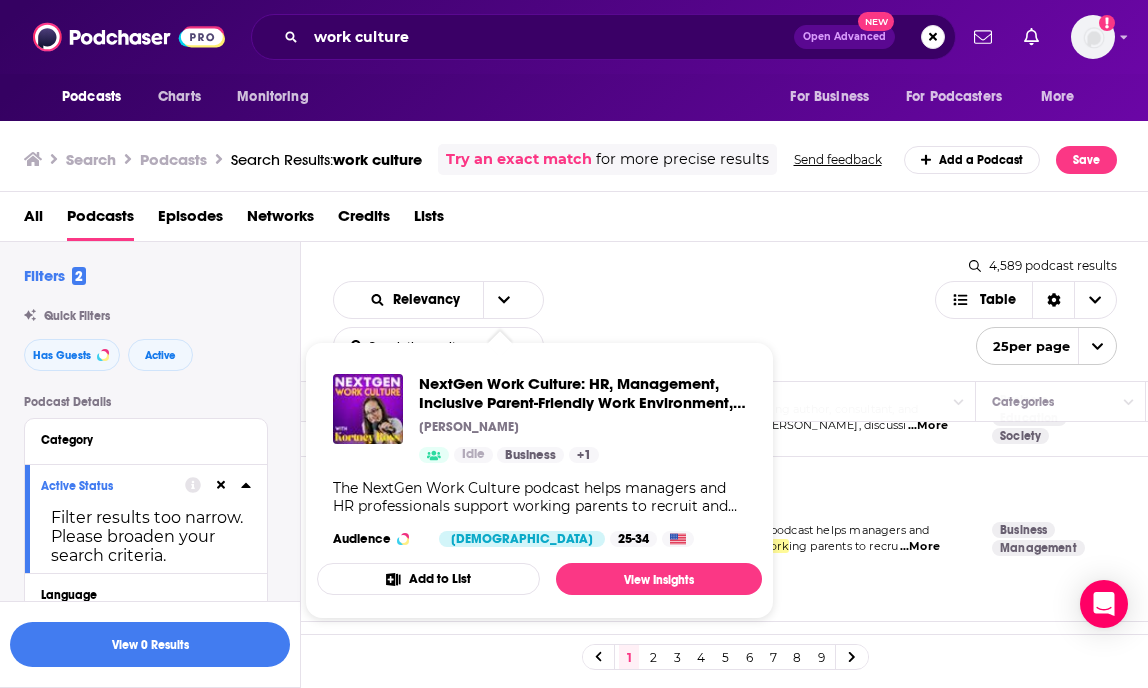 click on "All Podcasts Episodes Networks Credits Lists" at bounding box center (578, 220) 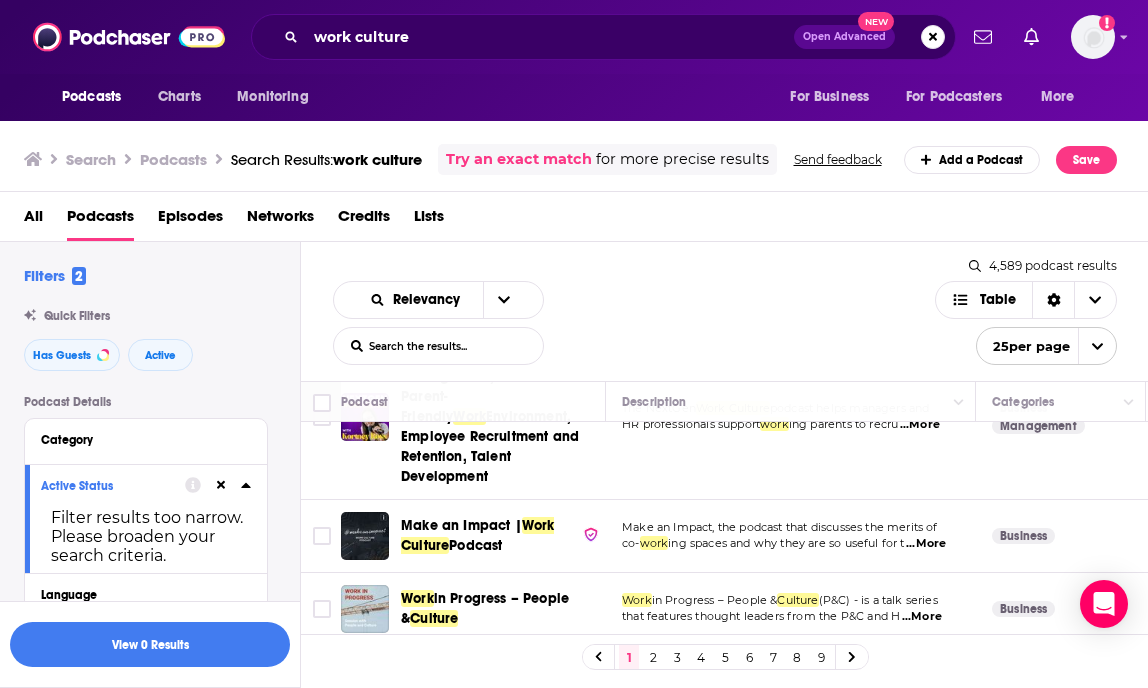 scroll, scrollTop: 1319, scrollLeft: 0, axis: vertical 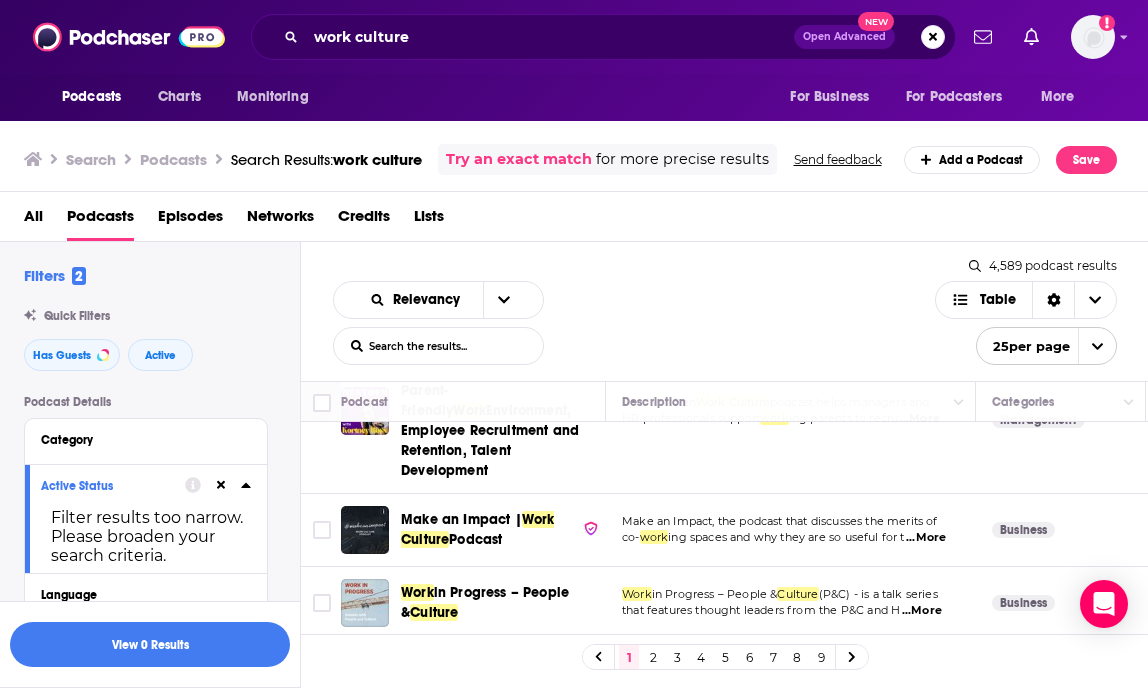 click on "...More" at bounding box center [926, 538] 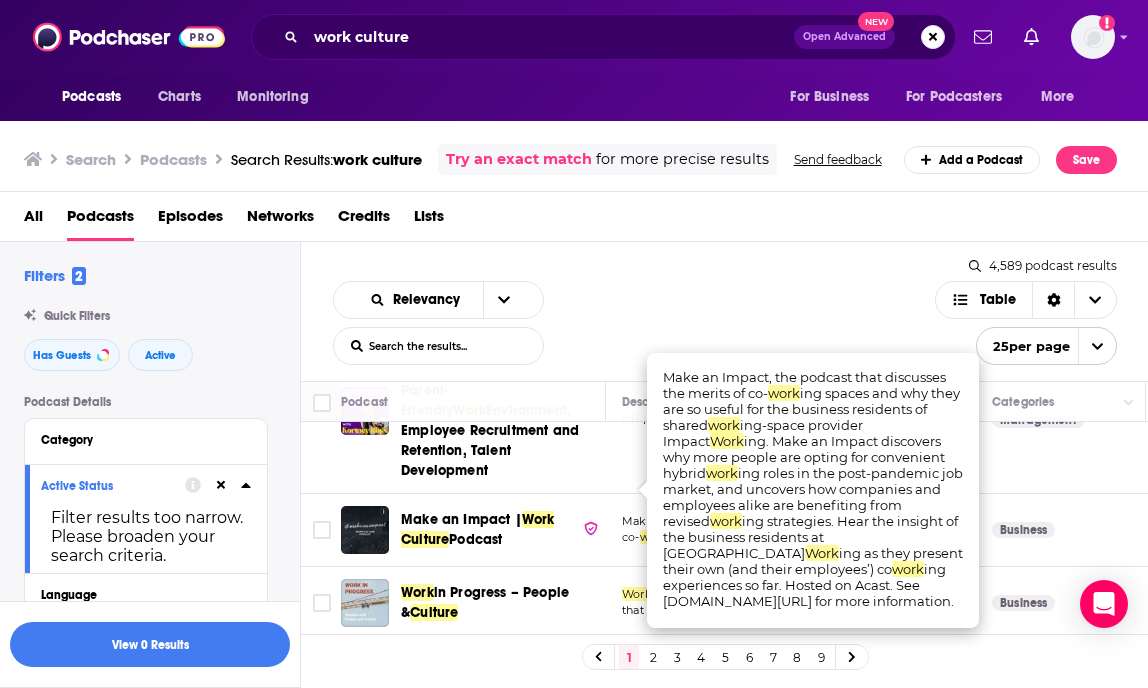 click on "Relevancy List Search Input Search the results... Table 4,589   podcast   results List Search Input Search the results... Table 25  per page" at bounding box center (725, 311) 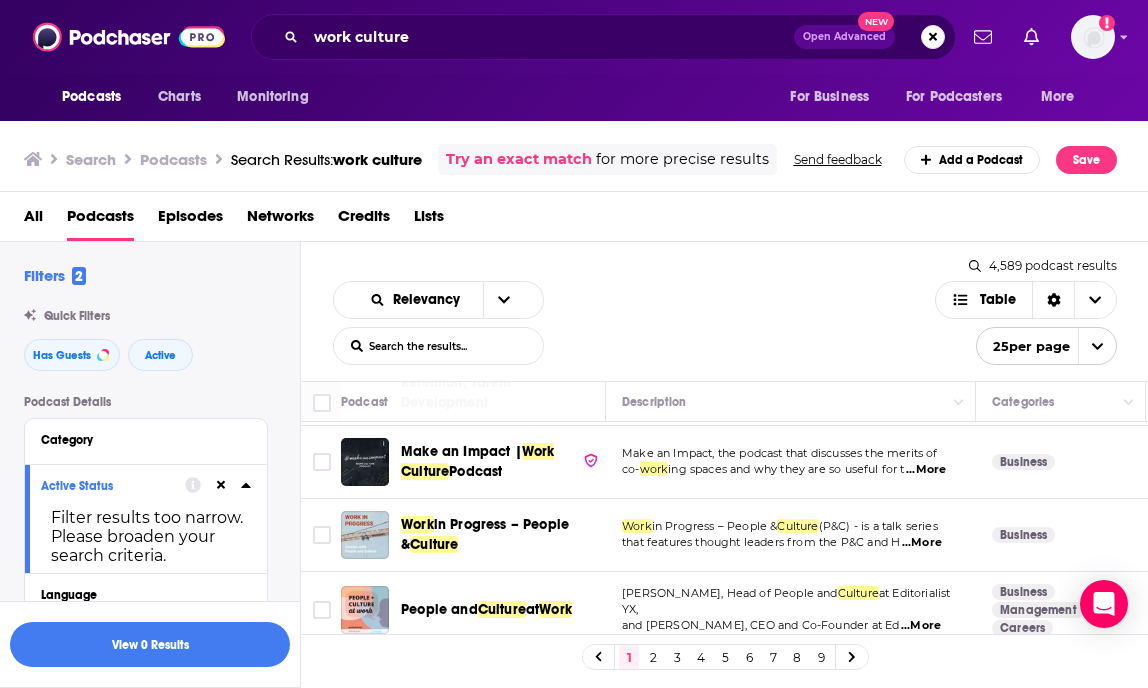 scroll, scrollTop: 1403, scrollLeft: 0, axis: vertical 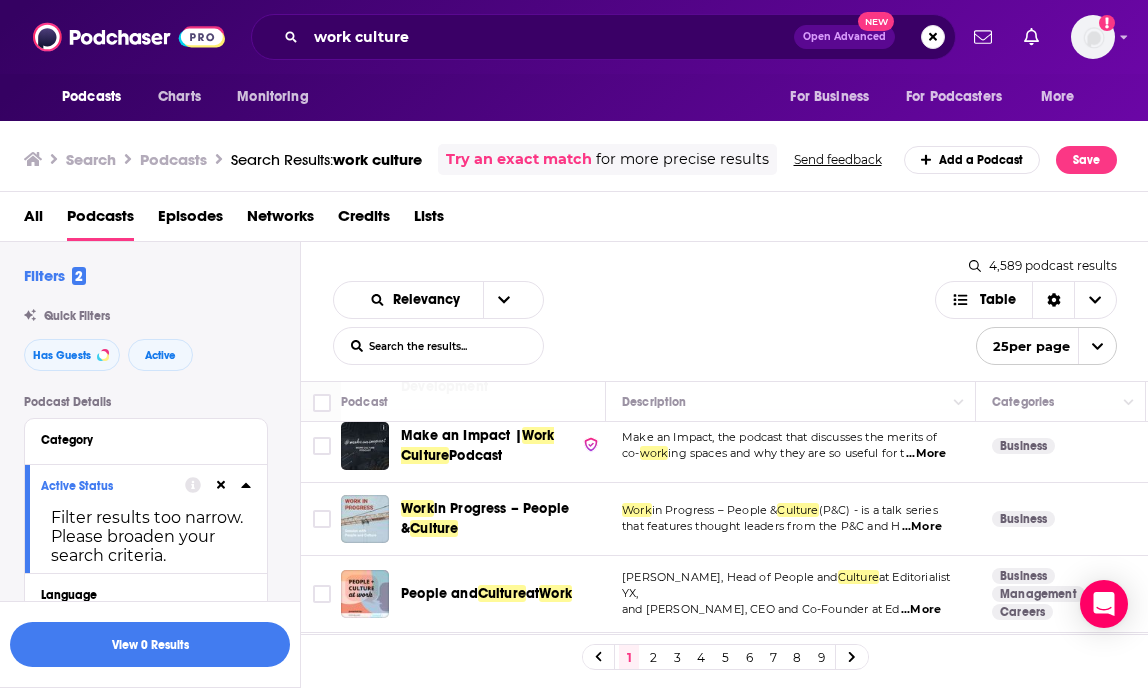 click on "...More" at bounding box center [922, 527] 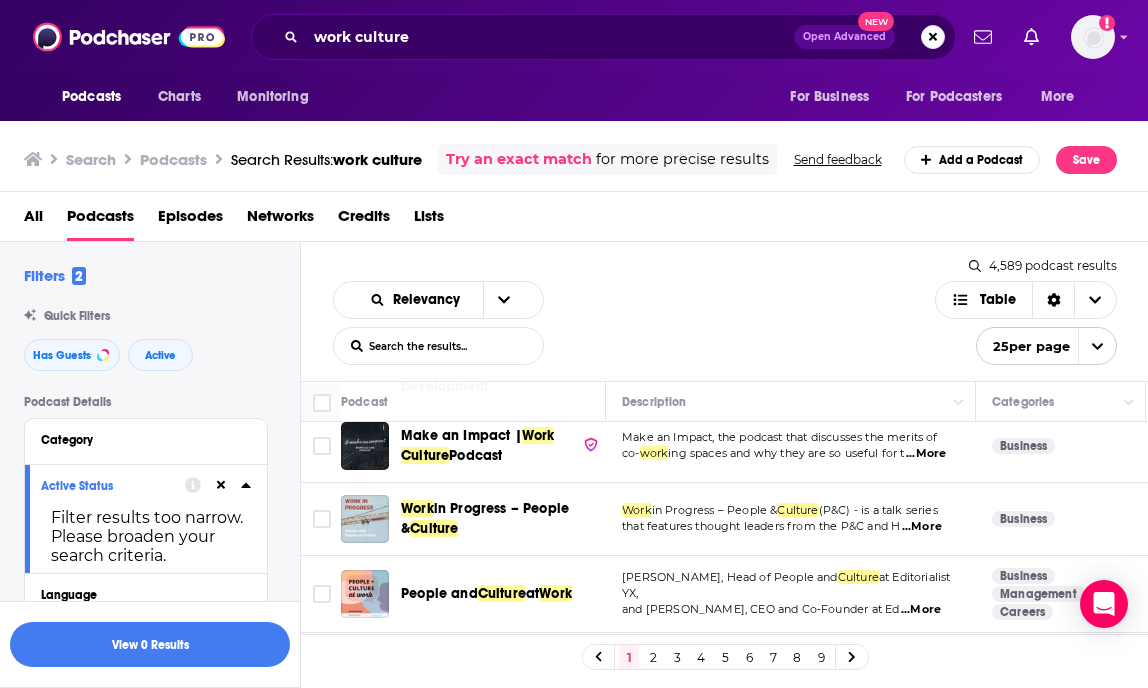 click on "Relevancy List Search Input Search the results... Table 4,589   podcast   results List Search Input Search the results... Table 25  per page" at bounding box center (725, 311) 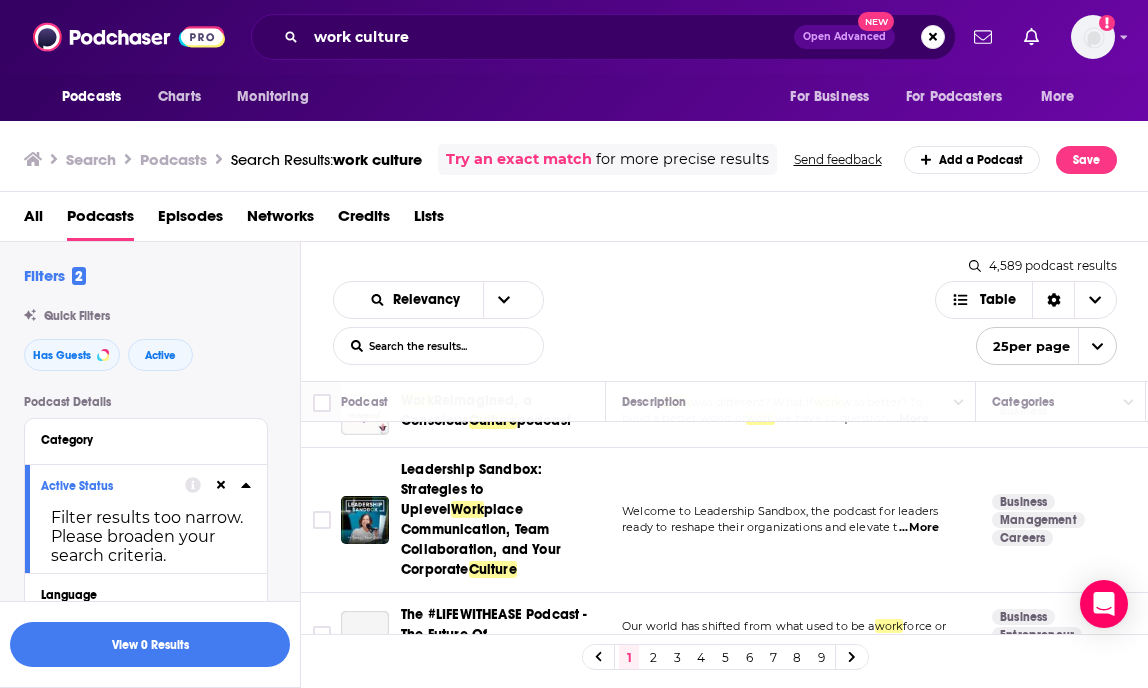 scroll, scrollTop: 1670, scrollLeft: 0, axis: vertical 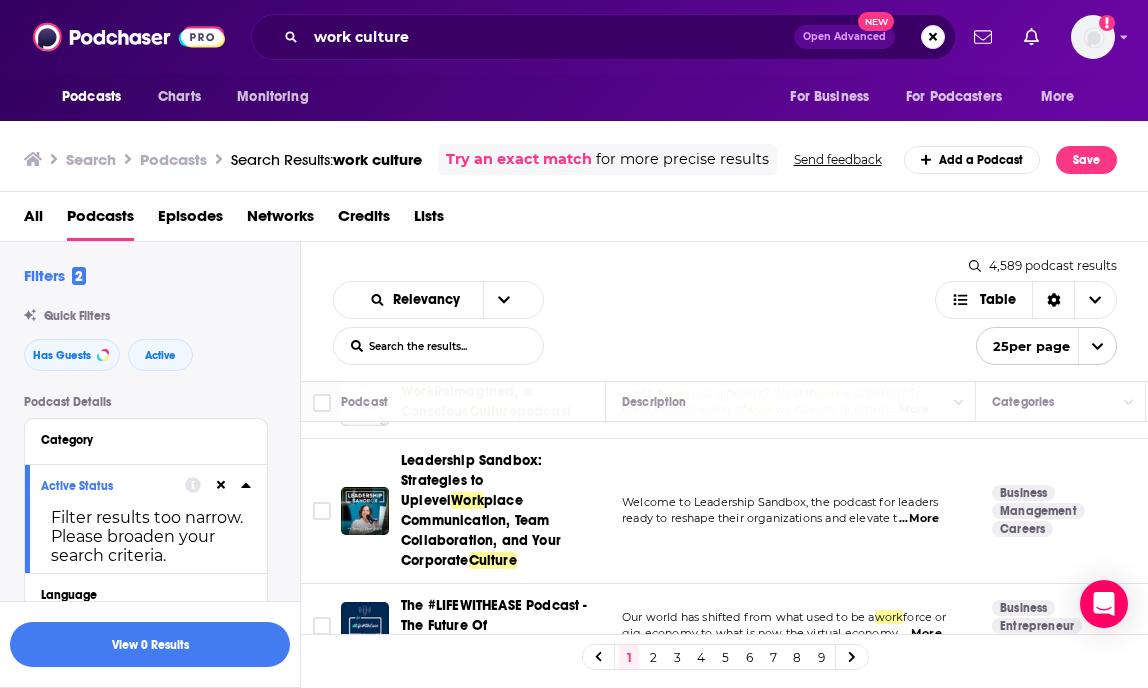 click on "...More" at bounding box center [919, 519] 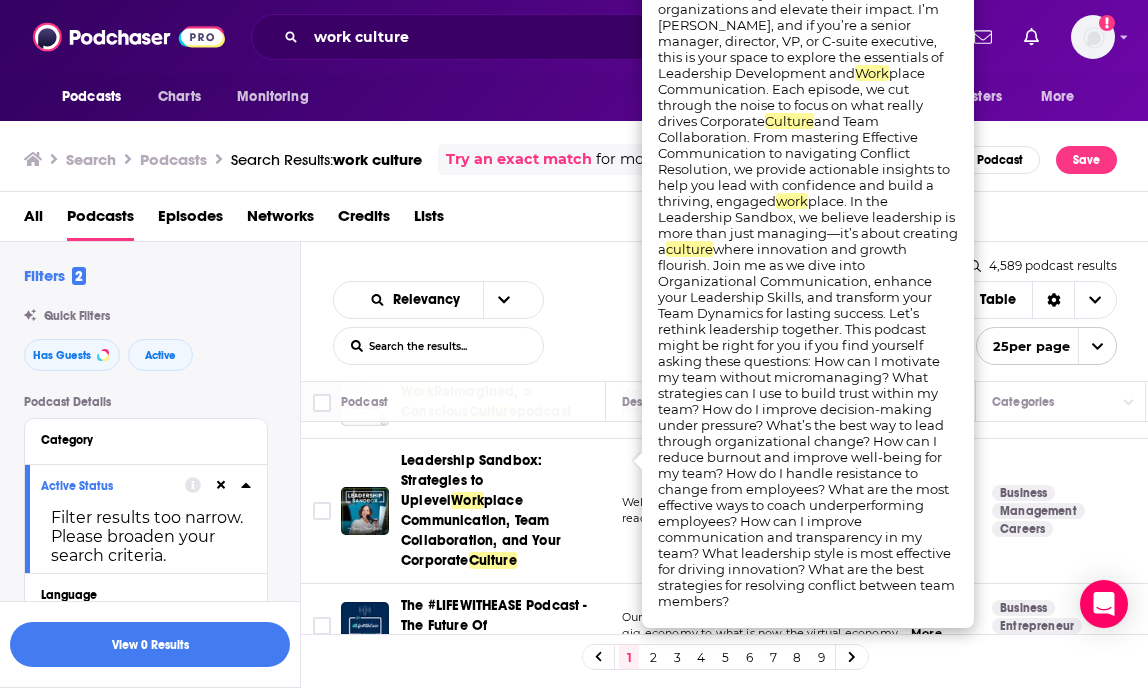 click on "Relevancy List Search Input Search the results... Table 4,589   podcast   results List Search Input Search the results... Table 25  per page" at bounding box center (725, 311) 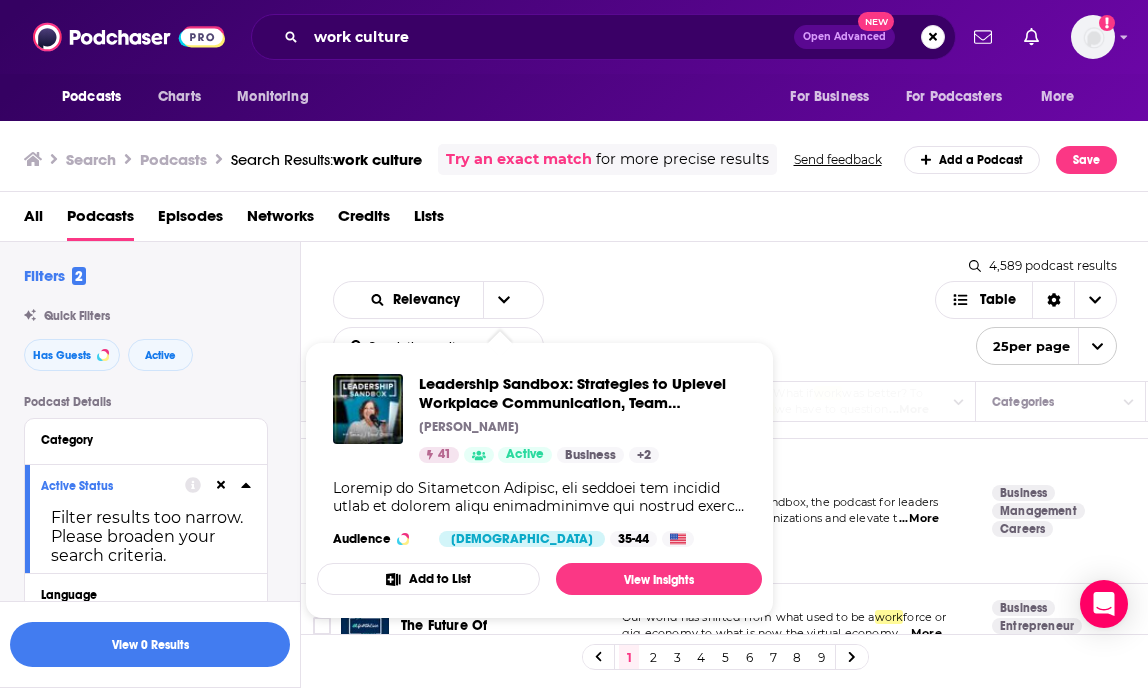 click on "Relevancy List Search Input Search the results... Table" at bounding box center (634, 323) 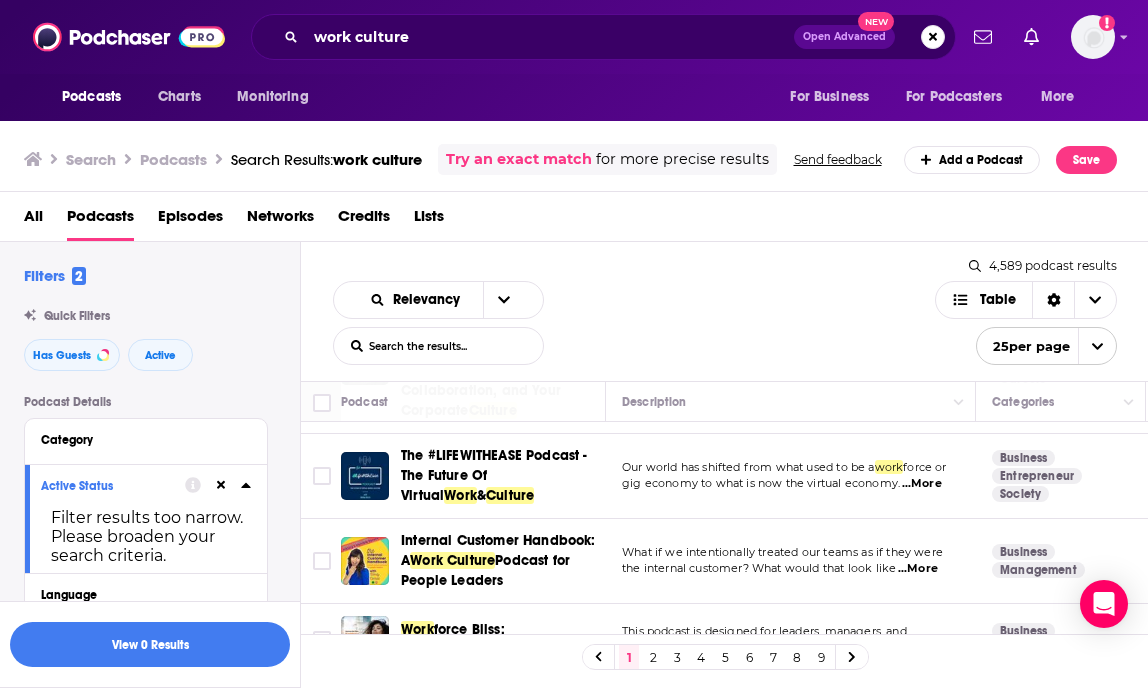scroll, scrollTop: 1833, scrollLeft: 0, axis: vertical 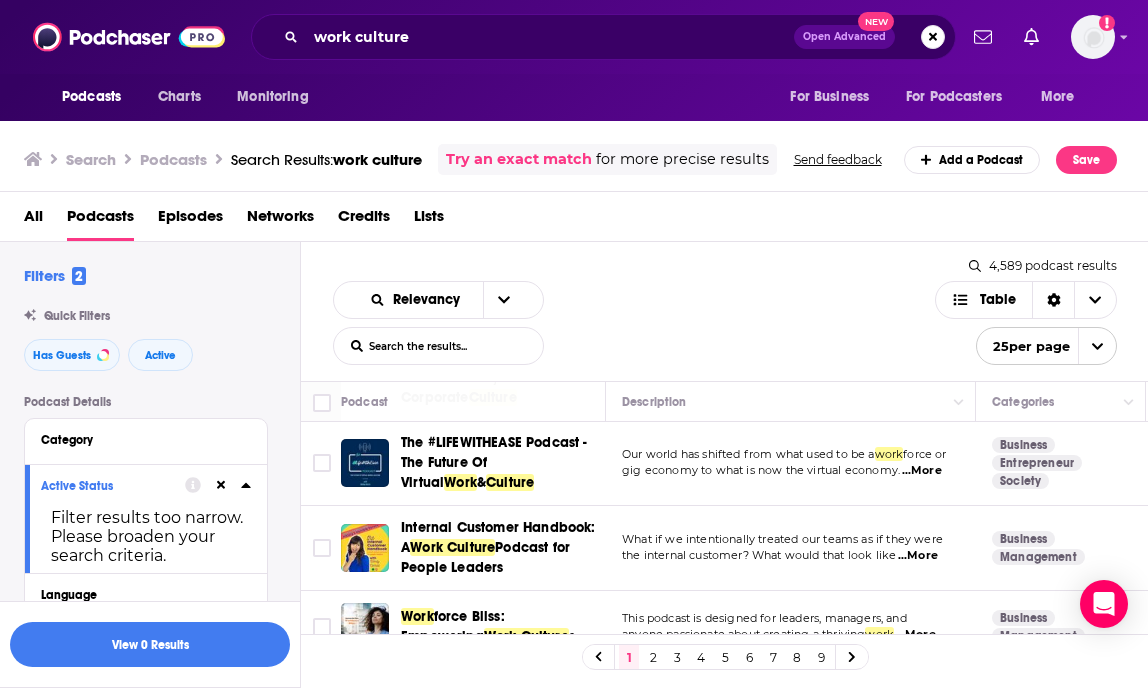click on "...More" at bounding box center [918, 556] 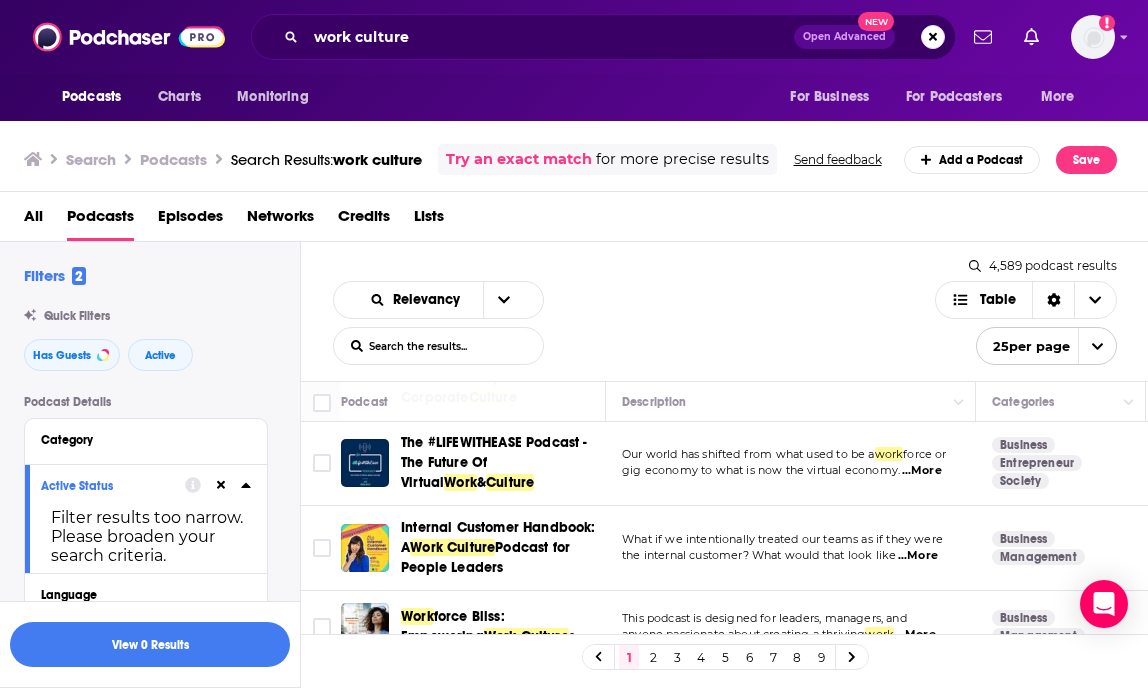 click on "Relevancy List Search Input Search the results... Table" at bounding box center [634, 323] 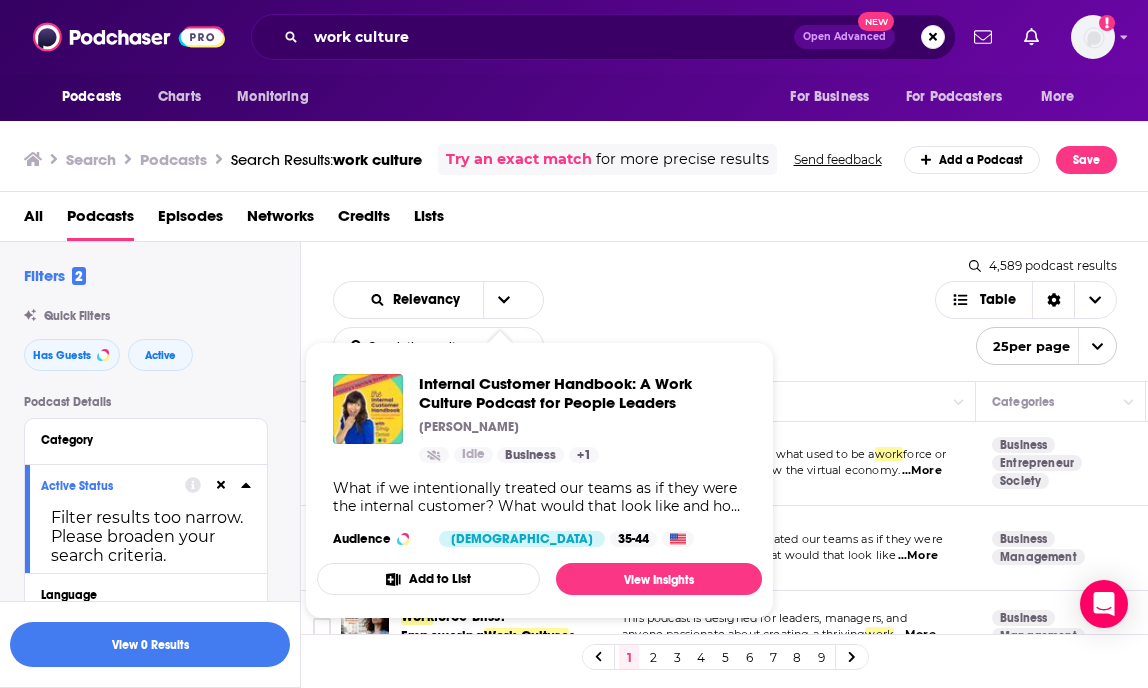 click on "Internal Customer Handbook: A Work Culture Podcast for People Leaders Wendy Conrad Idle Business + 1 What if we intentionally treated our teams as if they were the internal customer? What would that look like and how would that affect our businesses? Join me as this book-idea-turned-podcast comes to life for a year-ish, helping people leaders craft their people-centric leadership practices. We will talk about everything from mental health and community self-care, to beehives and taco Tuesdays. Hosted by Wendy Conrad of Your Happy Workplace, with the possibility of guests. Check out the History's Horrible Bosses Bonus Series episodes. Audience Female 35-44 Add to List View Insights" at bounding box center (539, 480) 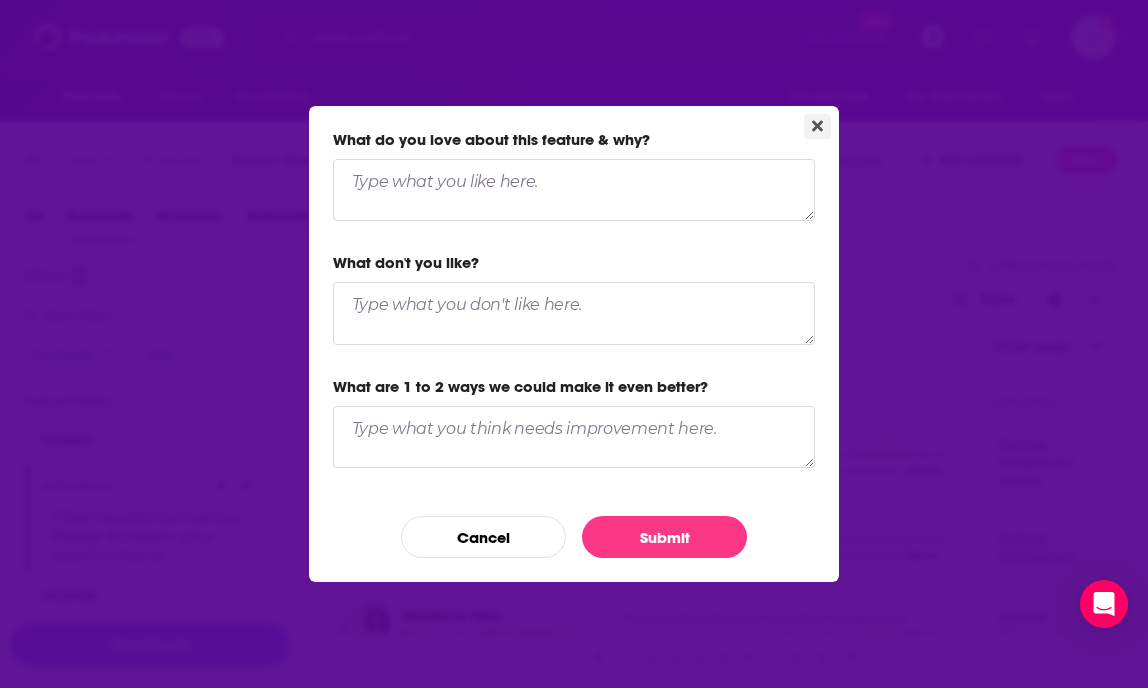 click 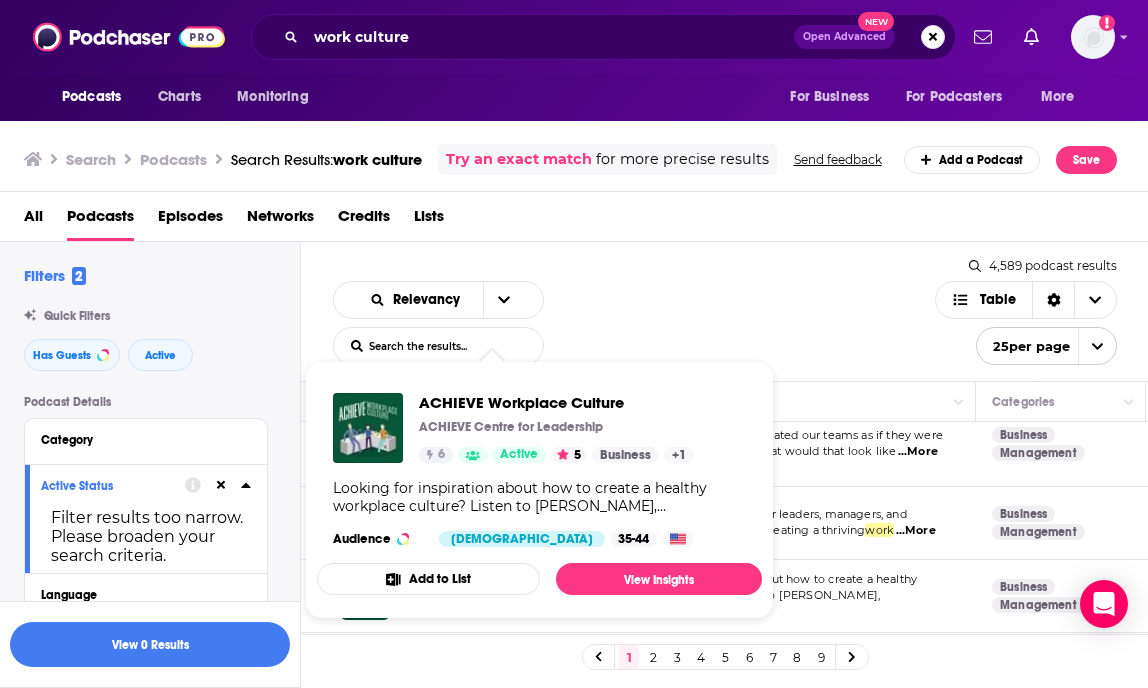 scroll, scrollTop: 1935, scrollLeft: 0, axis: vertical 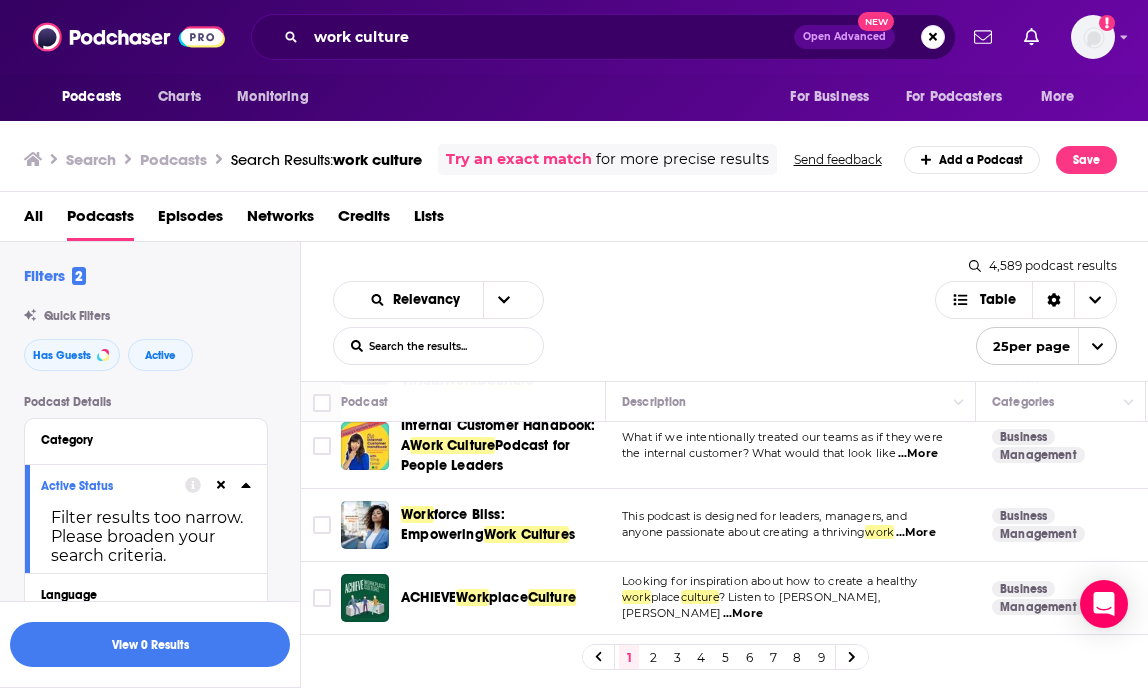 click on "...More" at bounding box center (743, 614) 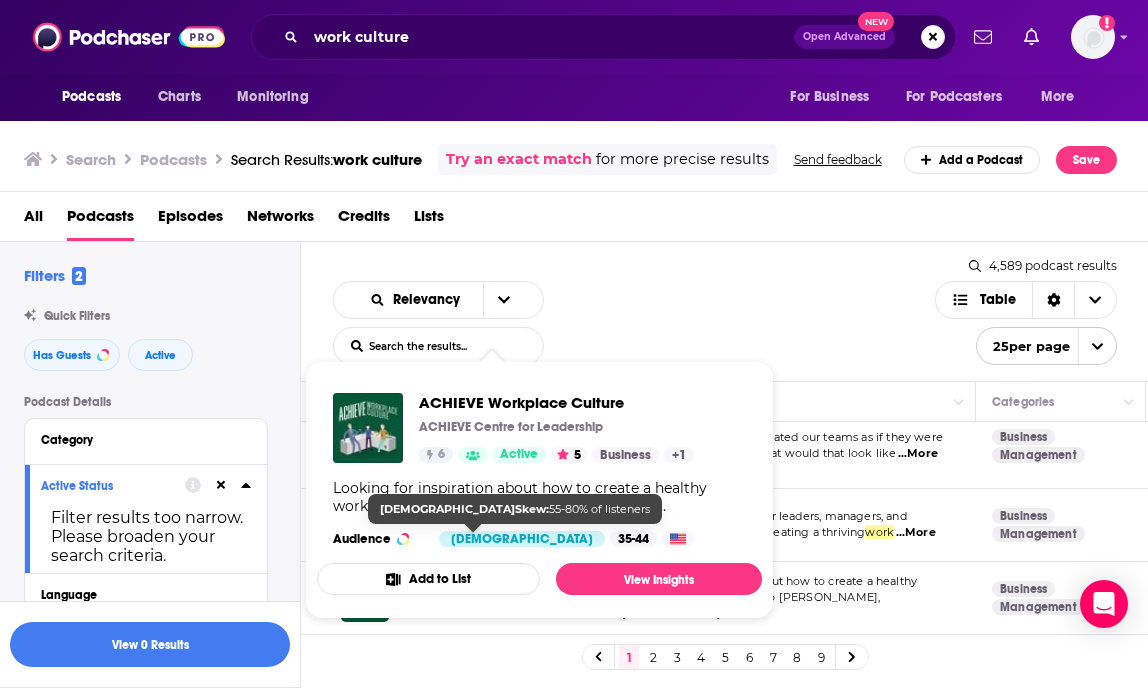 click on "Relevancy List Search Input Search the results... Table 4,589   podcast   results List Search Input Search the results... Table 25  per page" at bounding box center (725, 311) 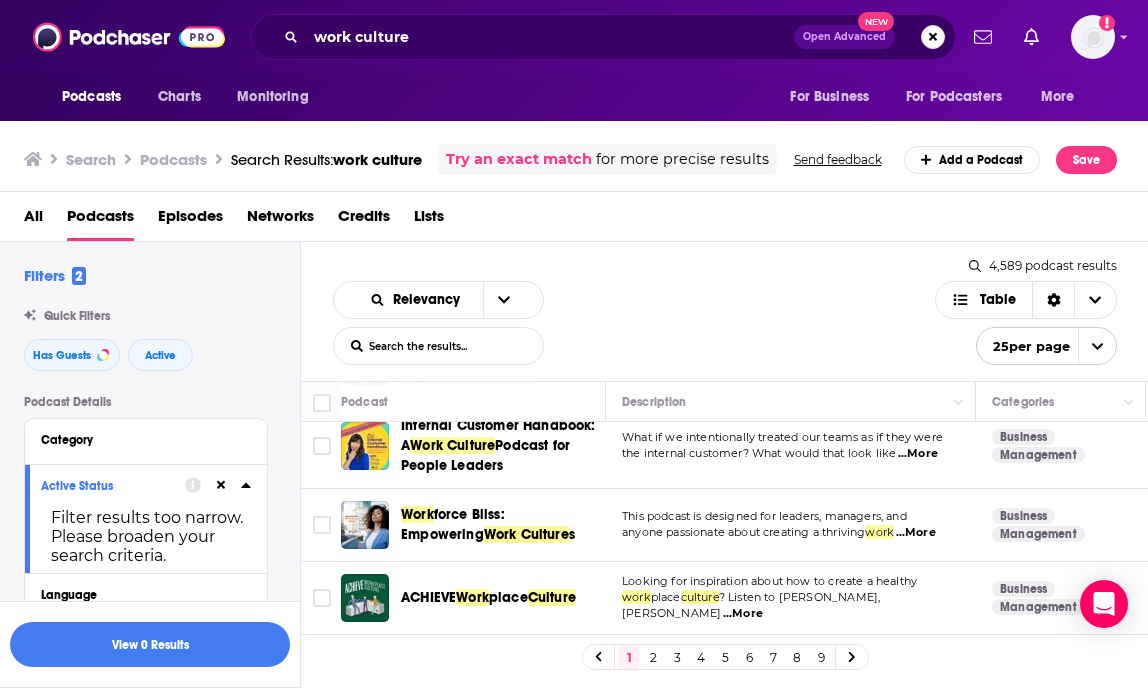 scroll, scrollTop: 1944, scrollLeft: 0, axis: vertical 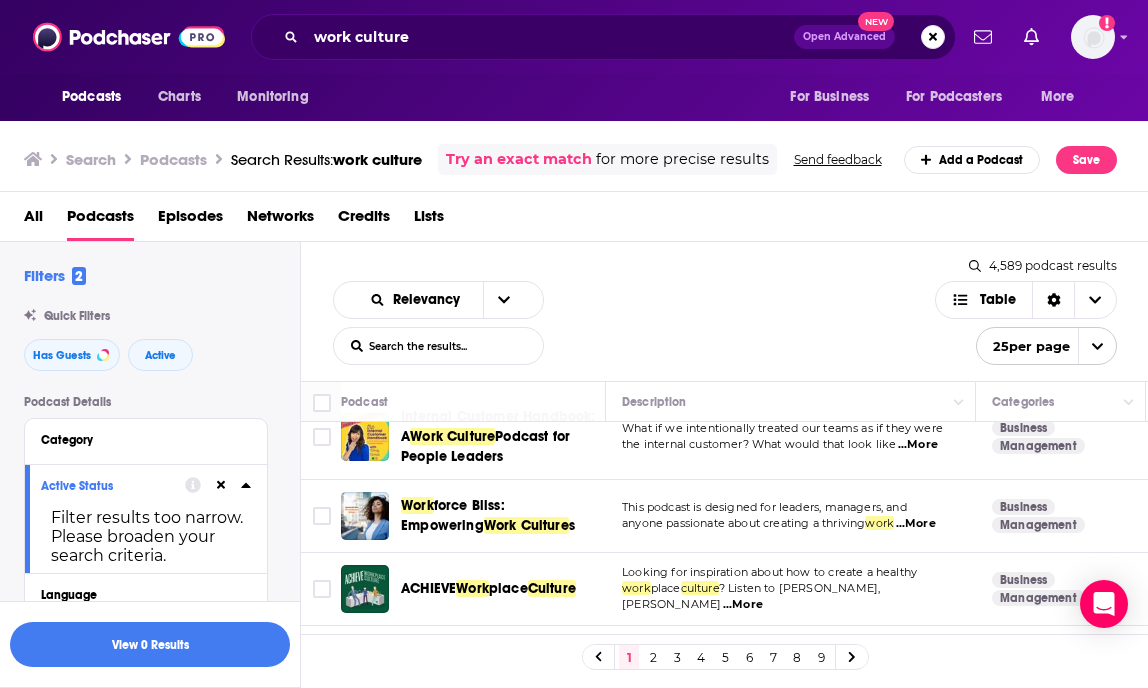 click on "...More" at bounding box center [644, 680] 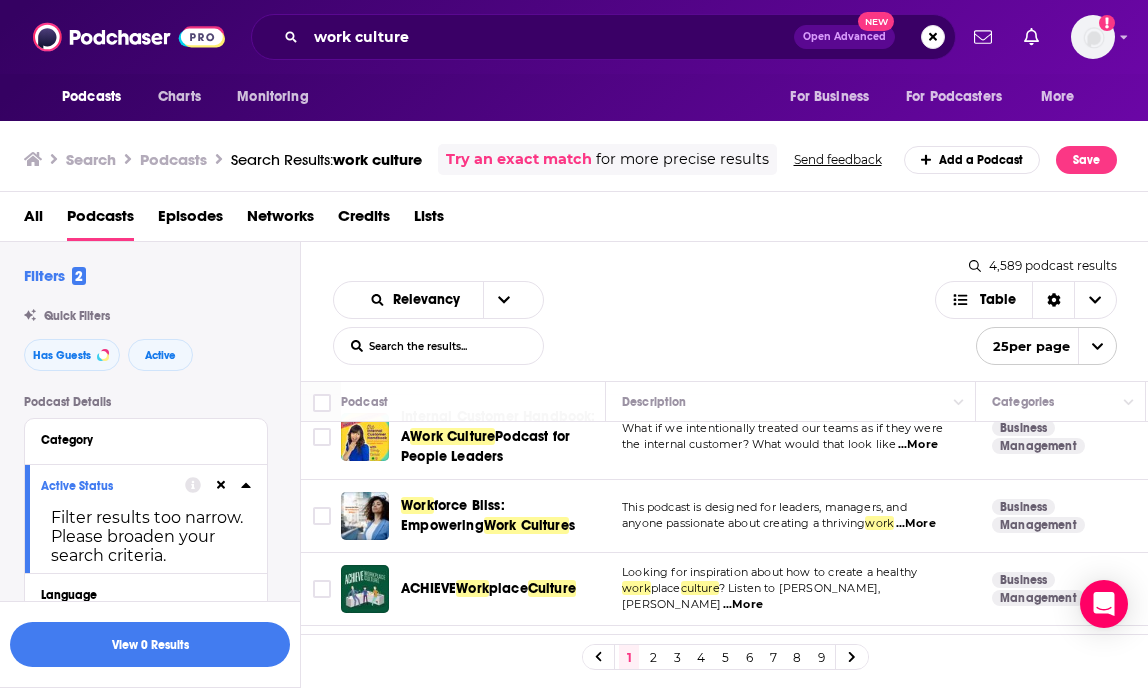 click at bounding box center [852, 656] 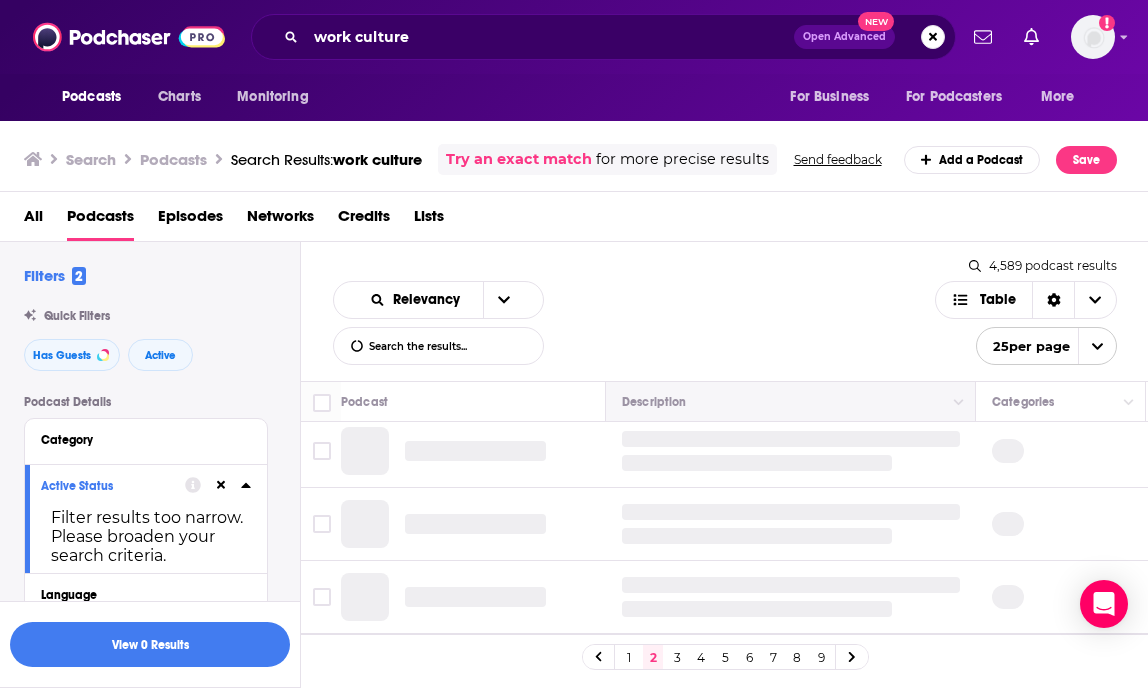 scroll, scrollTop: 0, scrollLeft: 0, axis: both 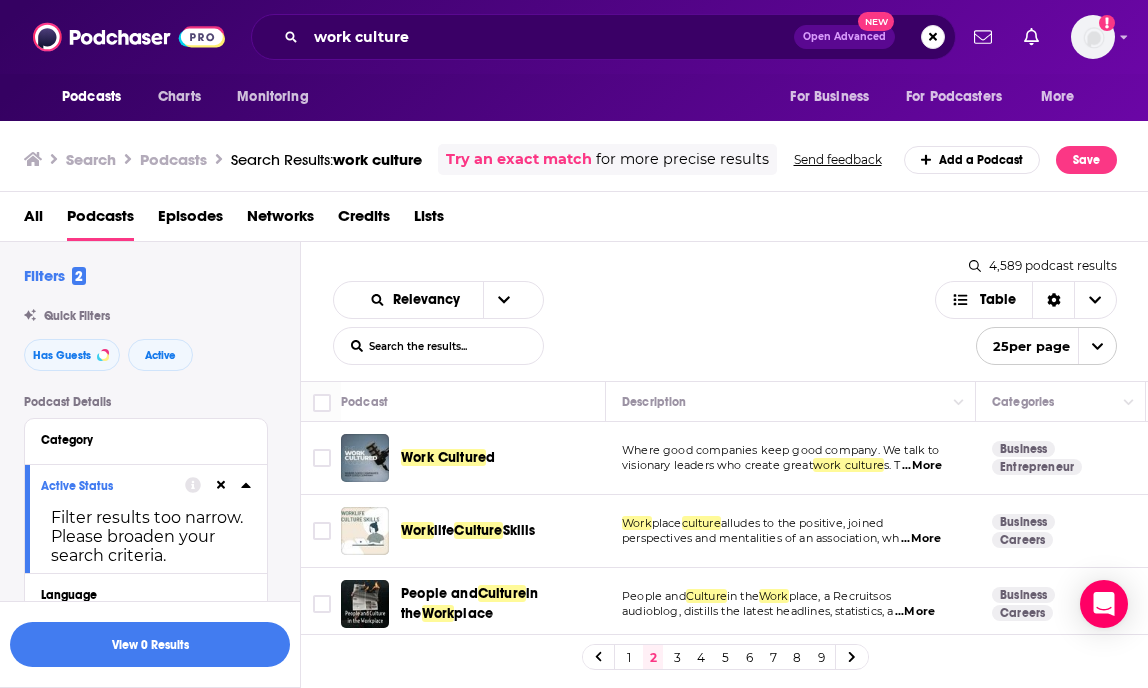 click on "...More" at bounding box center [922, 466] 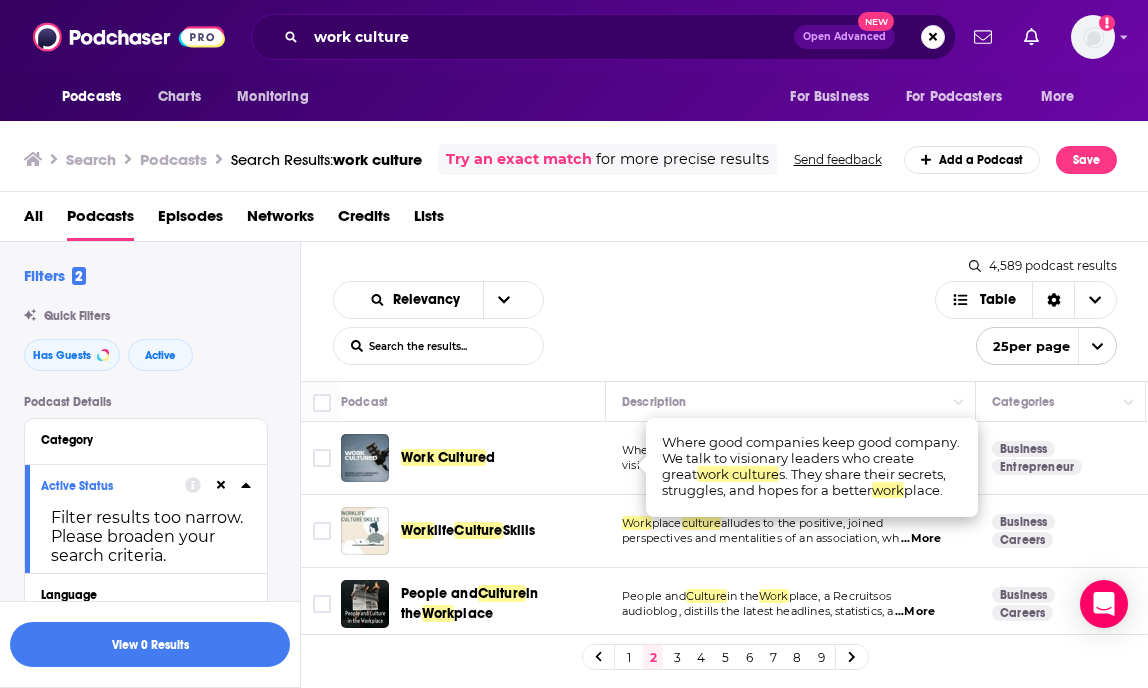 click on "Relevancy List Search Input Search the results... Table" at bounding box center (634, 323) 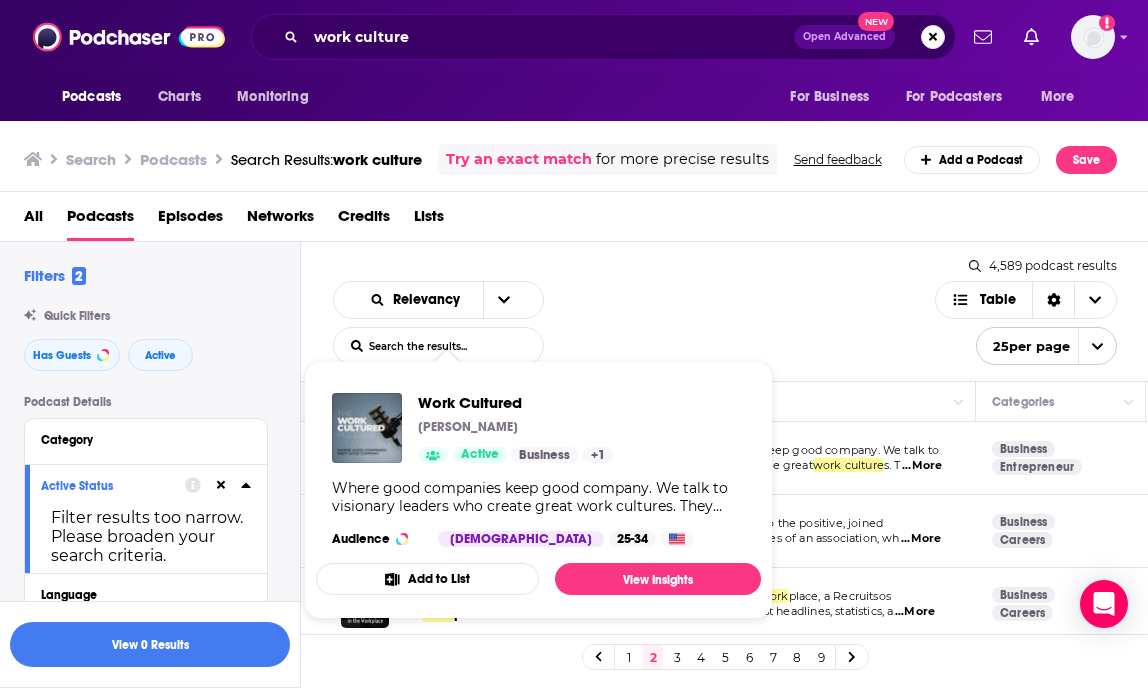 drag, startPoint x: 461, startPoint y: 584, endPoint x: 656, endPoint y: 527, distance: 203.16003 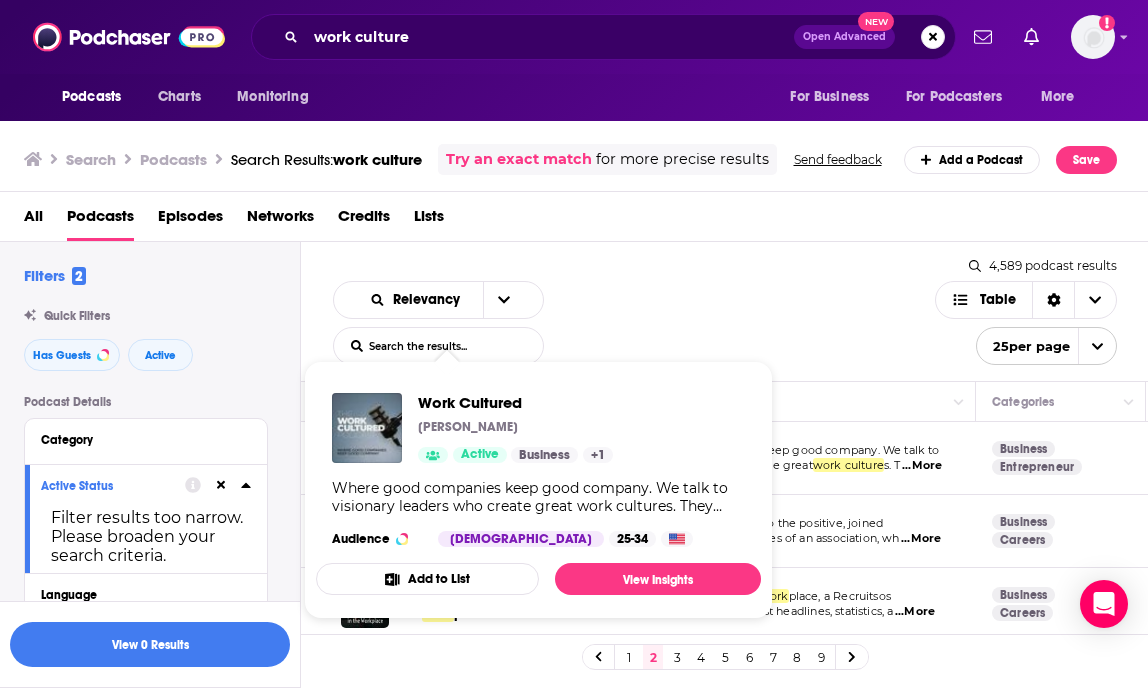 click on "Work Cultured Jason P. Carroll Active Business + 1 Where good companies keep good company.
We talk to visionary leaders who create great work cultures. They share their secrets, struggles, and hopes for a better workplace. Audience Male 25-34 Add to List View Insights" at bounding box center (538, 490) 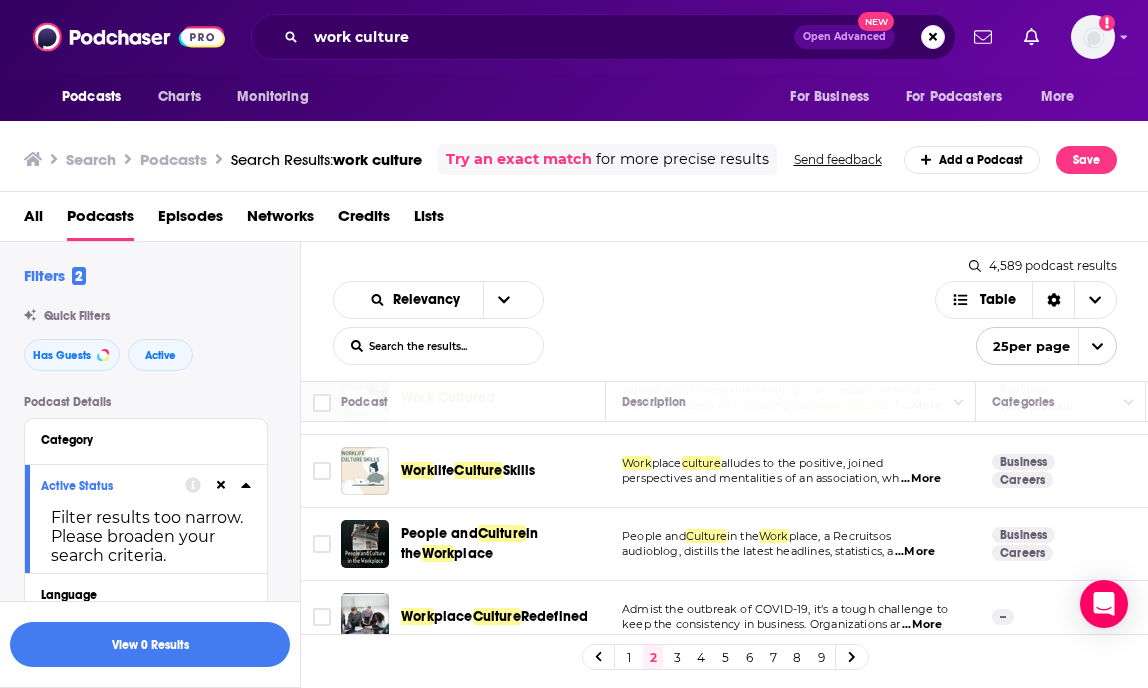 scroll, scrollTop: 64, scrollLeft: 0, axis: vertical 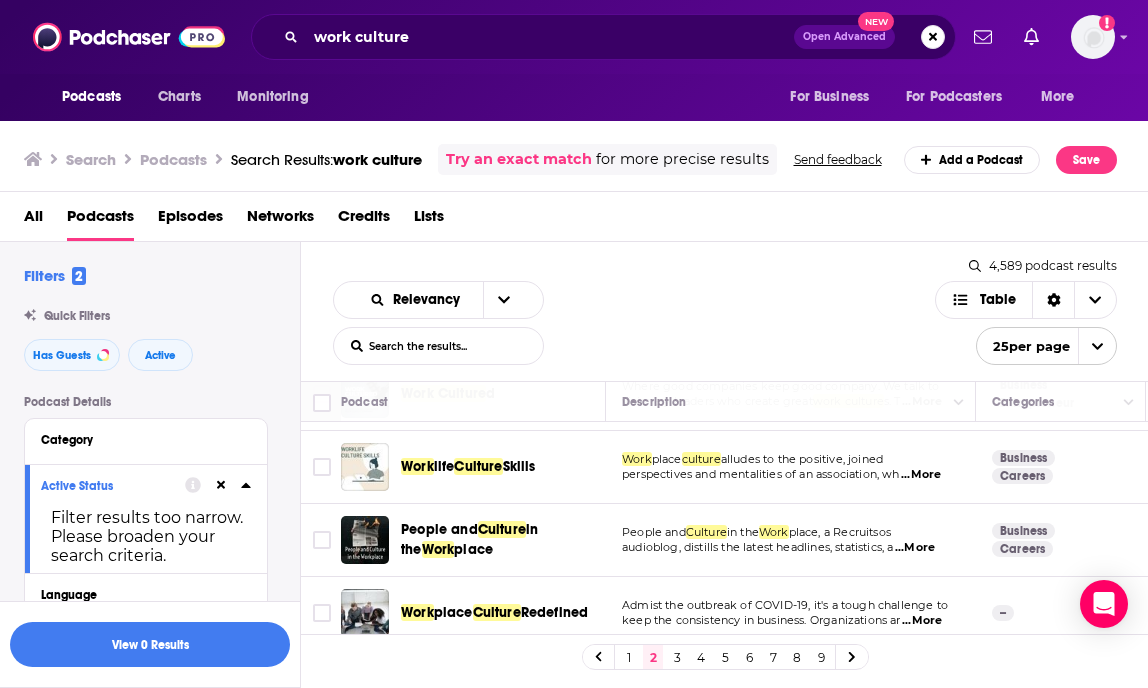 click on "...More" at bounding box center (921, 475) 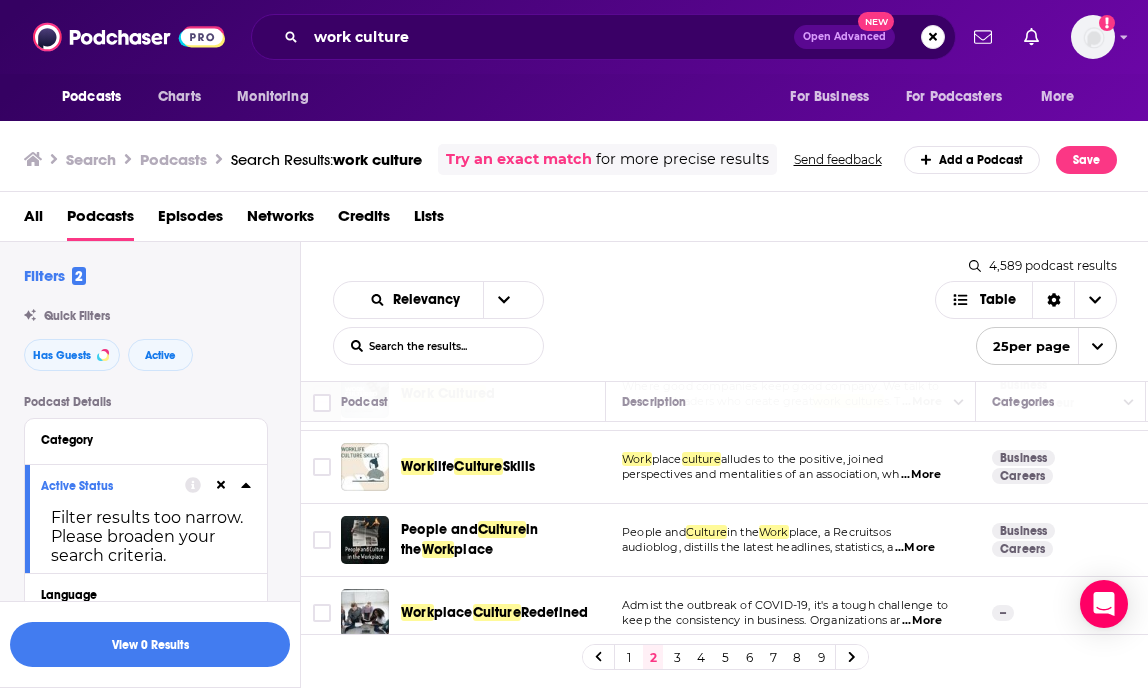 click on "Relevancy List Search Input Search the results... Table" at bounding box center (634, 323) 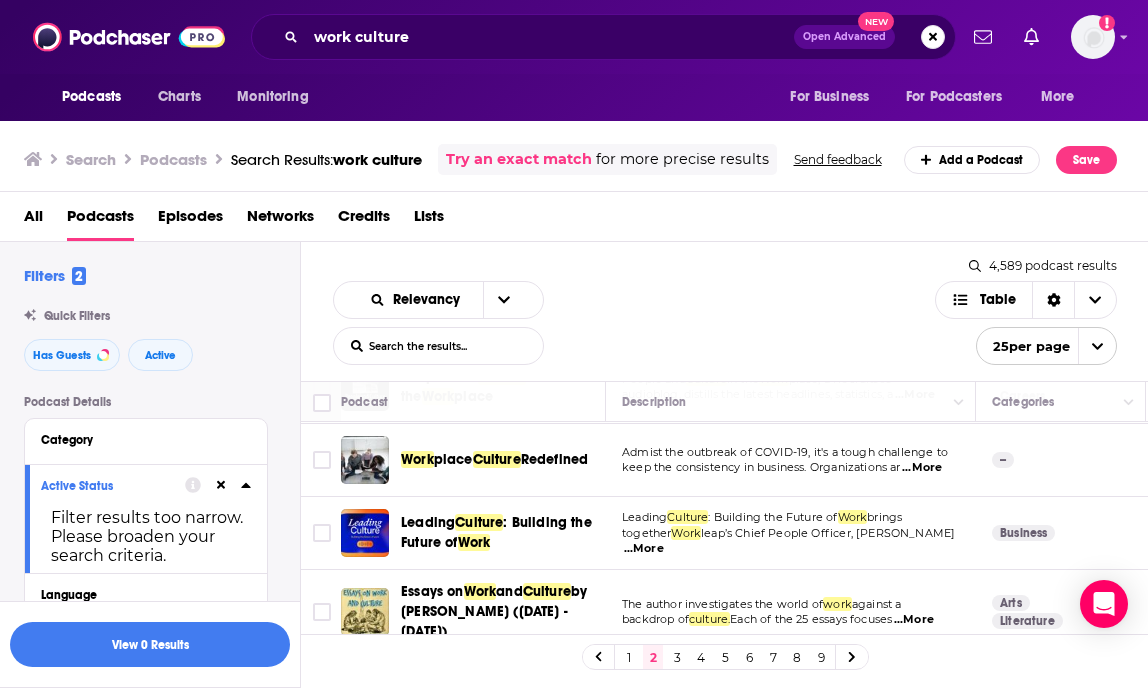 scroll, scrollTop: 219, scrollLeft: 0, axis: vertical 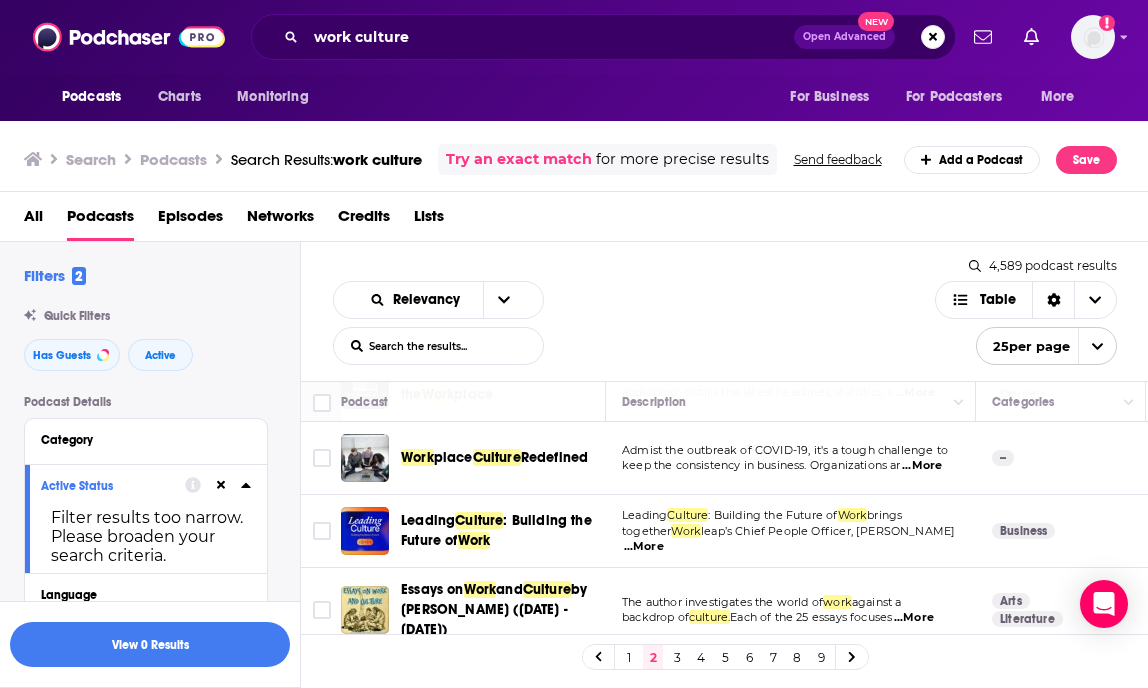 click on "...More" at bounding box center [922, 466] 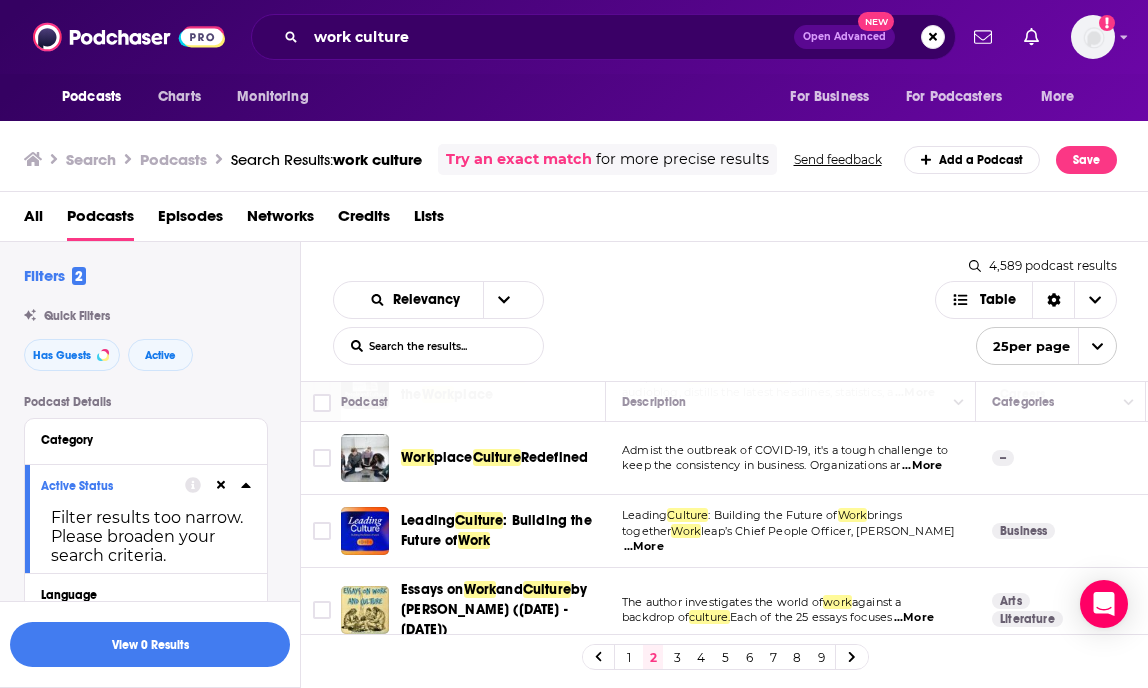 click on "Relevancy List Search Input Search the results... Table" at bounding box center [634, 323] 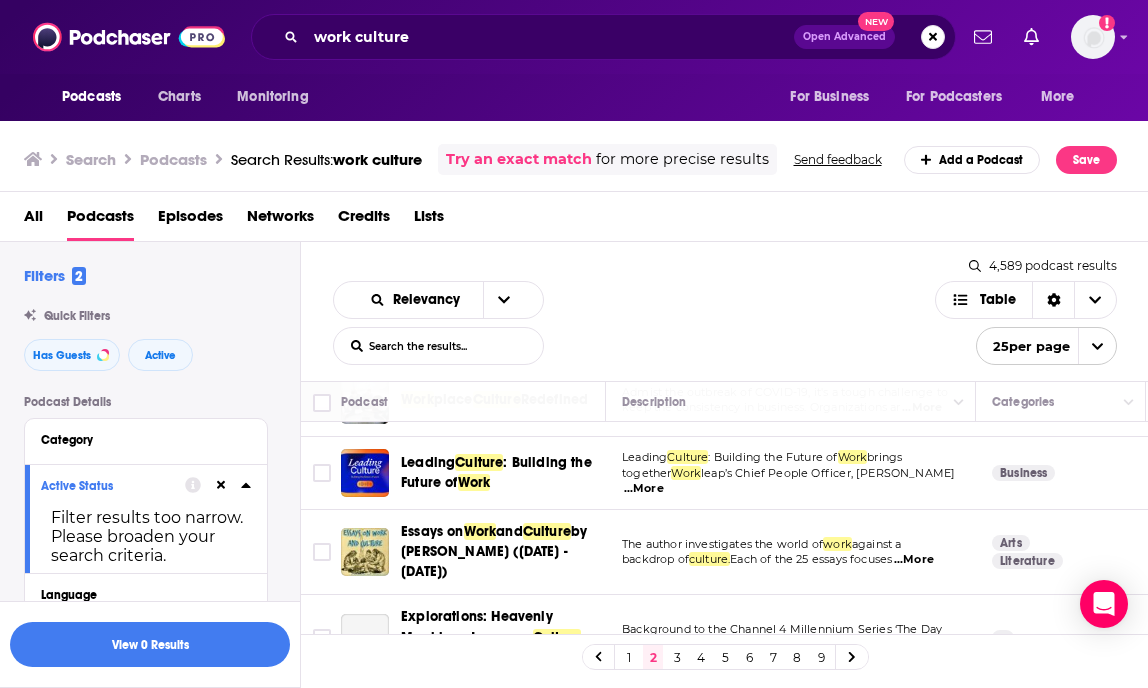 scroll, scrollTop: 285, scrollLeft: 0, axis: vertical 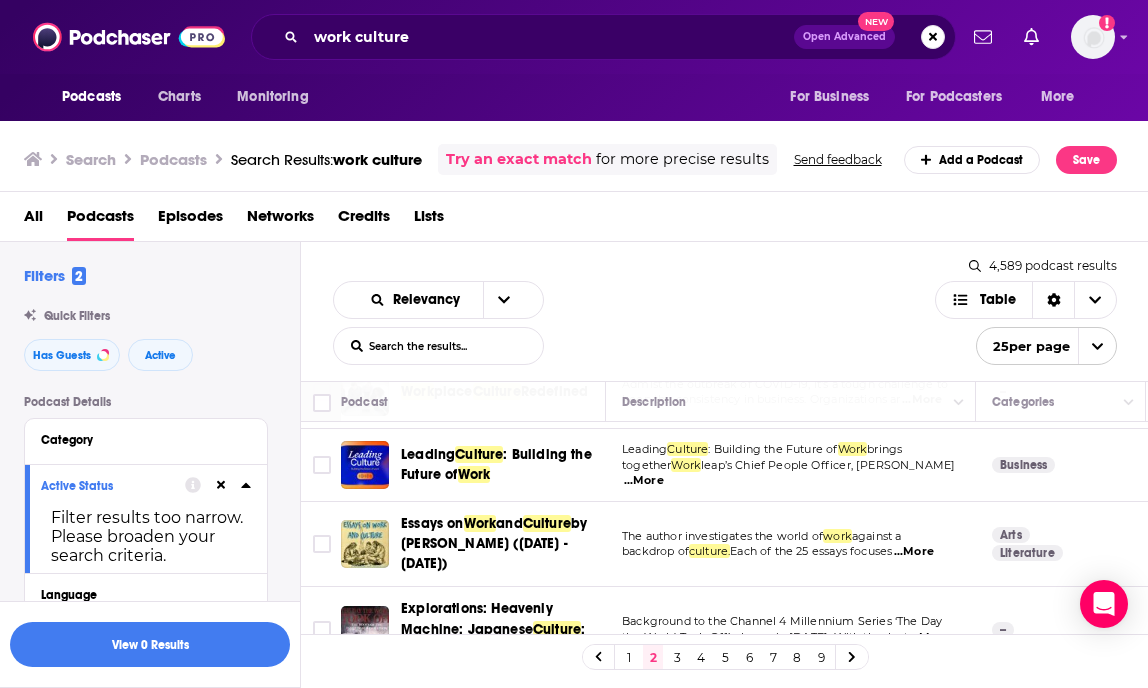 click on "...More" at bounding box center (644, 481) 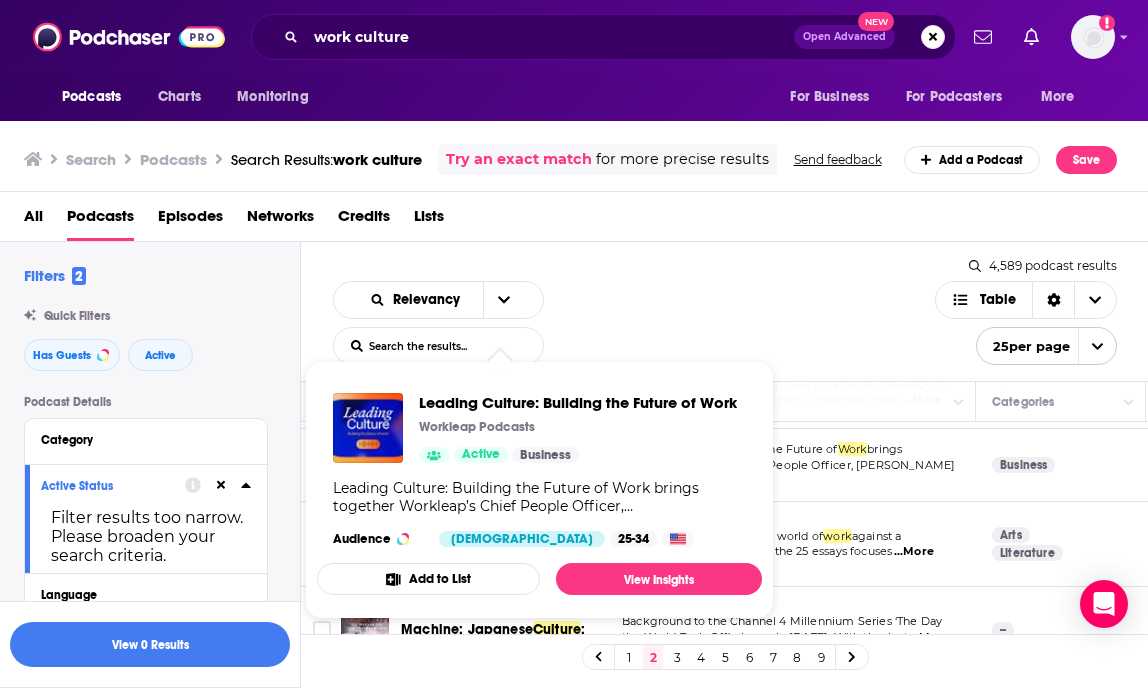 click on "Relevancy List Search Input Search the results... Table" at bounding box center [634, 323] 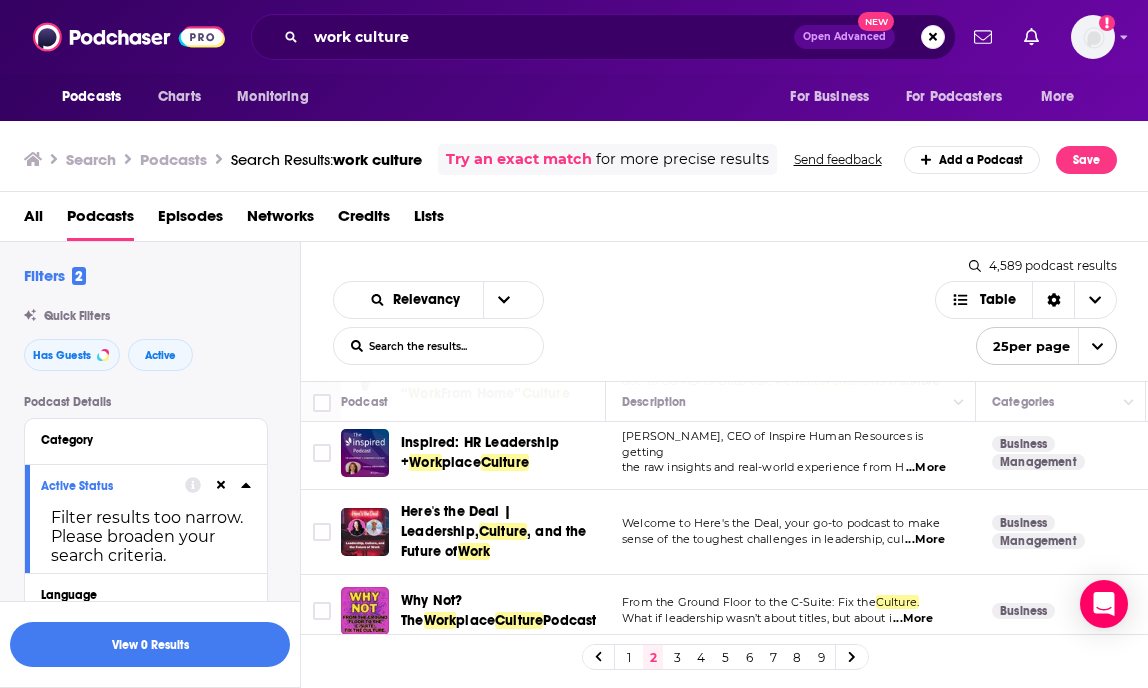 scroll, scrollTop: 694, scrollLeft: 0, axis: vertical 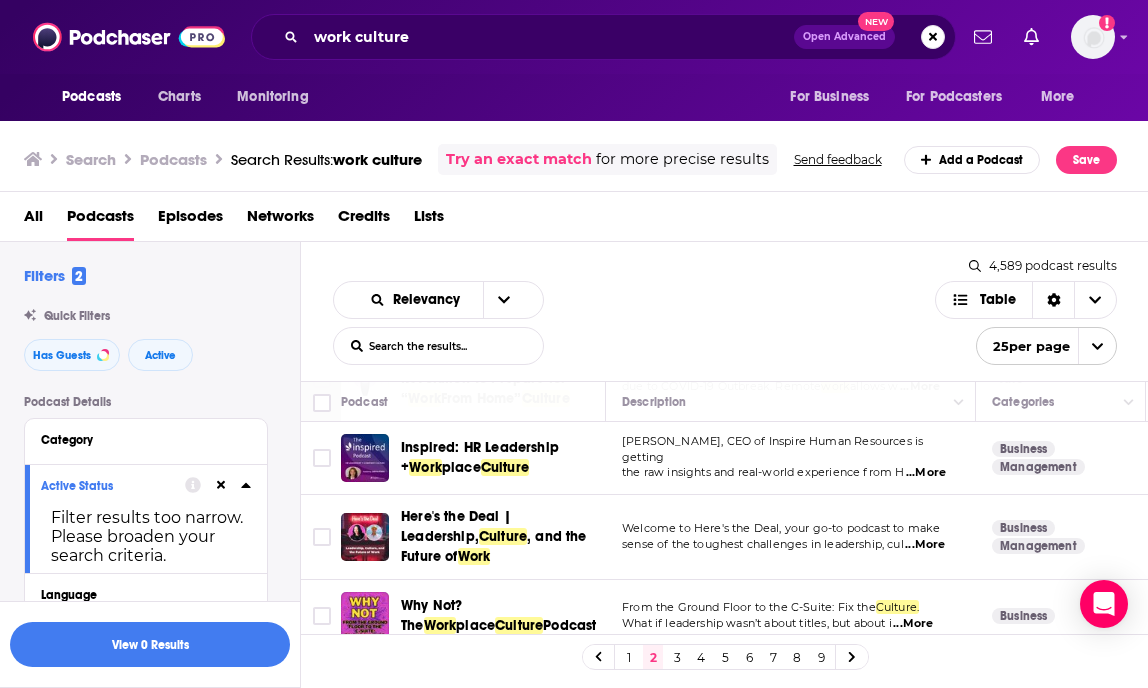 click on "...More" at bounding box center [926, 473] 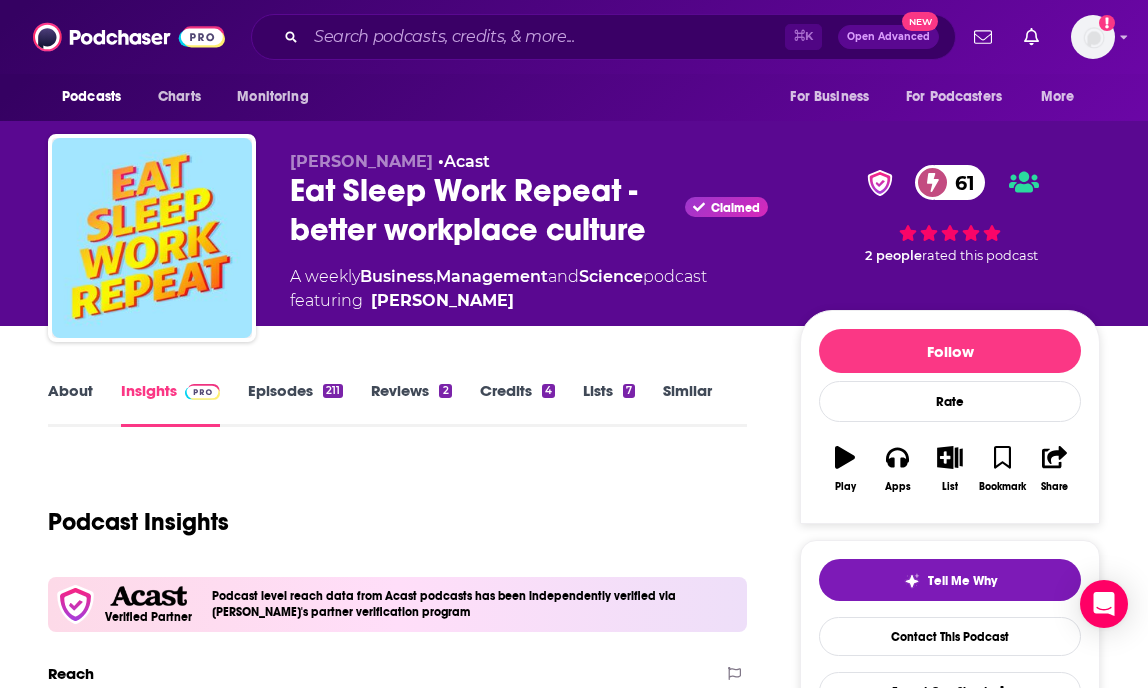 scroll, scrollTop: 0, scrollLeft: 0, axis: both 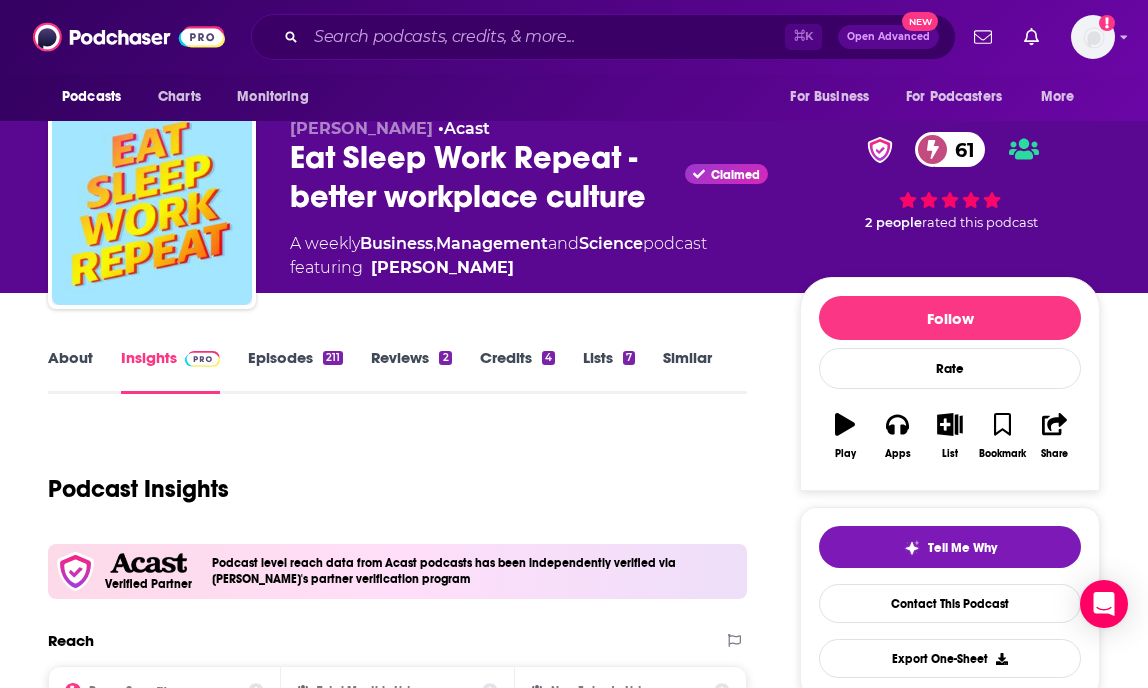 click on "Episodes 211" at bounding box center [295, 371] 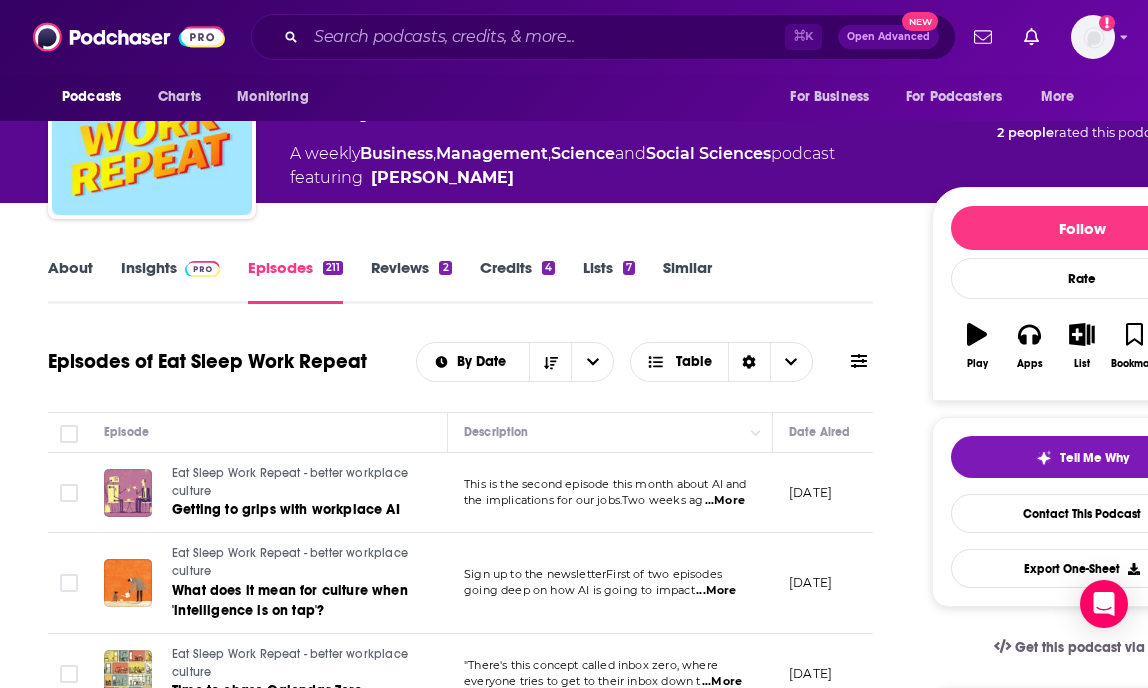 scroll, scrollTop: 0, scrollLeft: 0, axis: both 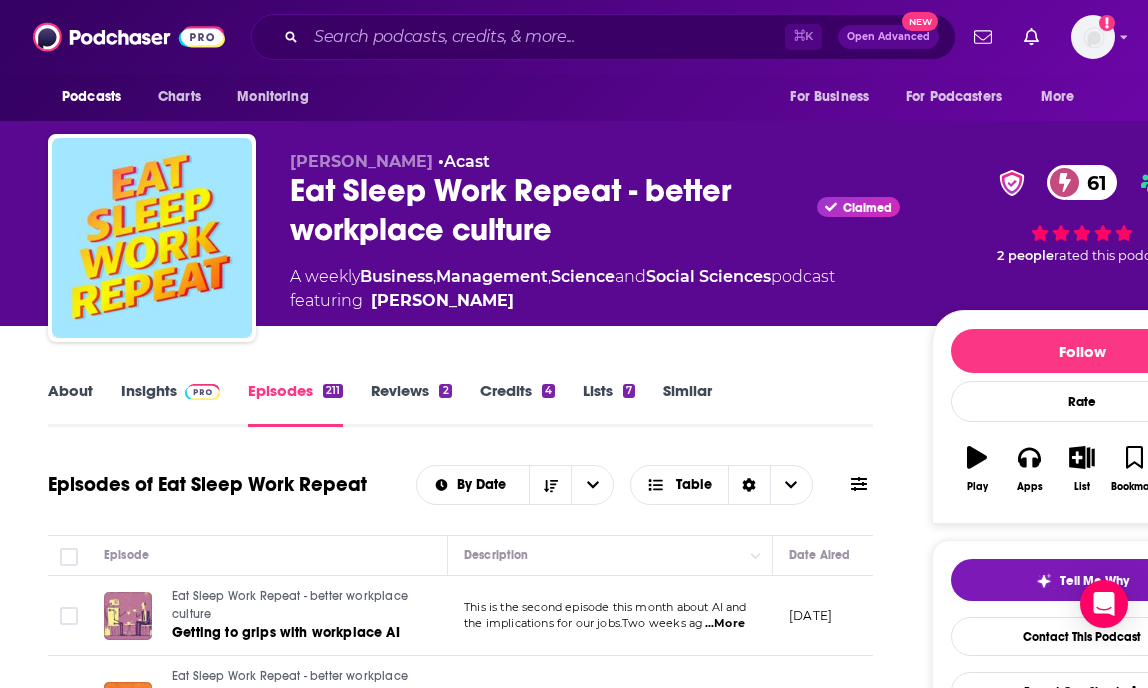 click on "Insights" at bounding box center (170, 404) 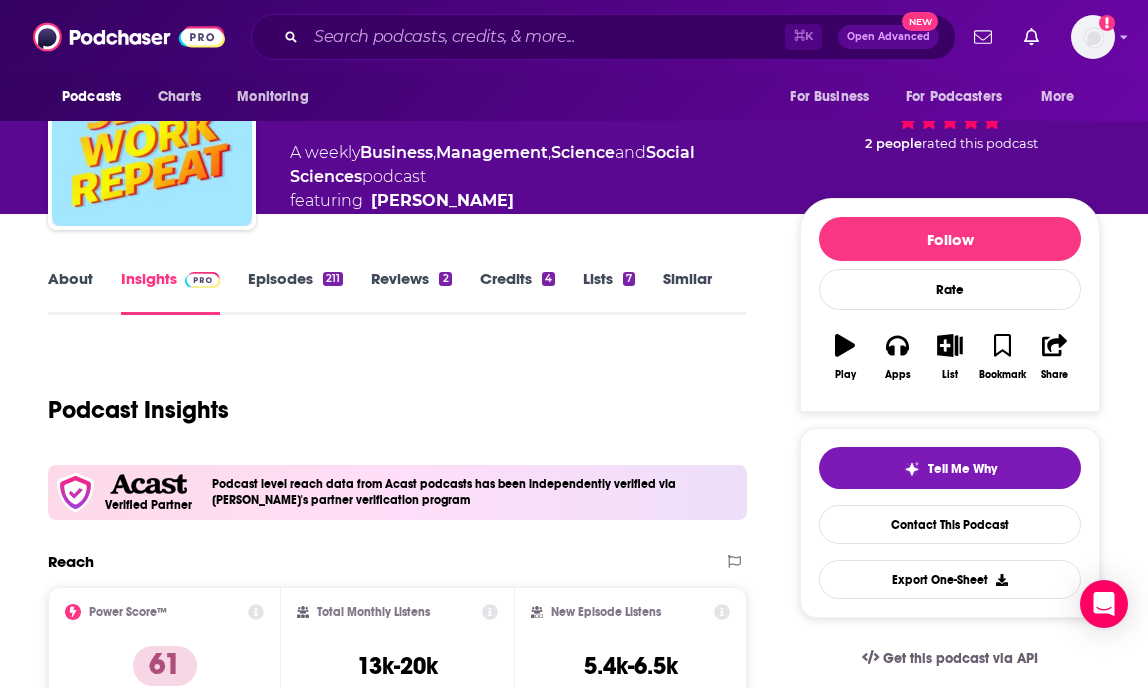scroll, scrollTop: 57, scrollLeft: 0, axis: vertical 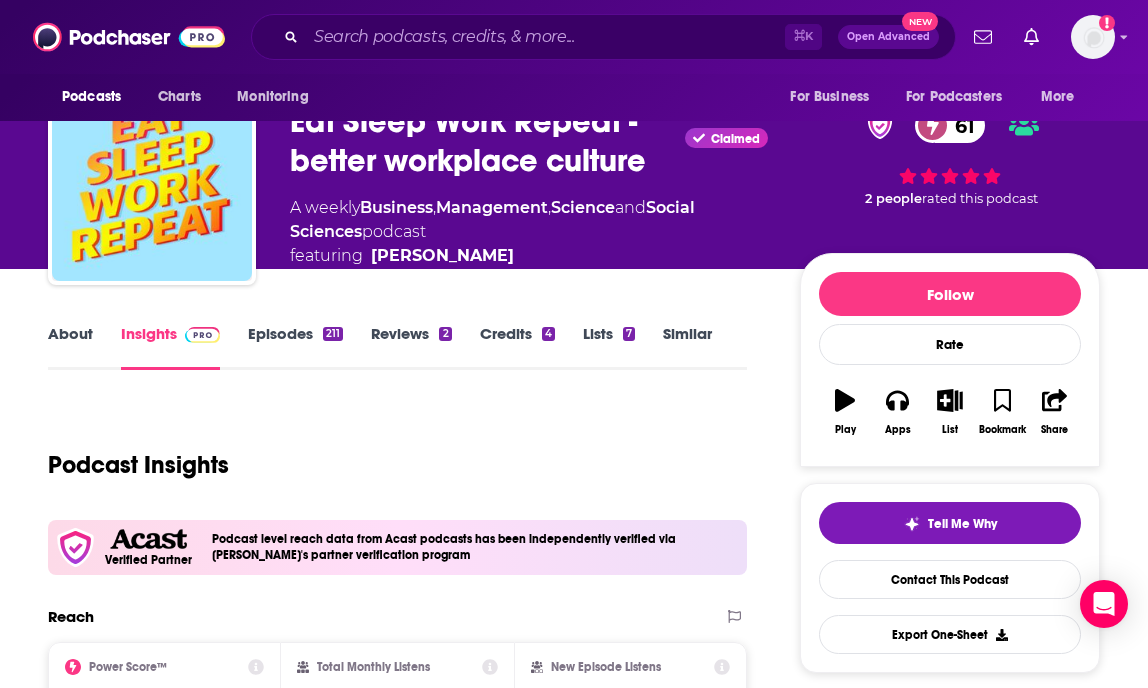 click on "Episodes 211" at bounding box center [295, 347] 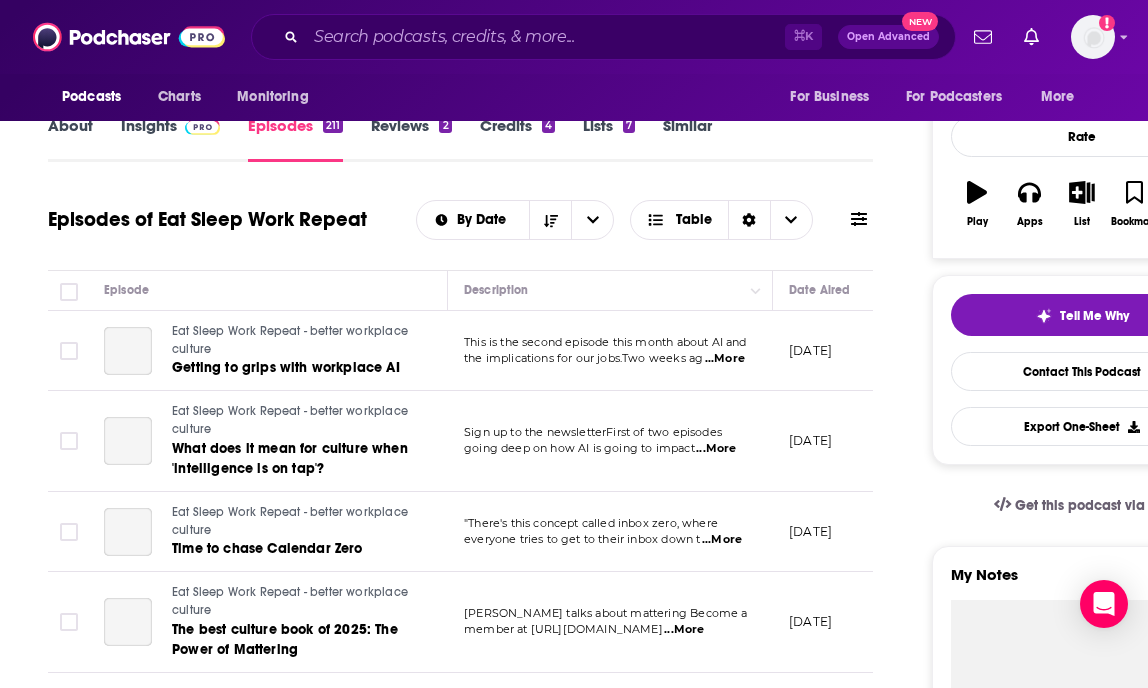 scroll, scrollTop: 346, scrollLeft: 0, axis: vertical 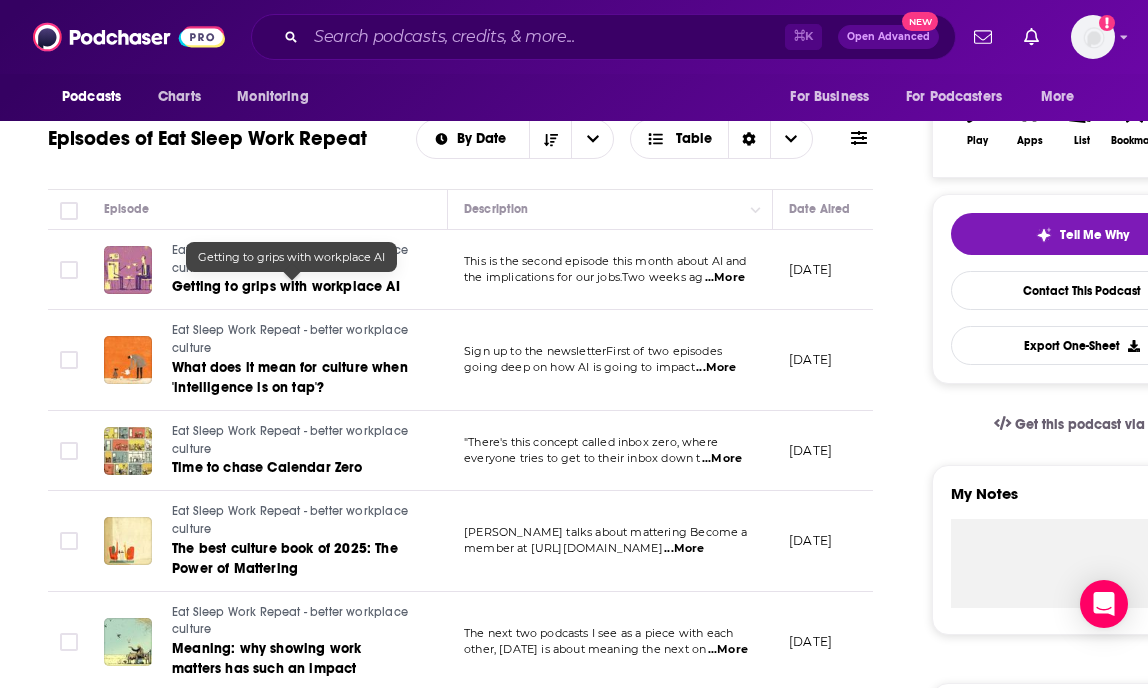 click on "Getting to grips with workplace AI" at bounding box center (286, 286) 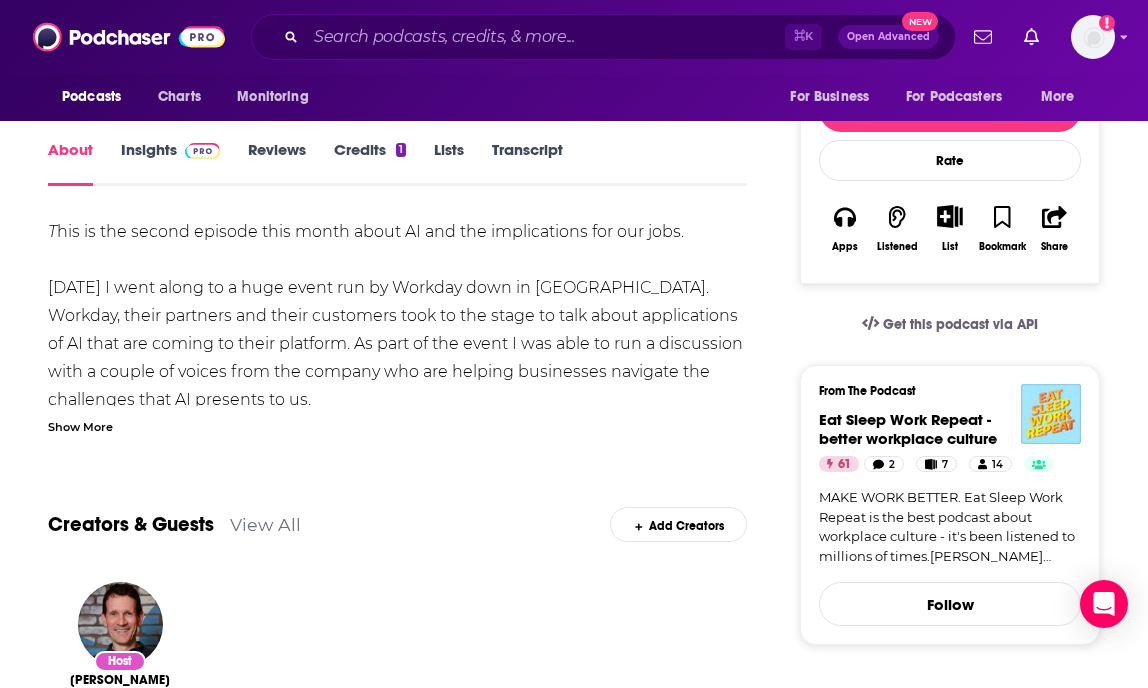 scroll, scrollTop: 192, scrollLeft: 0, axis: vertical 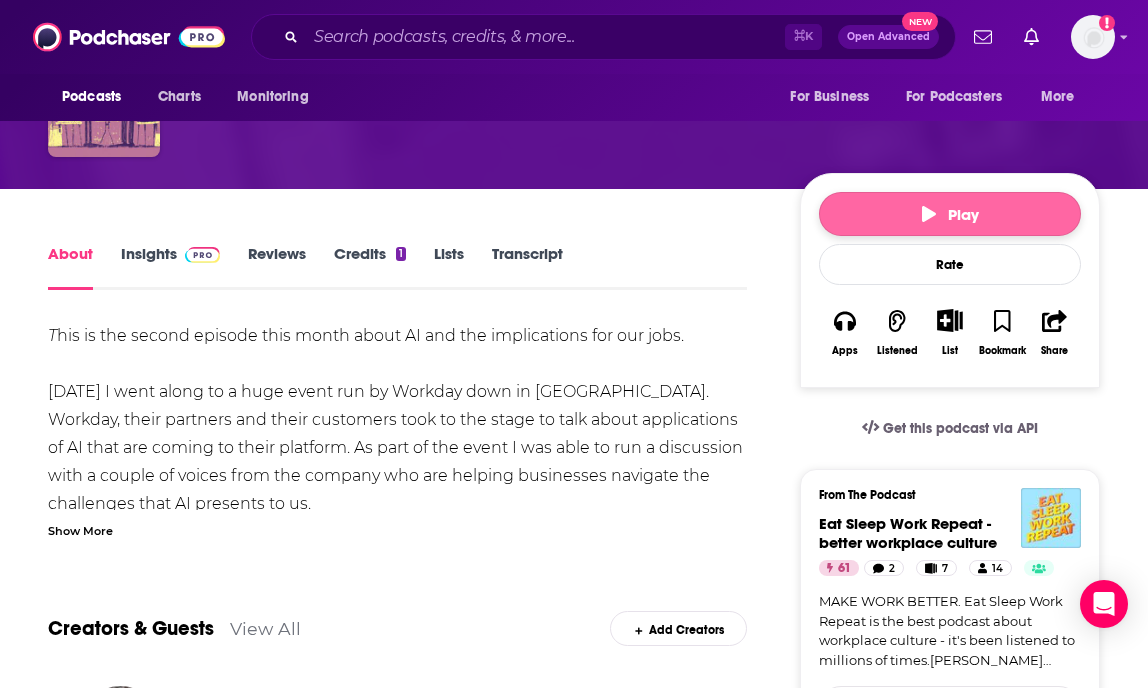 click on "Play" at bounding box center [950, 214] 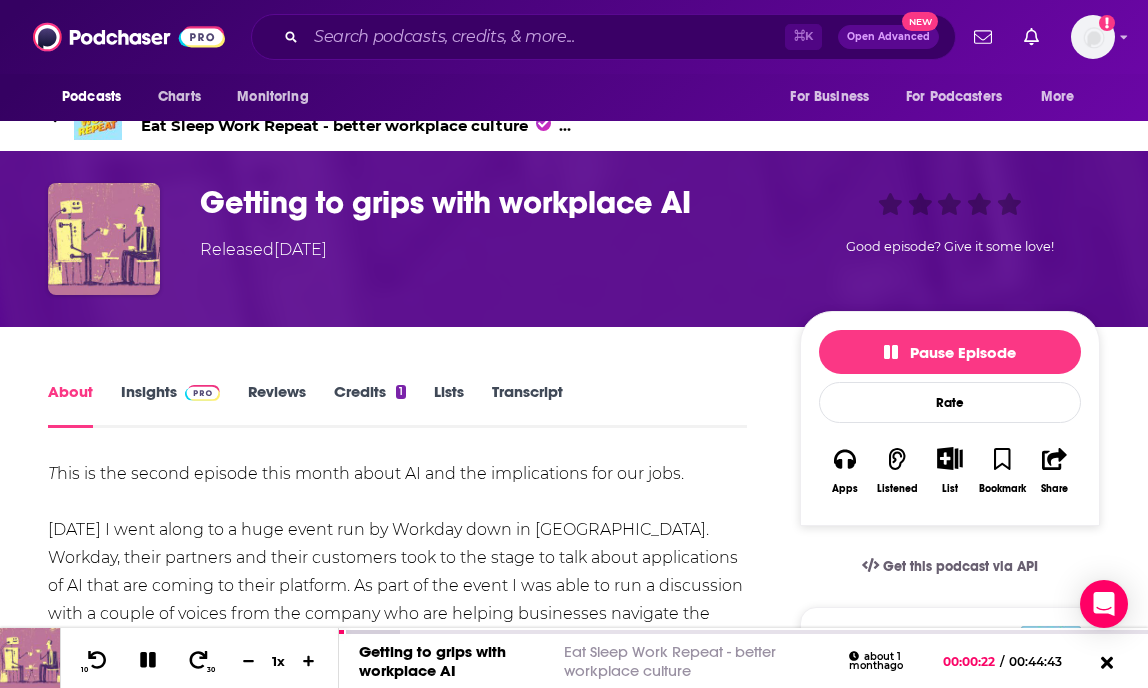 scroll, scrollTop: 27, scrollLeft: 0, axis: vertical 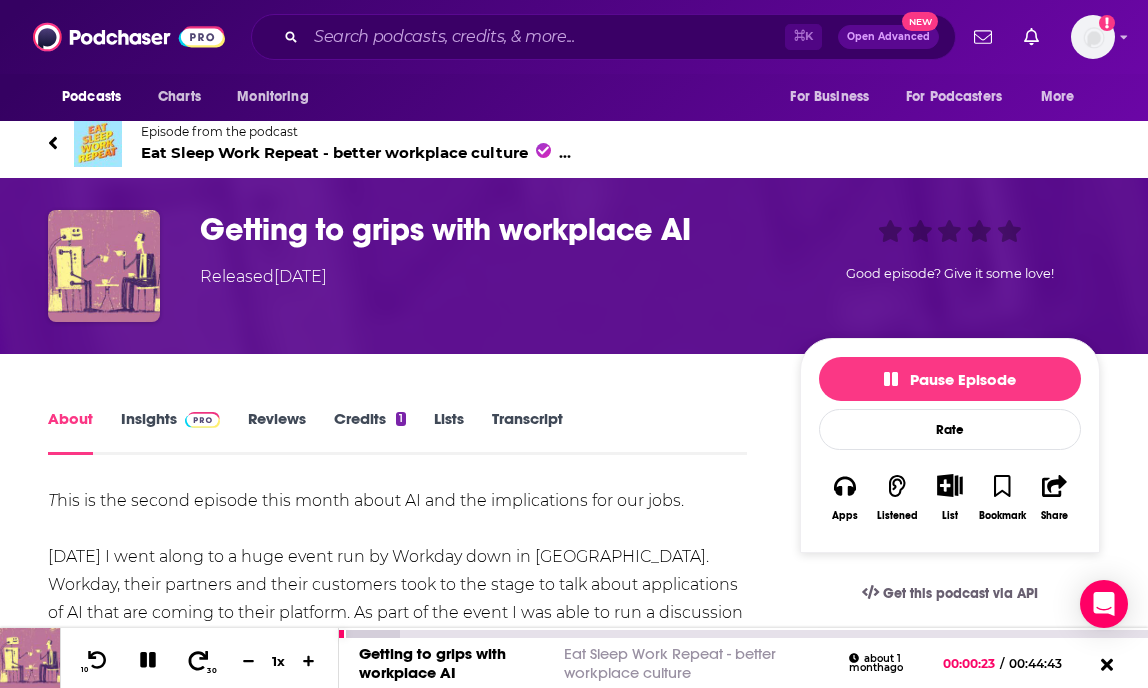 click 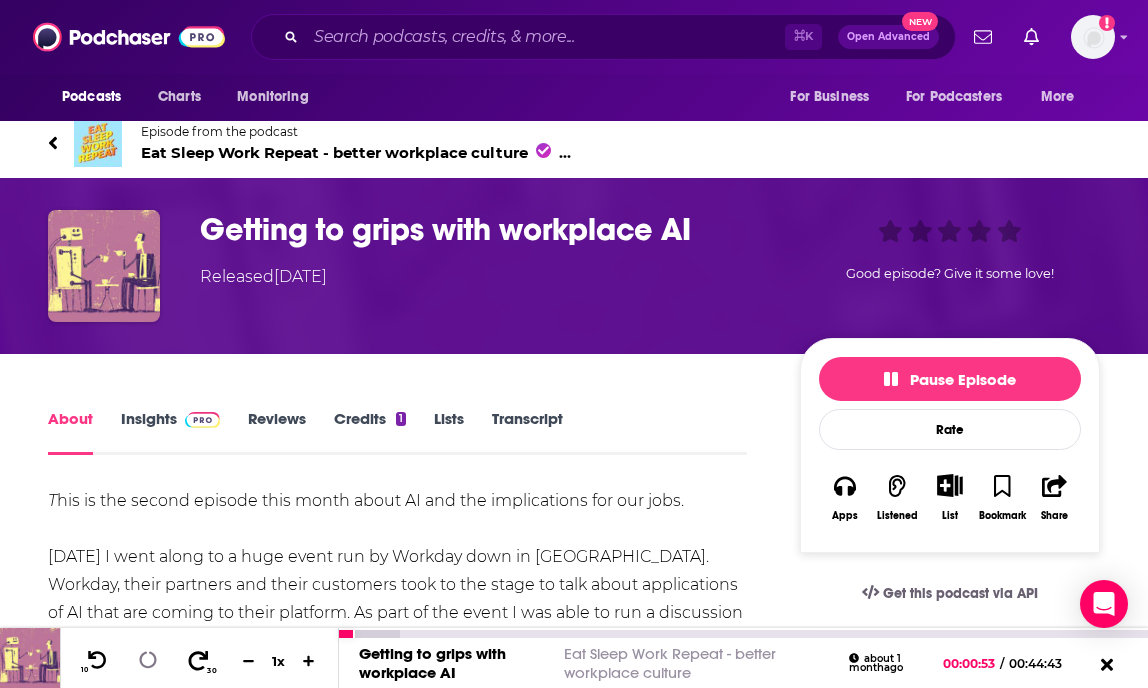 click 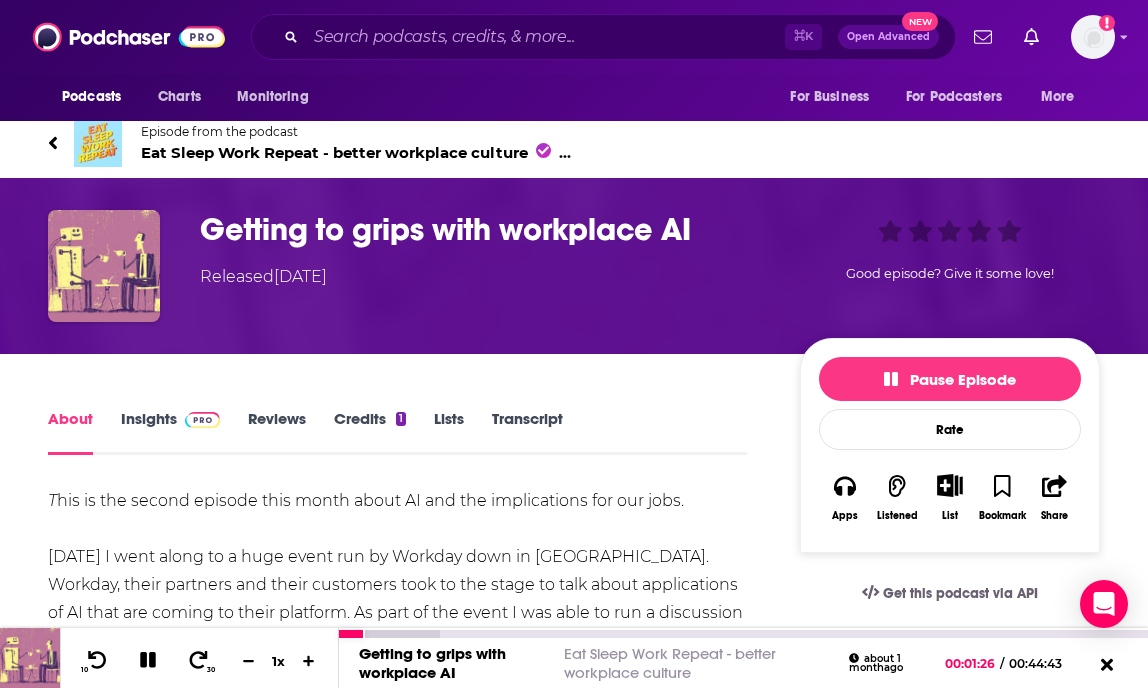 click 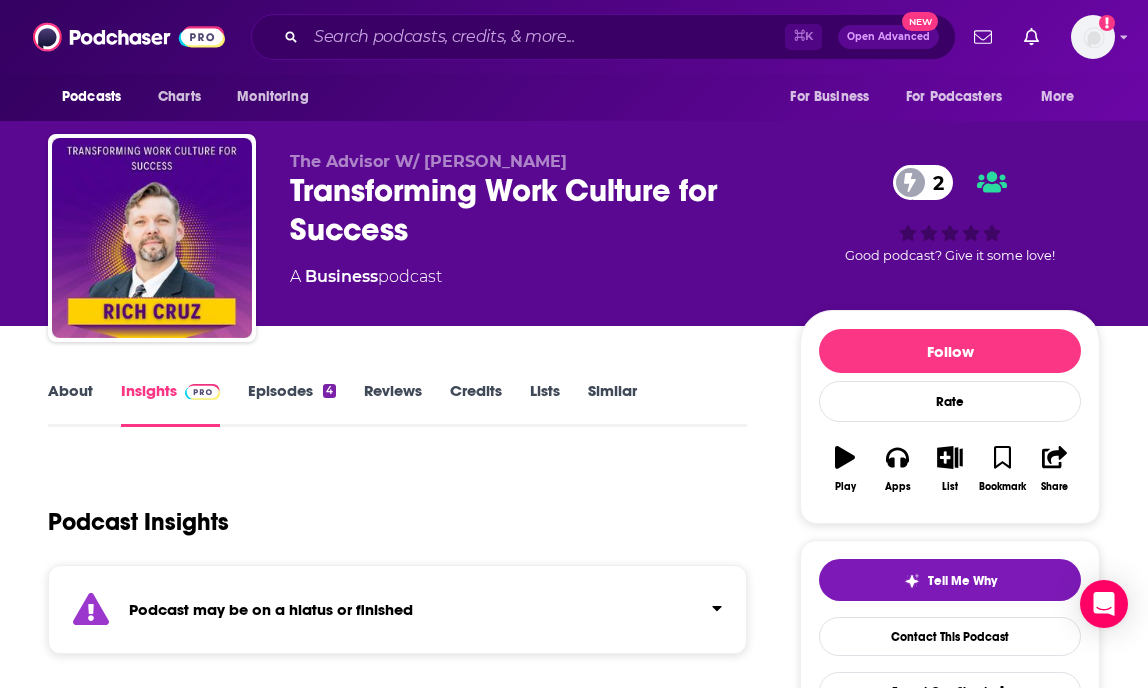 scroll, scrollTop: 0, scrollLeft: 0, axis: both 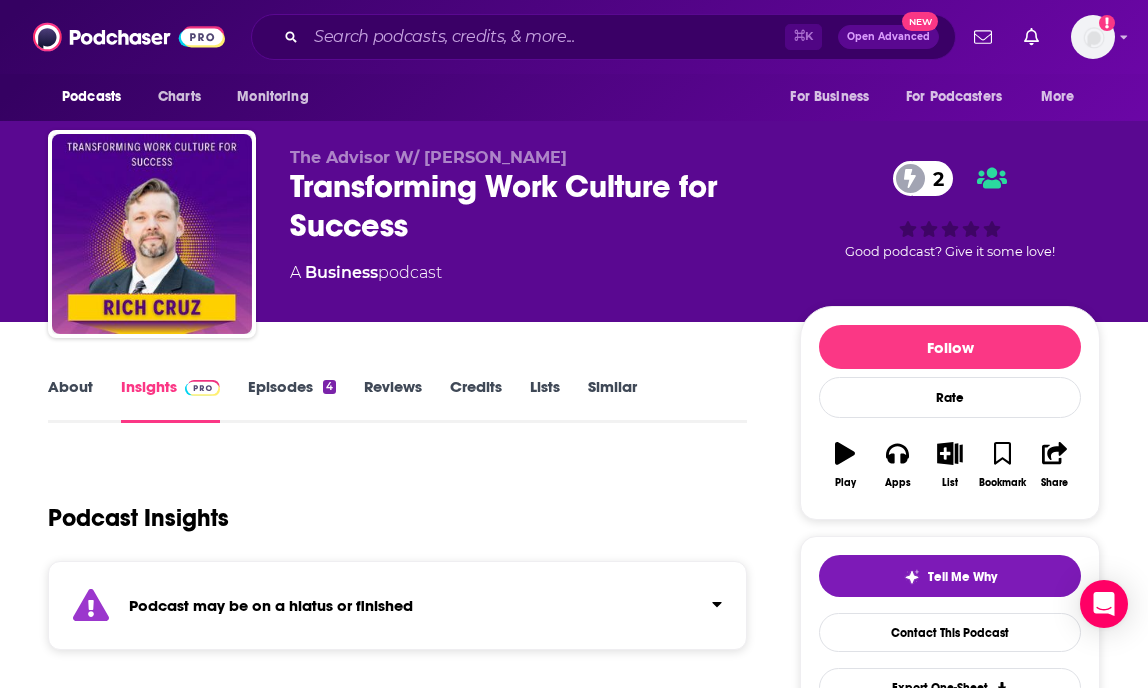 click on "Episodes 4" at bounding box center (292, 400) 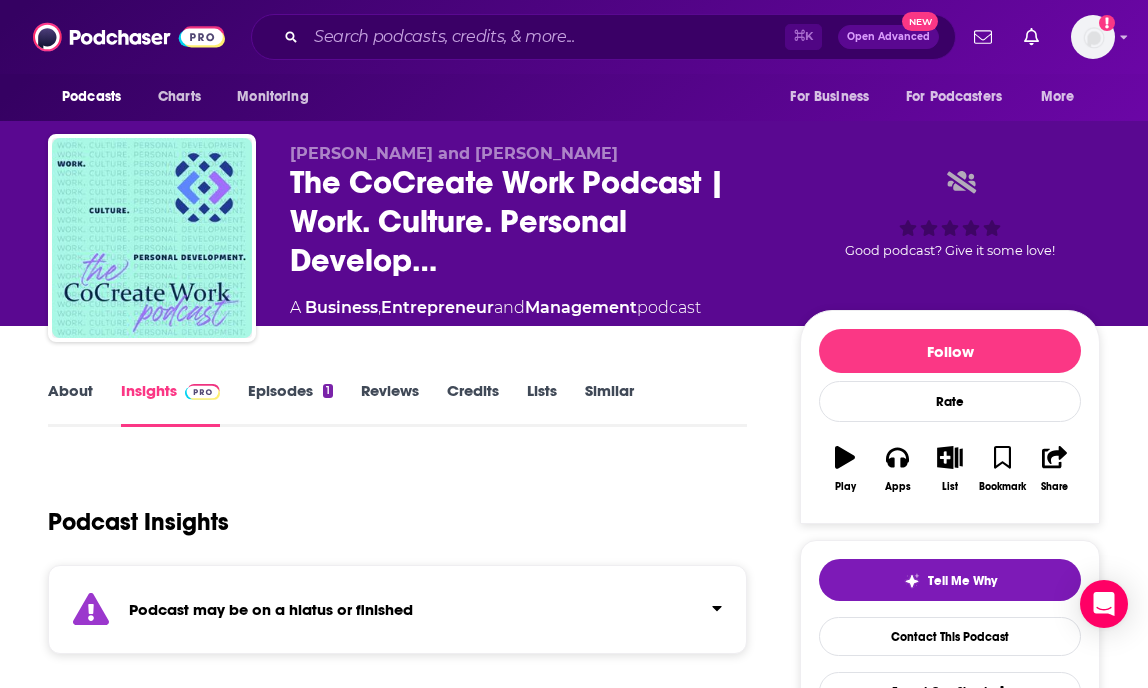 scroll, scrollTop: 0, scrollLeft: 0, axis: both 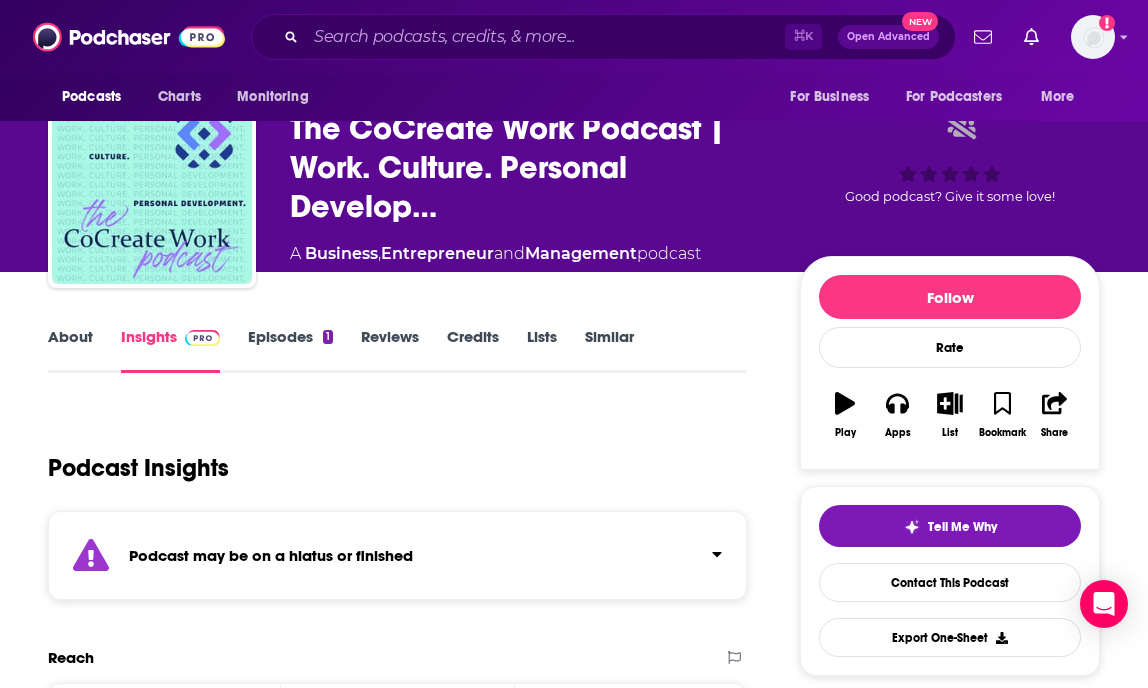 click on "Episodes 1" at bounding box center [290, 350] 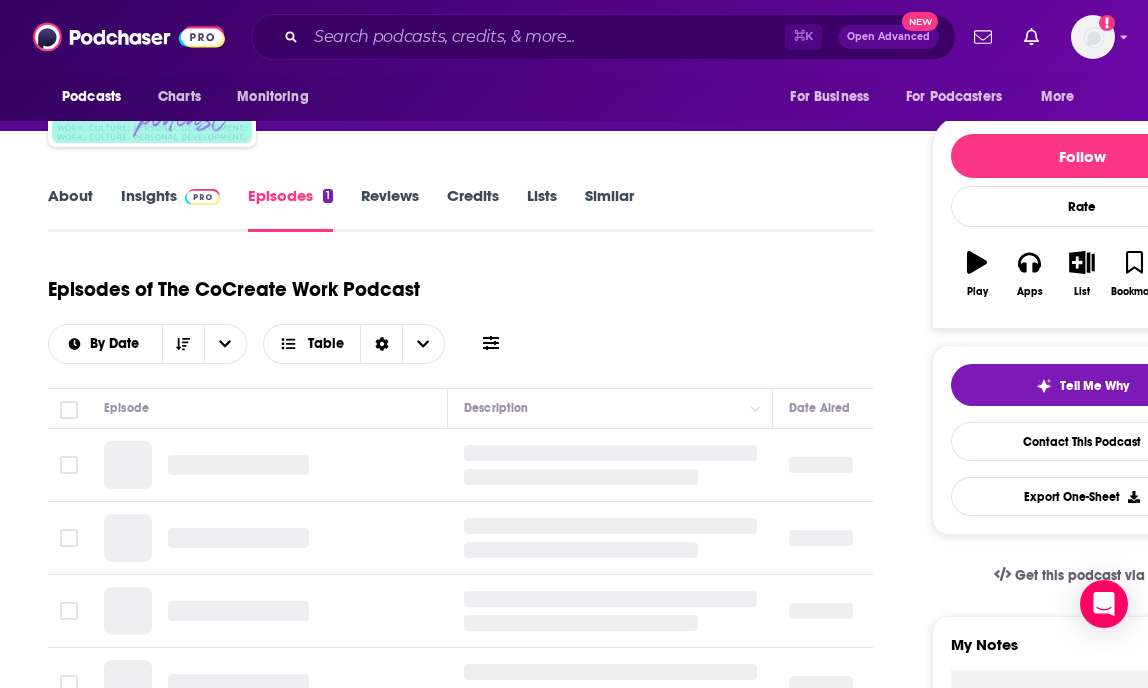 scroll, scrollTop: 198, scrollLeft: 0, axis: vertical 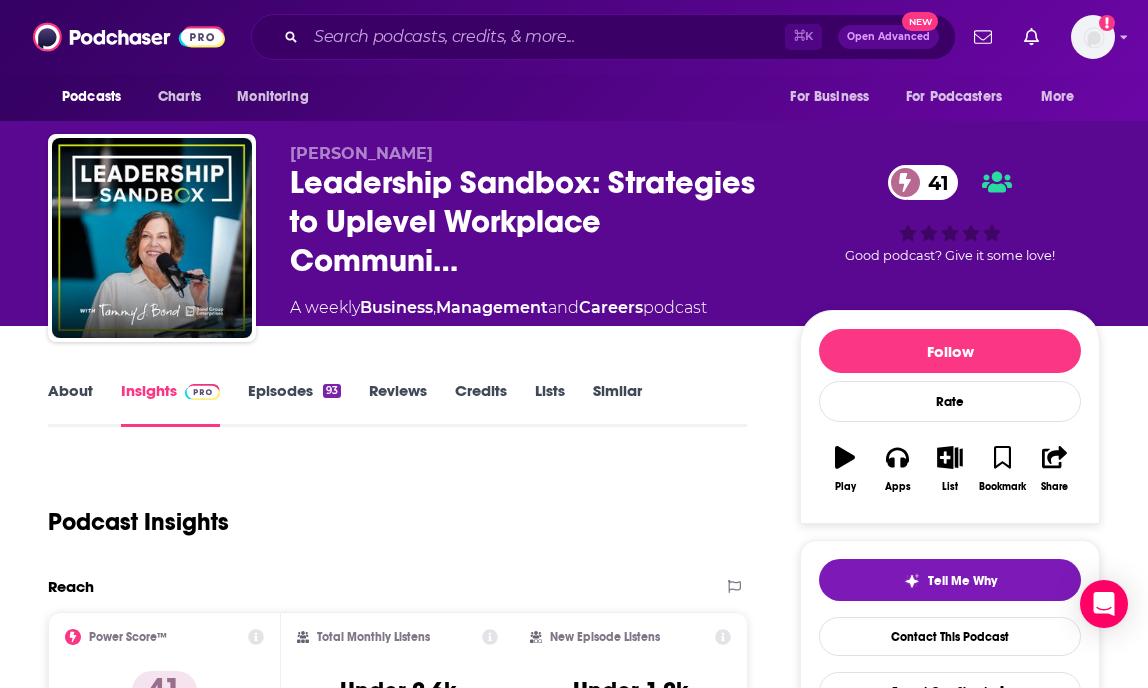 click on "Episodes 93" at bounding box center (294, 404) 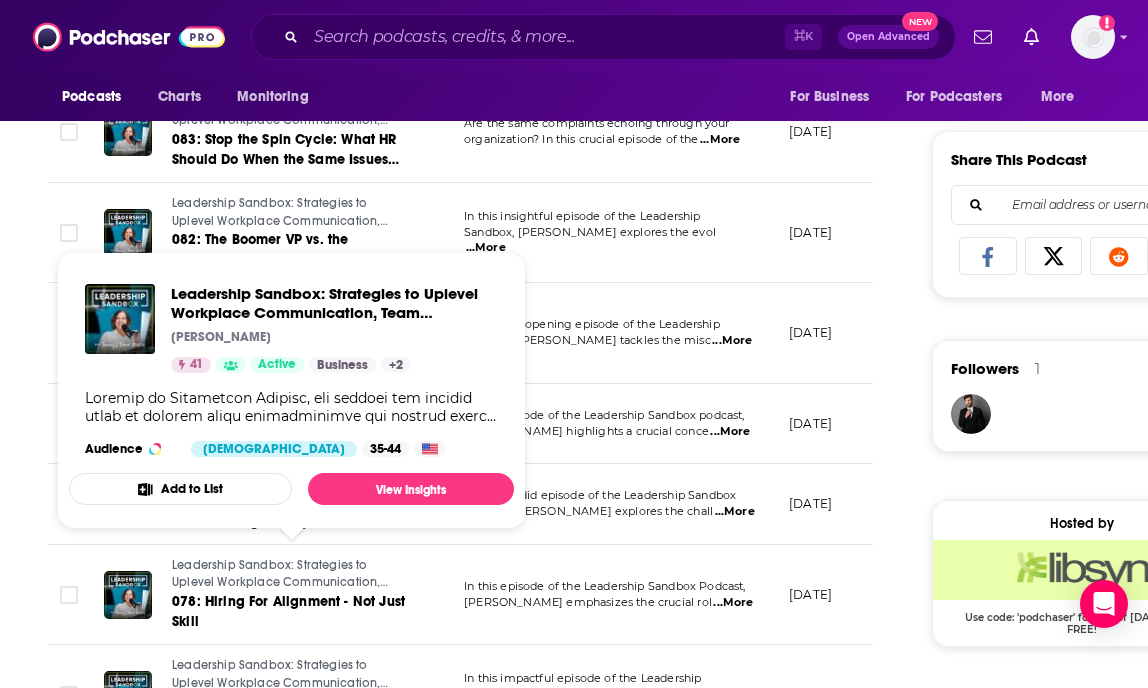 scroll, scrollTop: 1582, scrollLeft: 0, axis: vertical 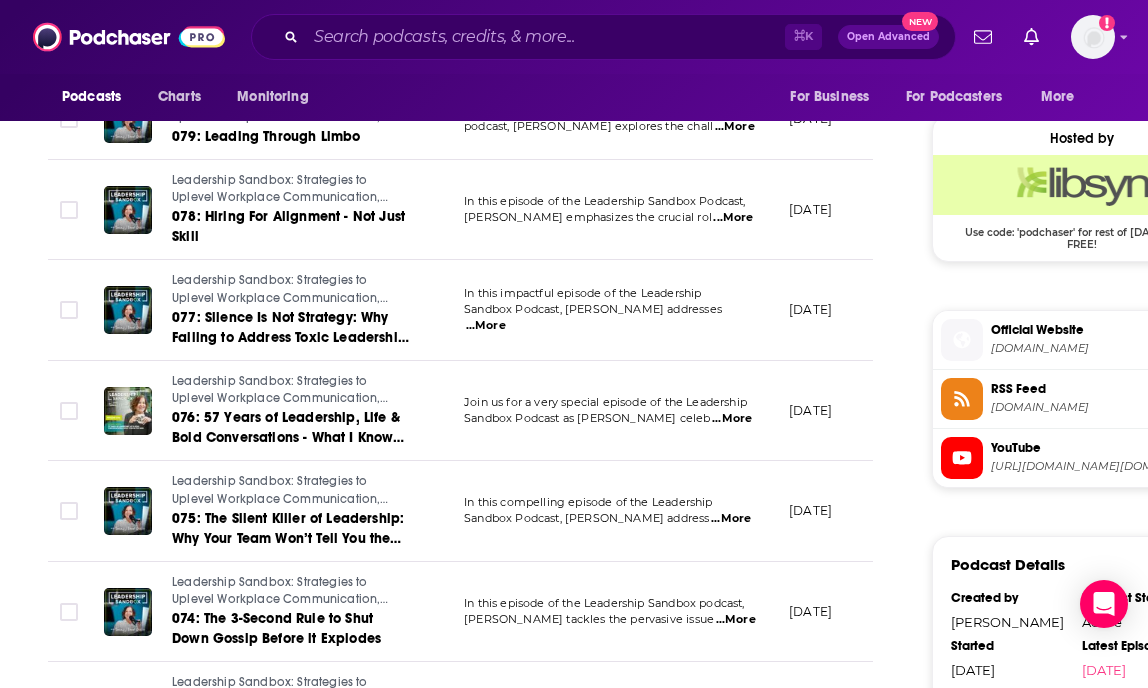 click on "...More" at bounding box center [733, 218] 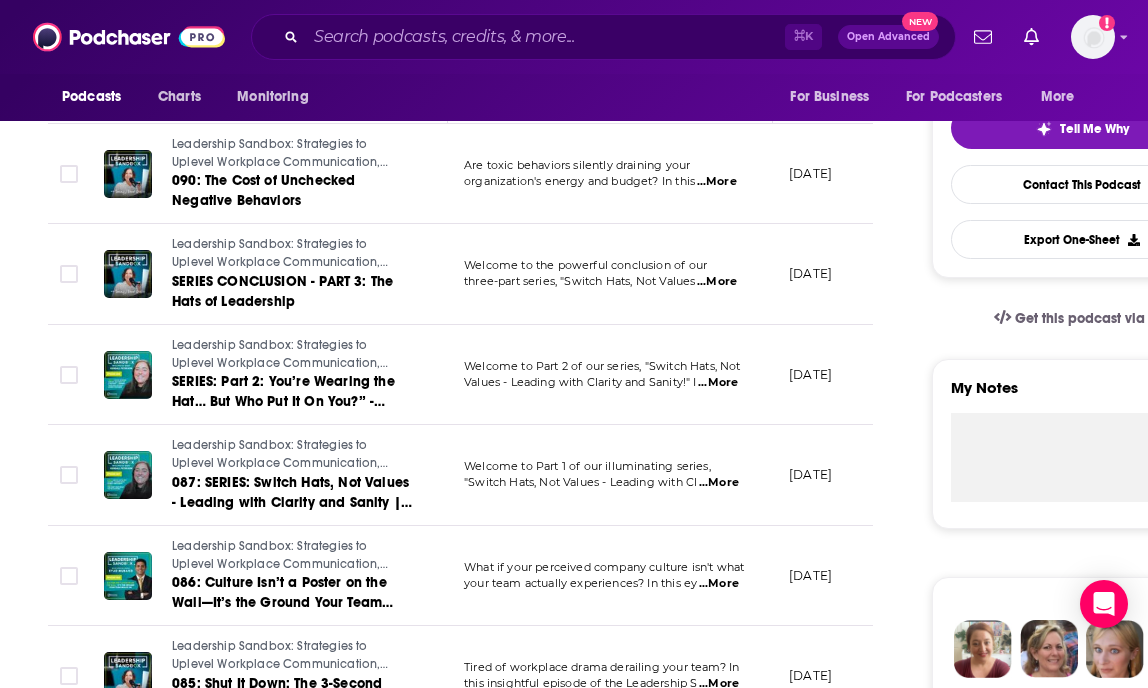 scroll, scrollTop: 0, scrollLeft: 0, axis: both 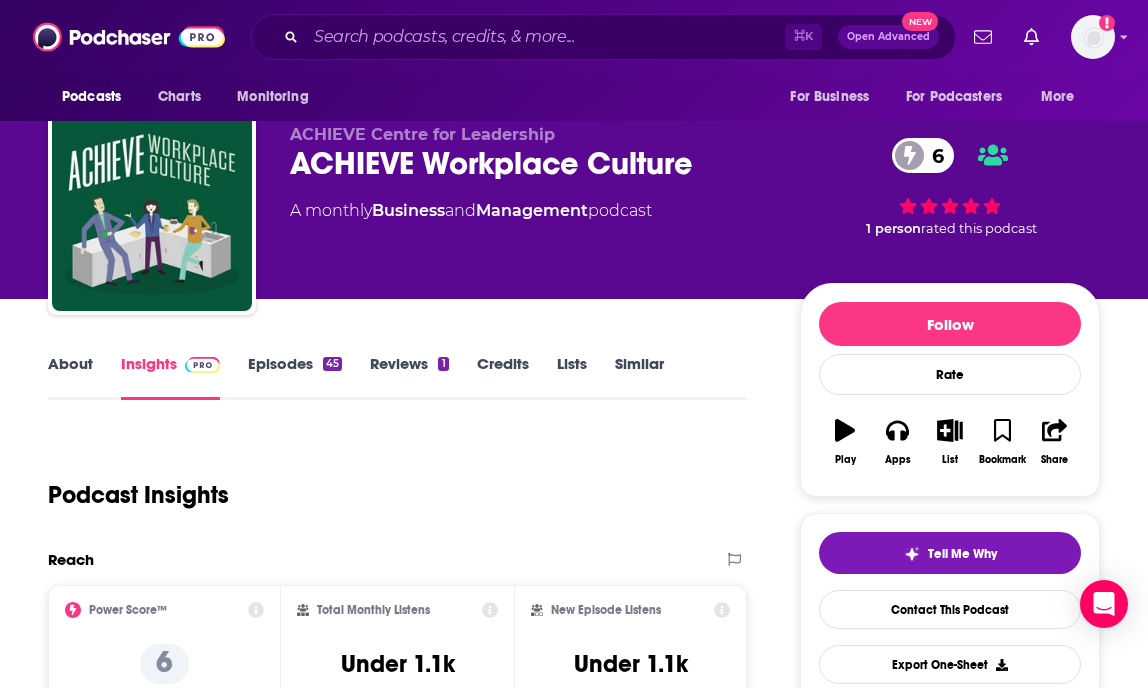 click on "About" at bounding box center [70, 377] 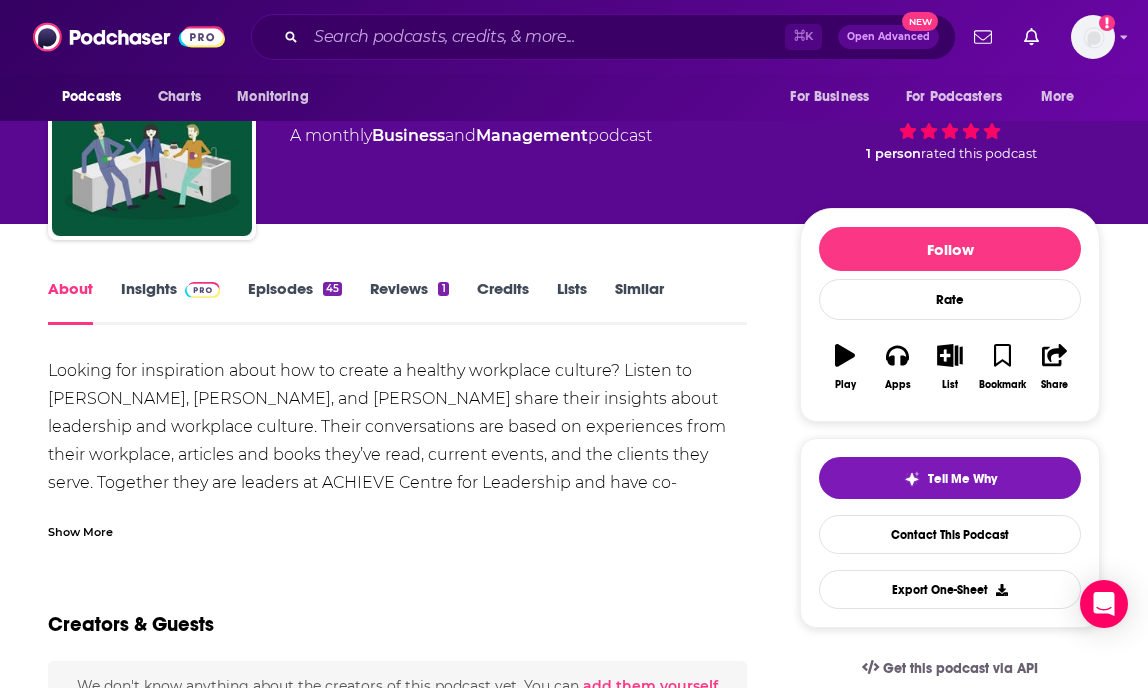 scroll, scrollTop: 104, scrollLeft: 0, axis: vertical 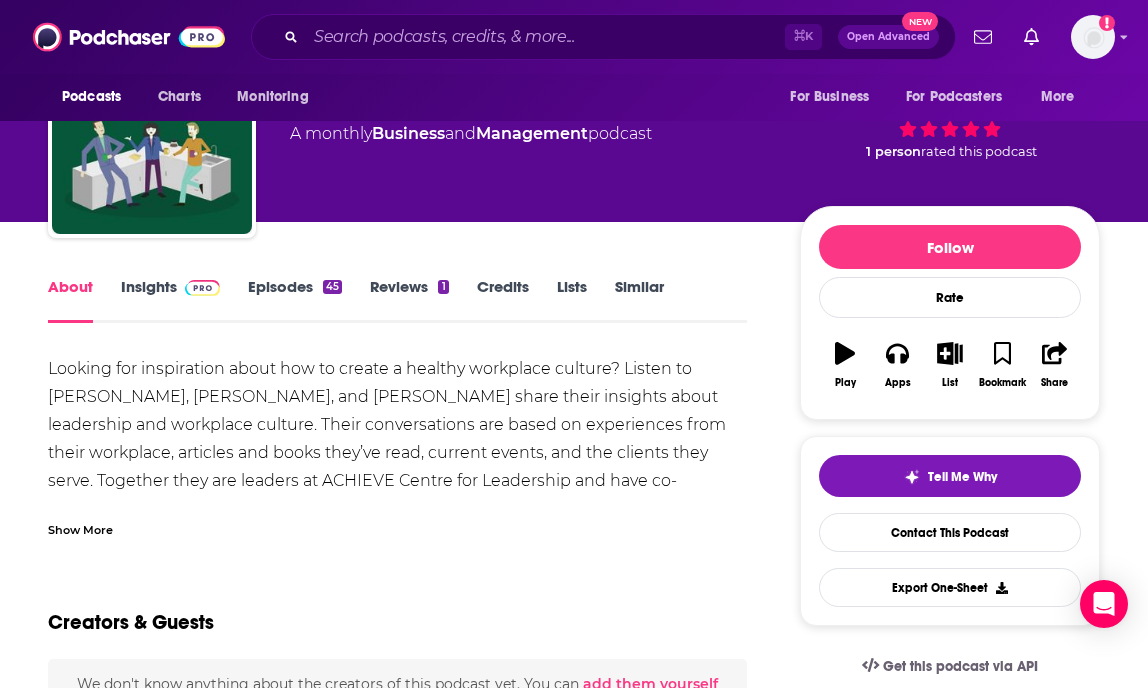 click on "Show More" at bounding box center [80, 528] 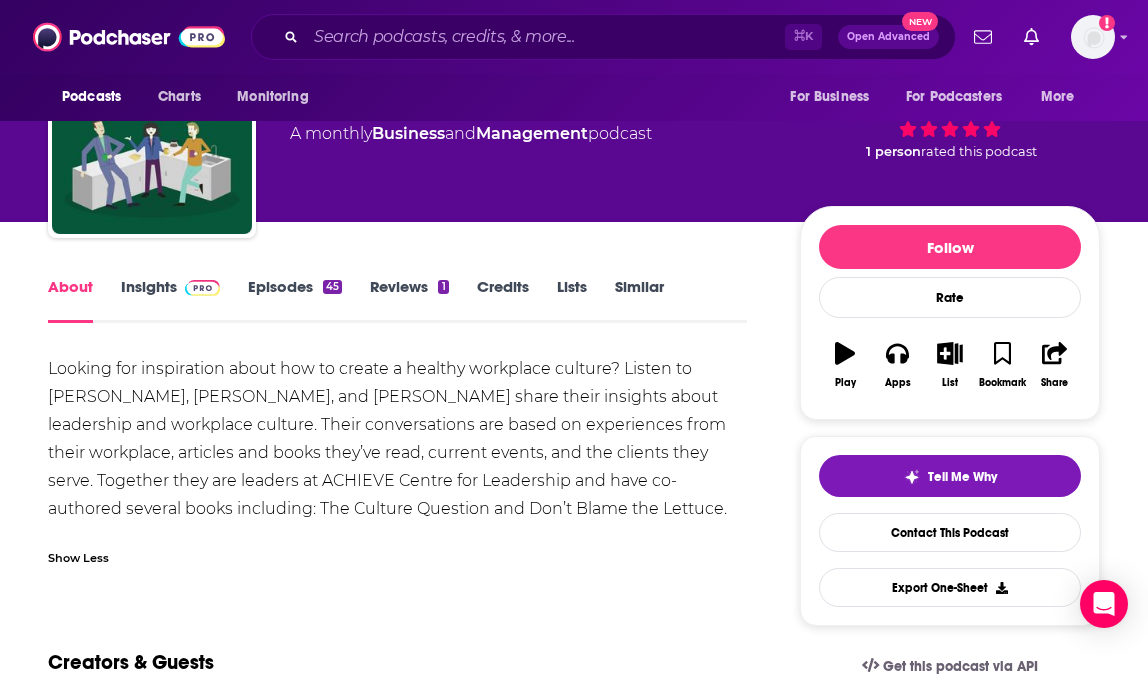scroll, scrollTop: 124, scrollLeft: 0, axis: vertical 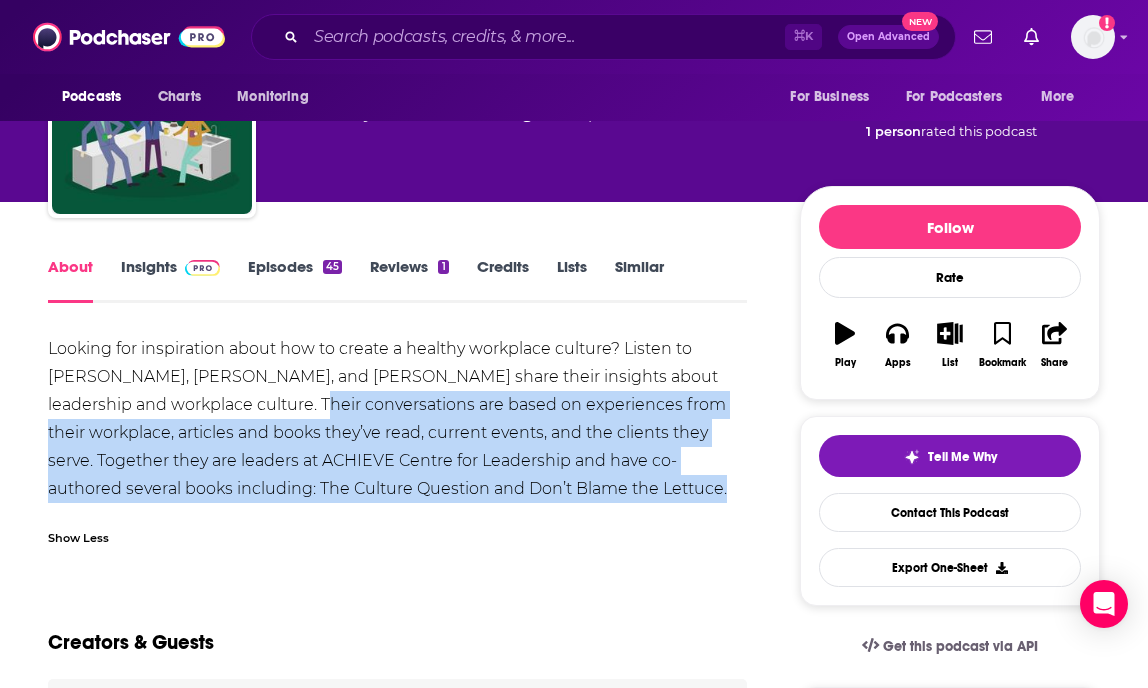 drag, startPoint x: 382, startPoint y: 522, endPoint x: 261, endPoint y: 397, distance: 173.97127 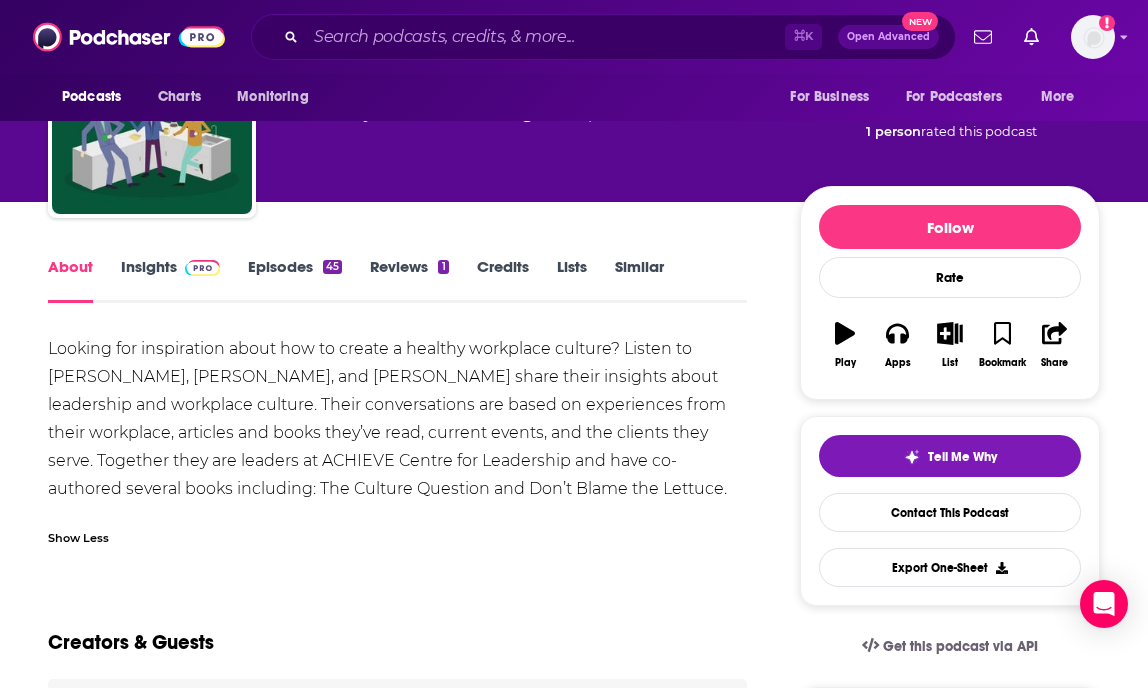 click on "Creators & Guests" at bounding box center (397, 630) 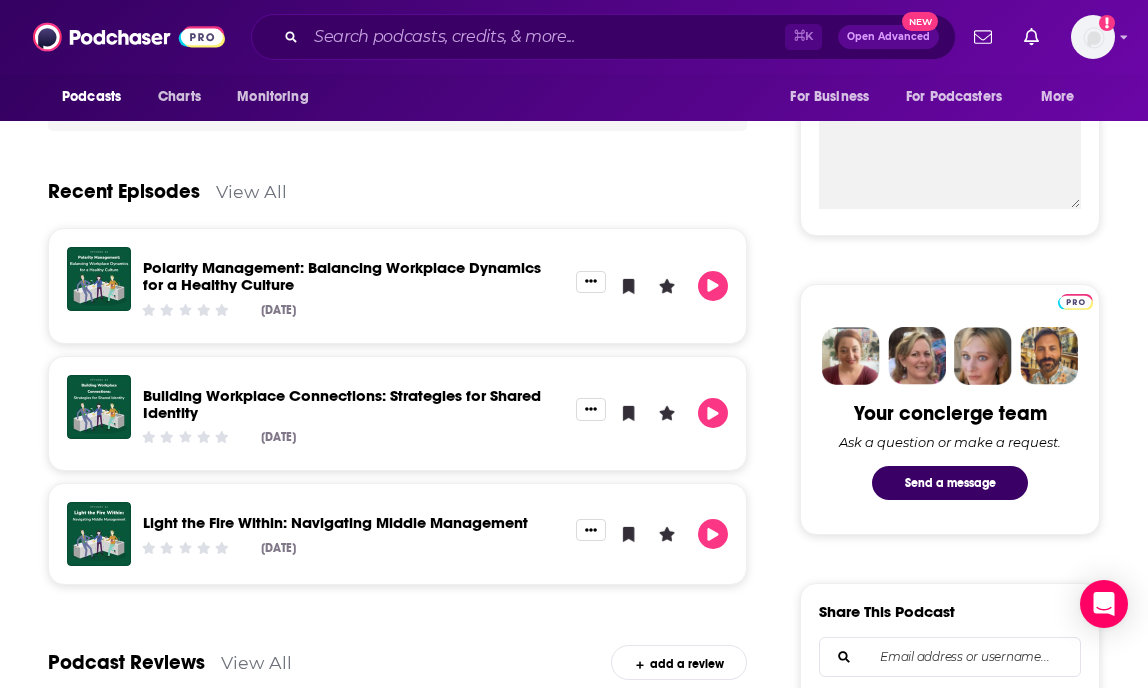 scroll, scrollTop: 0, scrollLeft: 0, axis: both 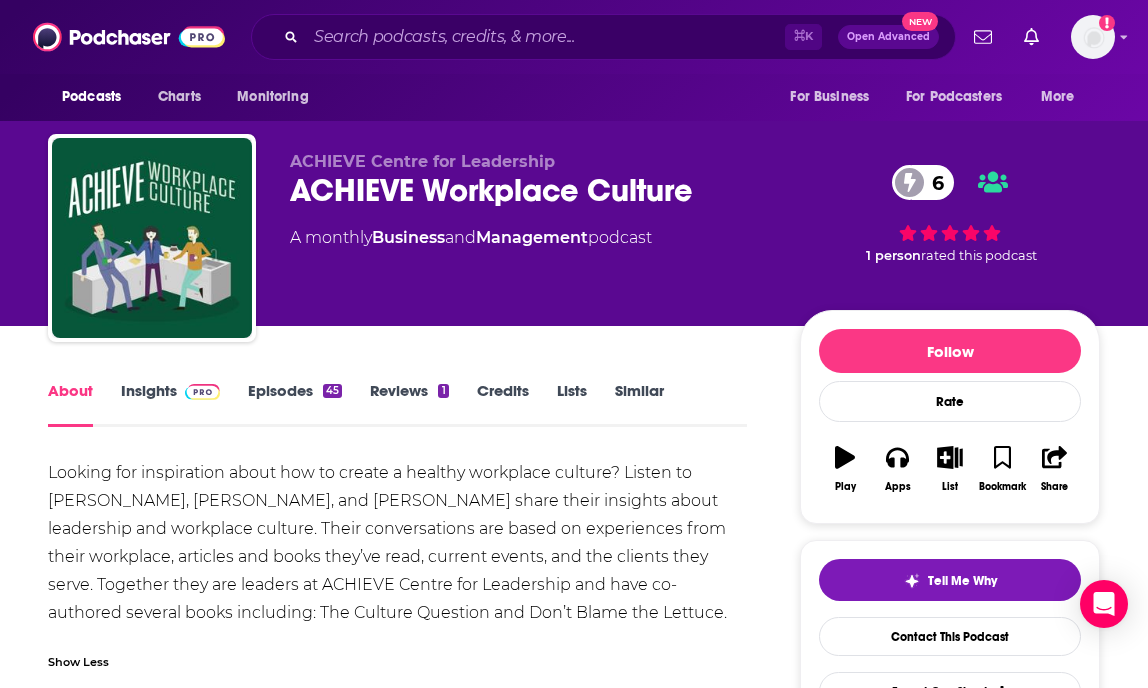 click on "Episodes 45" at bounding box center [295, 404] 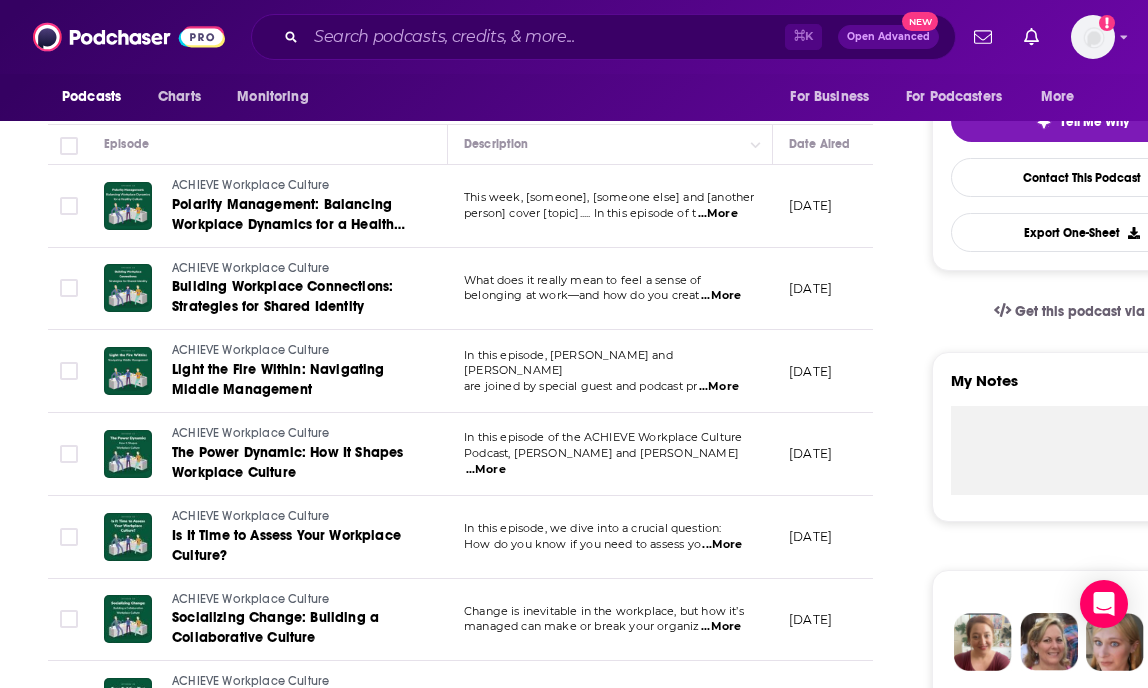 scroll, scrollTop: 0, scrollLeft: 0, axis: both 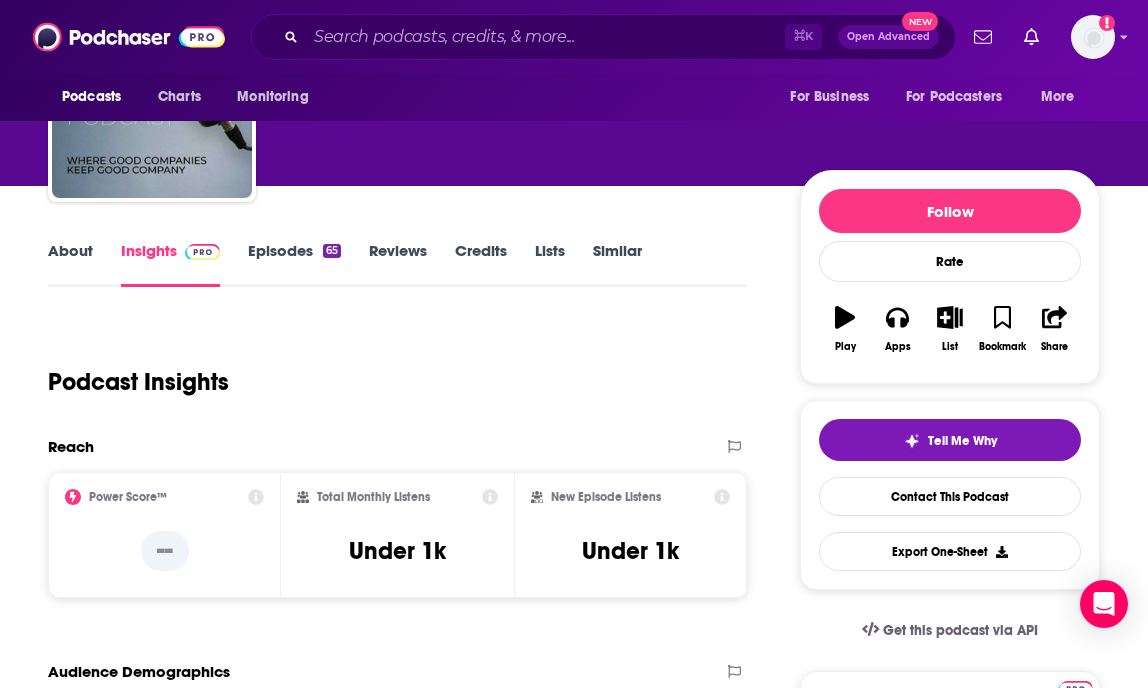 click on "About" at bounding box center (70, 264) 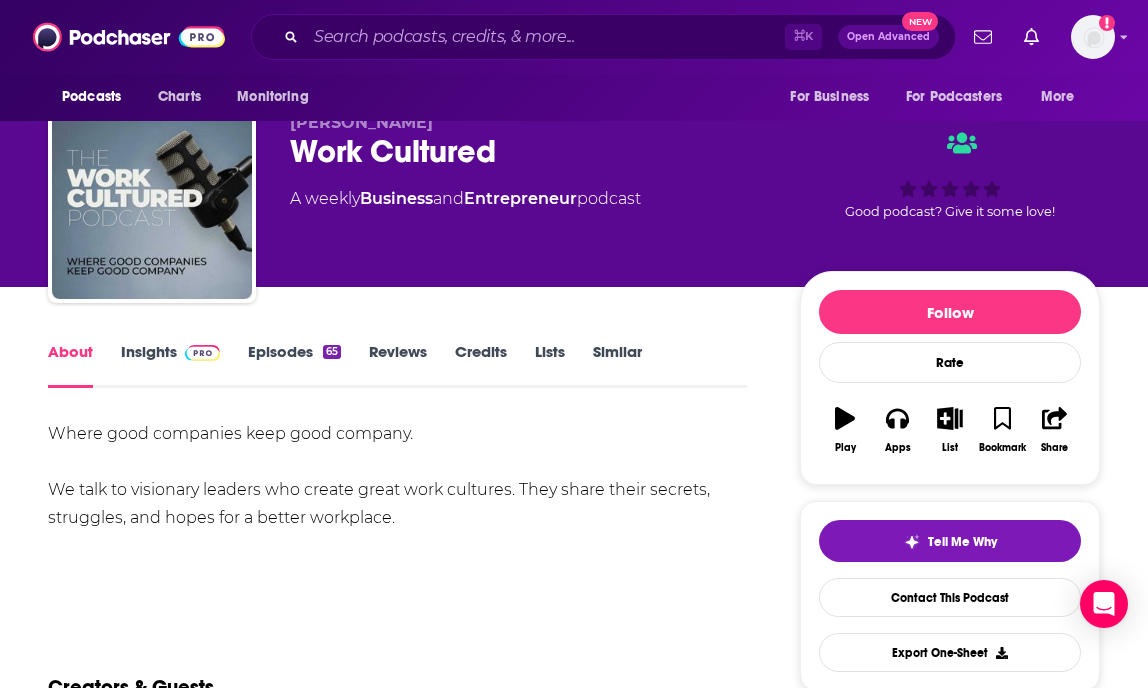 scroll, scrollTop: 0, scrollLeft: 0, axis: both 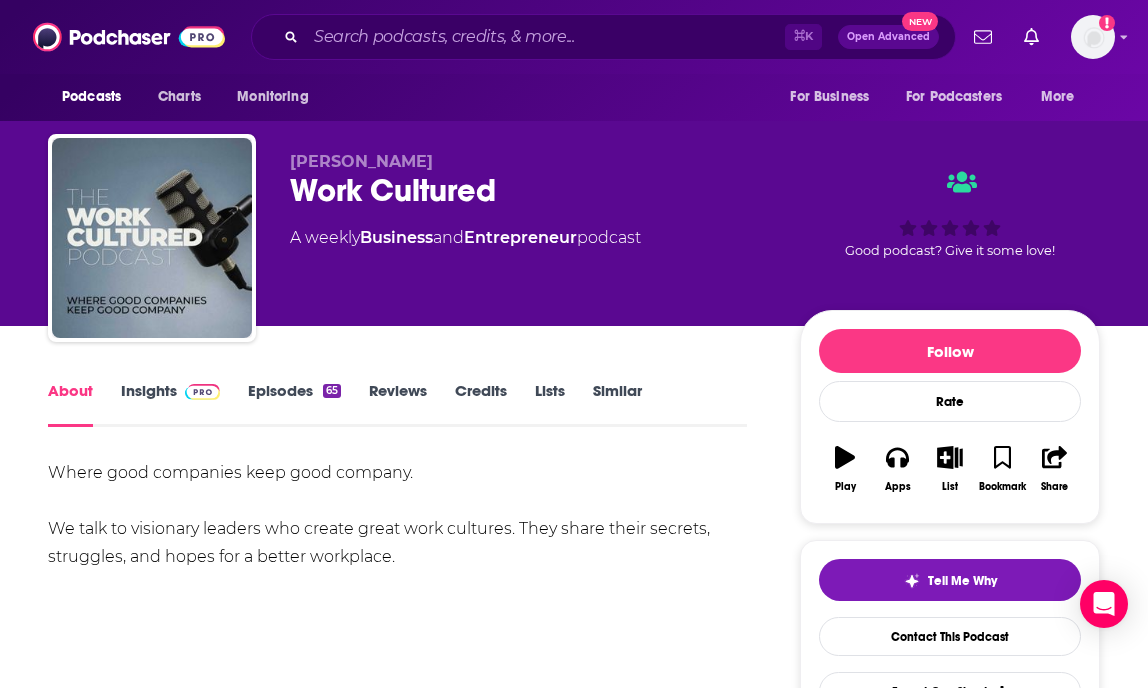 click on "Episodes 65" at bounding box center [294, 404] 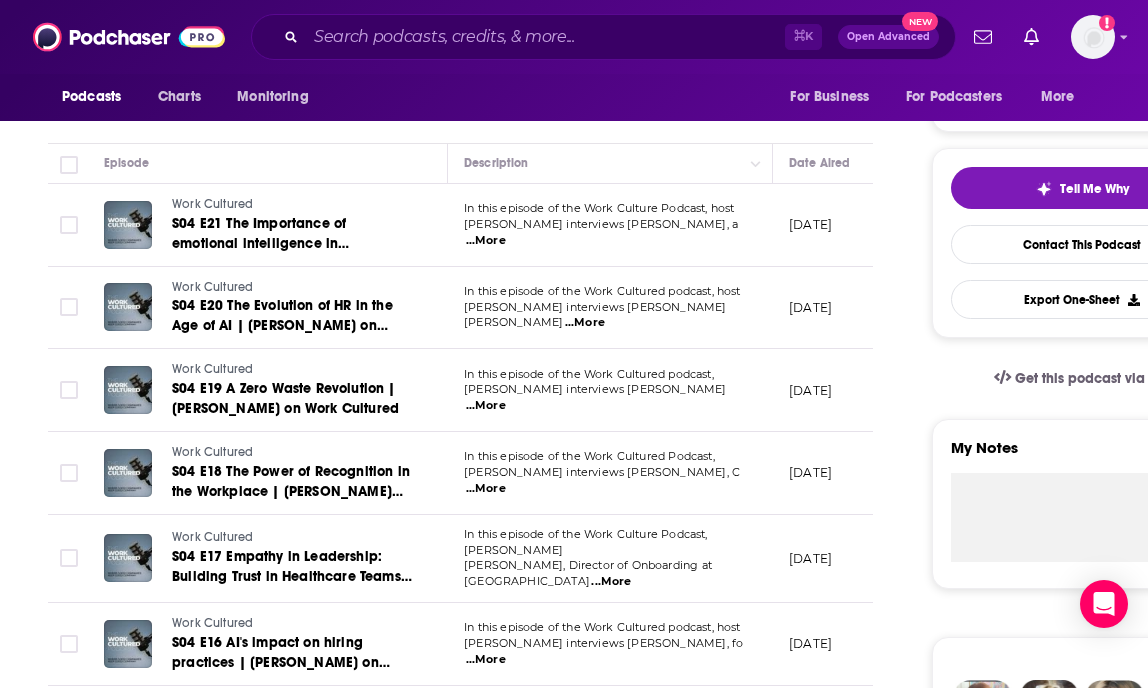scroll, scrollTop: 0, scrollLeft: 0, axis: both 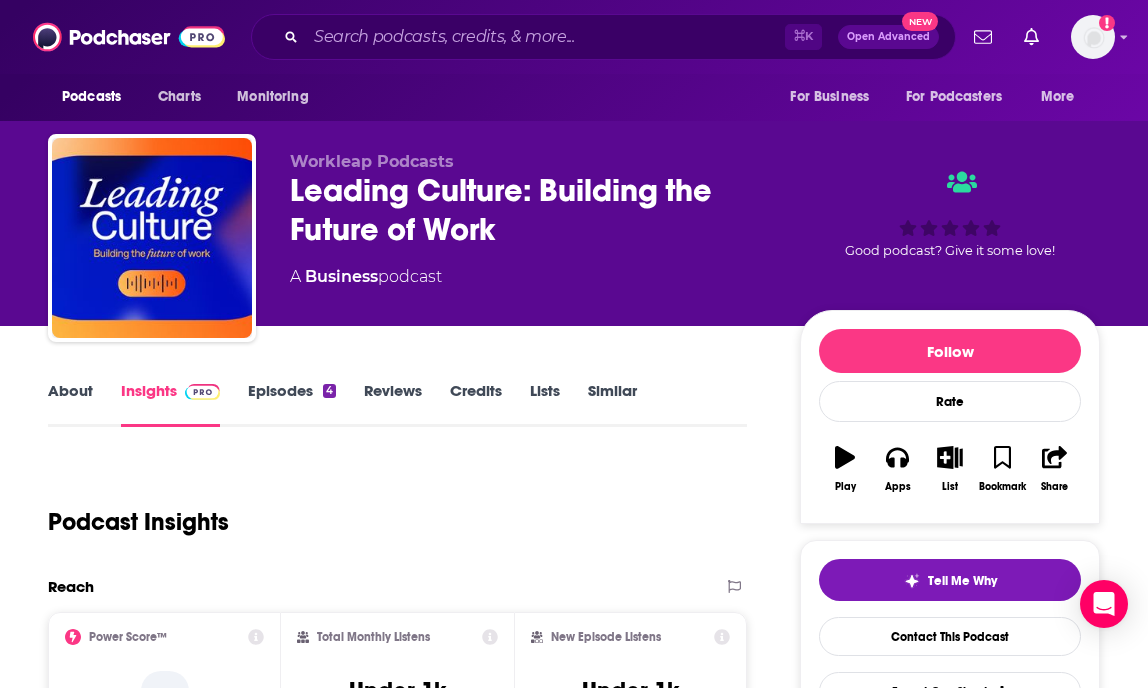 click on "Episodes 4" at bounding box center [292, 404] 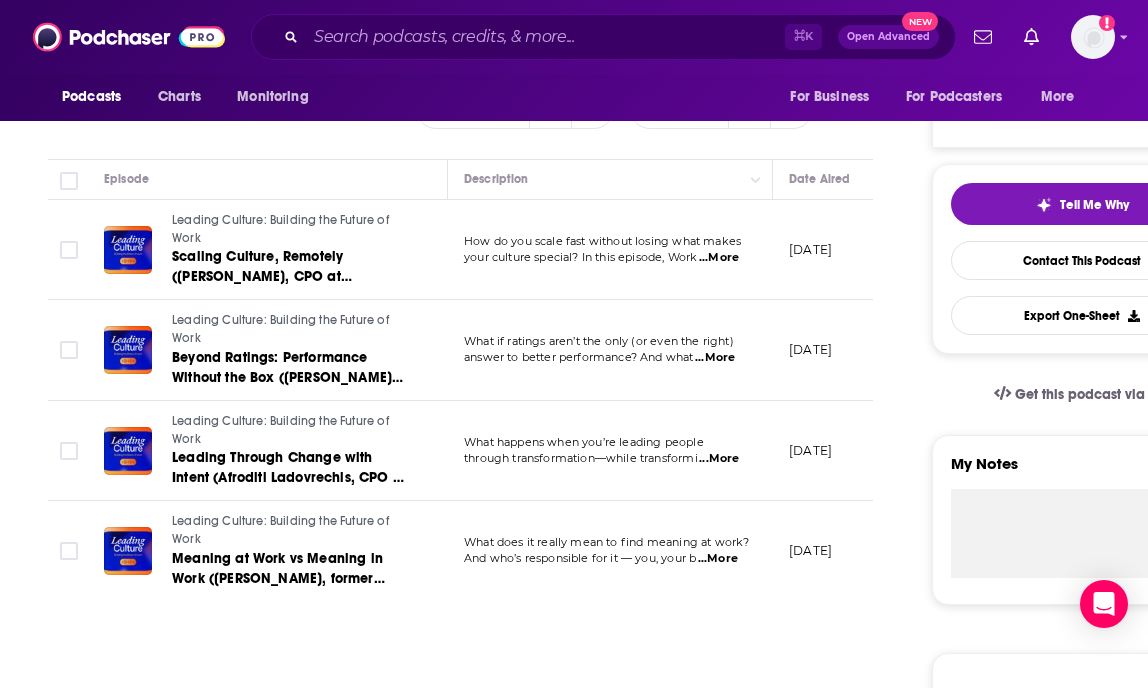 scroll, scrollTop: 0, scrollLeft: 0, axis: both 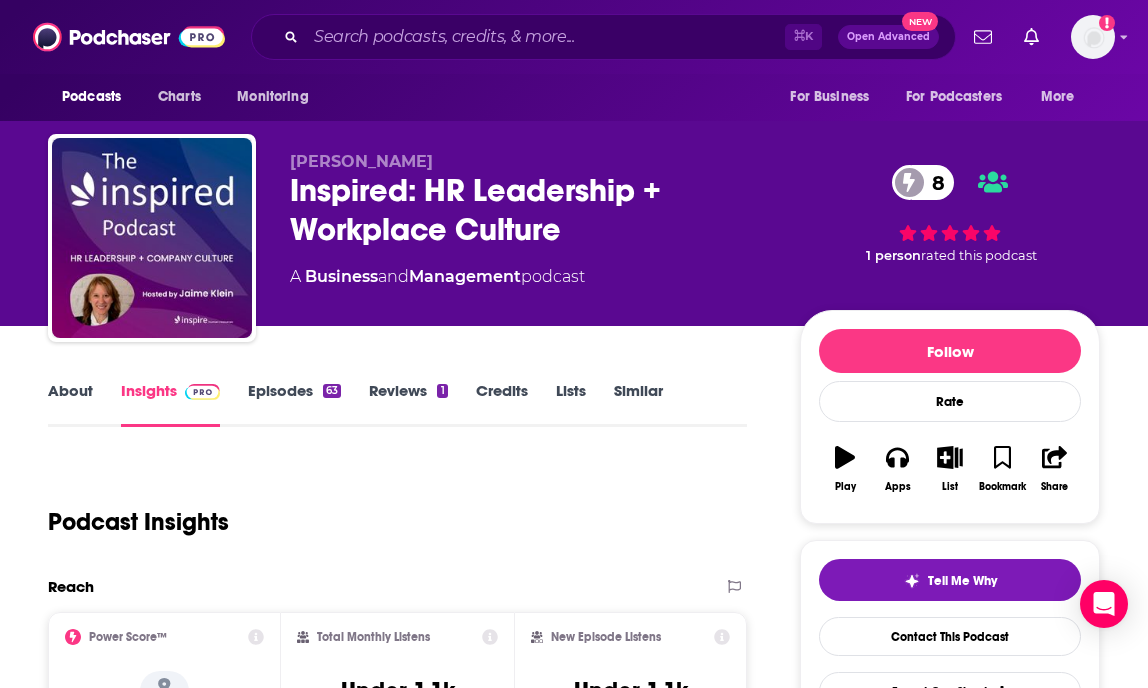 click on "About" at bounding box center [70, 404] 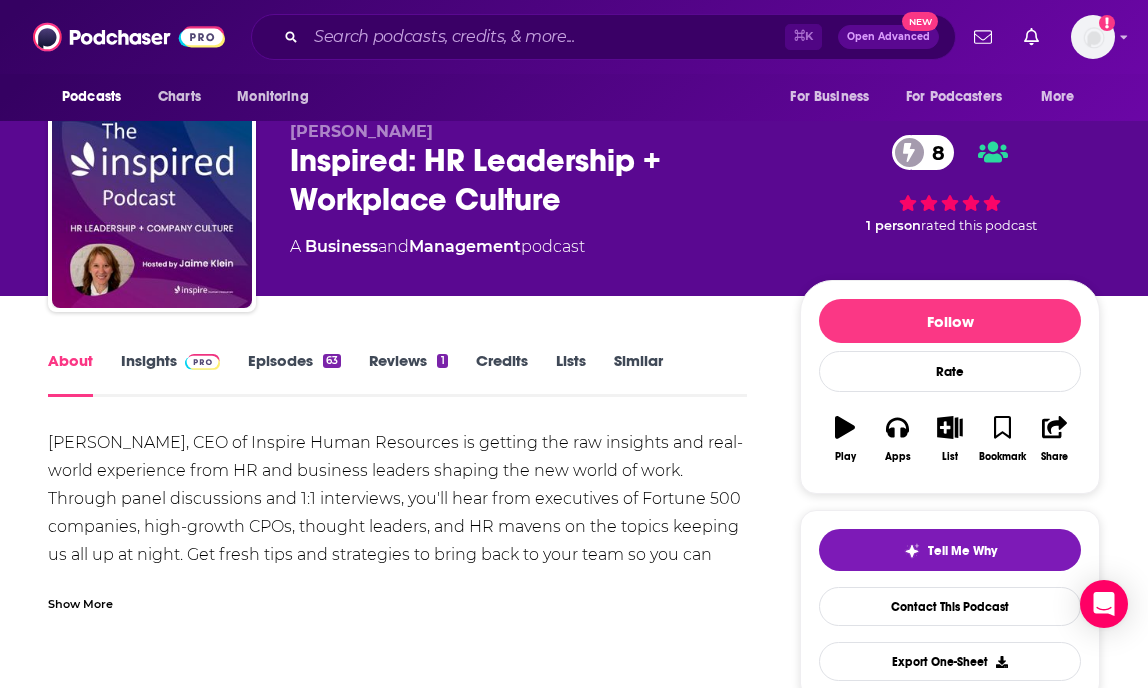 scroll, scrollTop: 36, scrollLeft: 0, axis: vertical 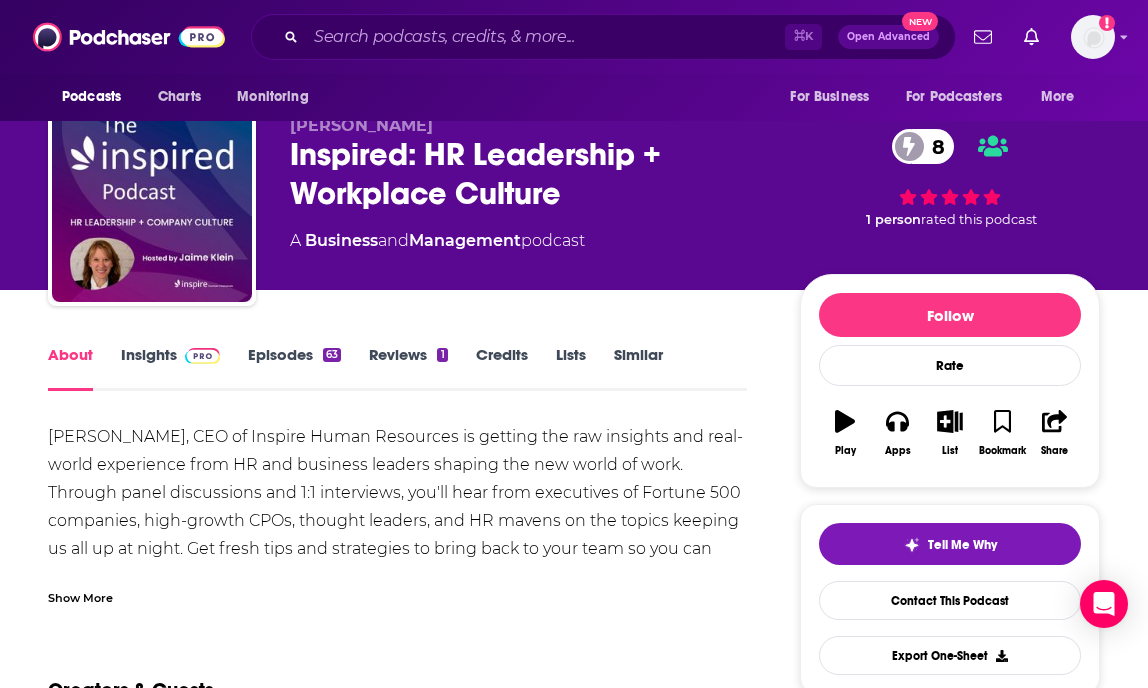 click on "Show More" at bounding box center [80, 596] 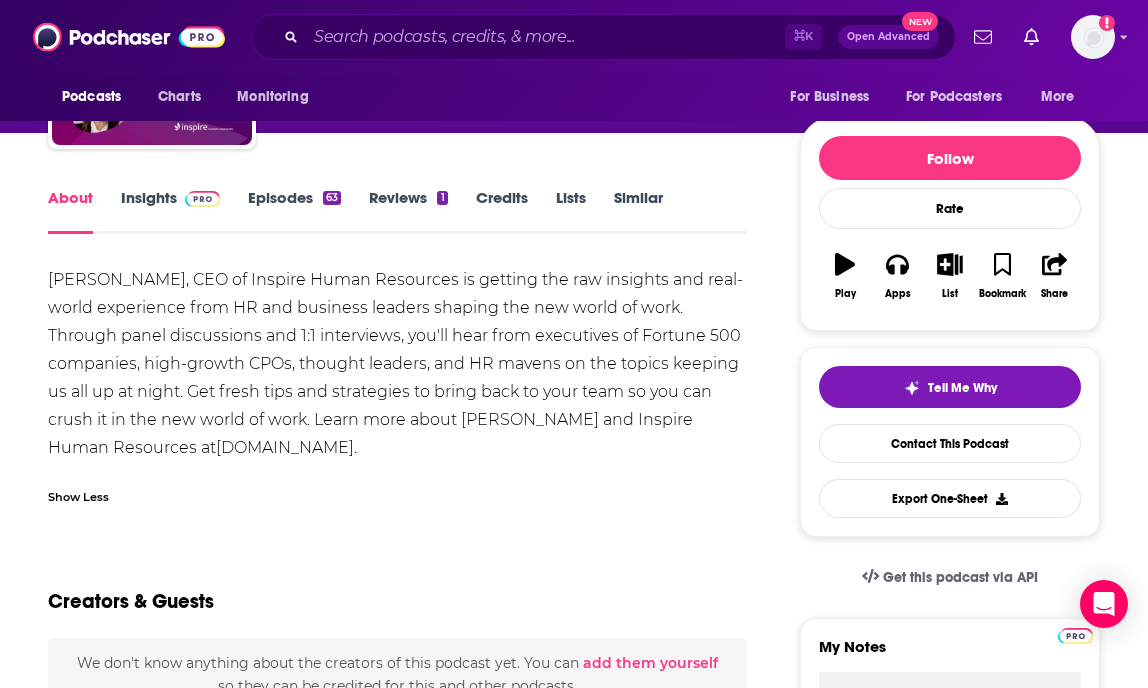 scroll, scrollTop: 210, scrollLeft: 0, axis: vertical 